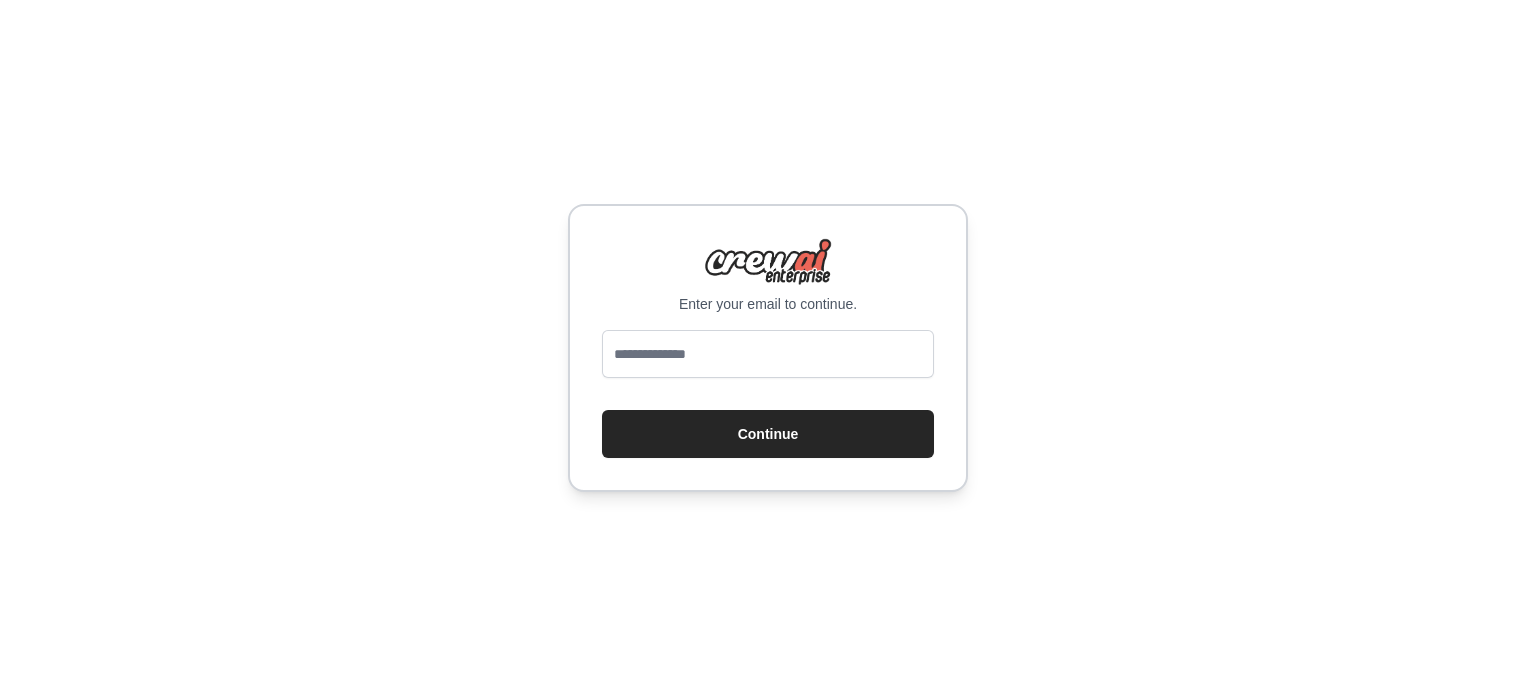 scroll, scrollTop: 0, scrollLeft: 0, axis: both 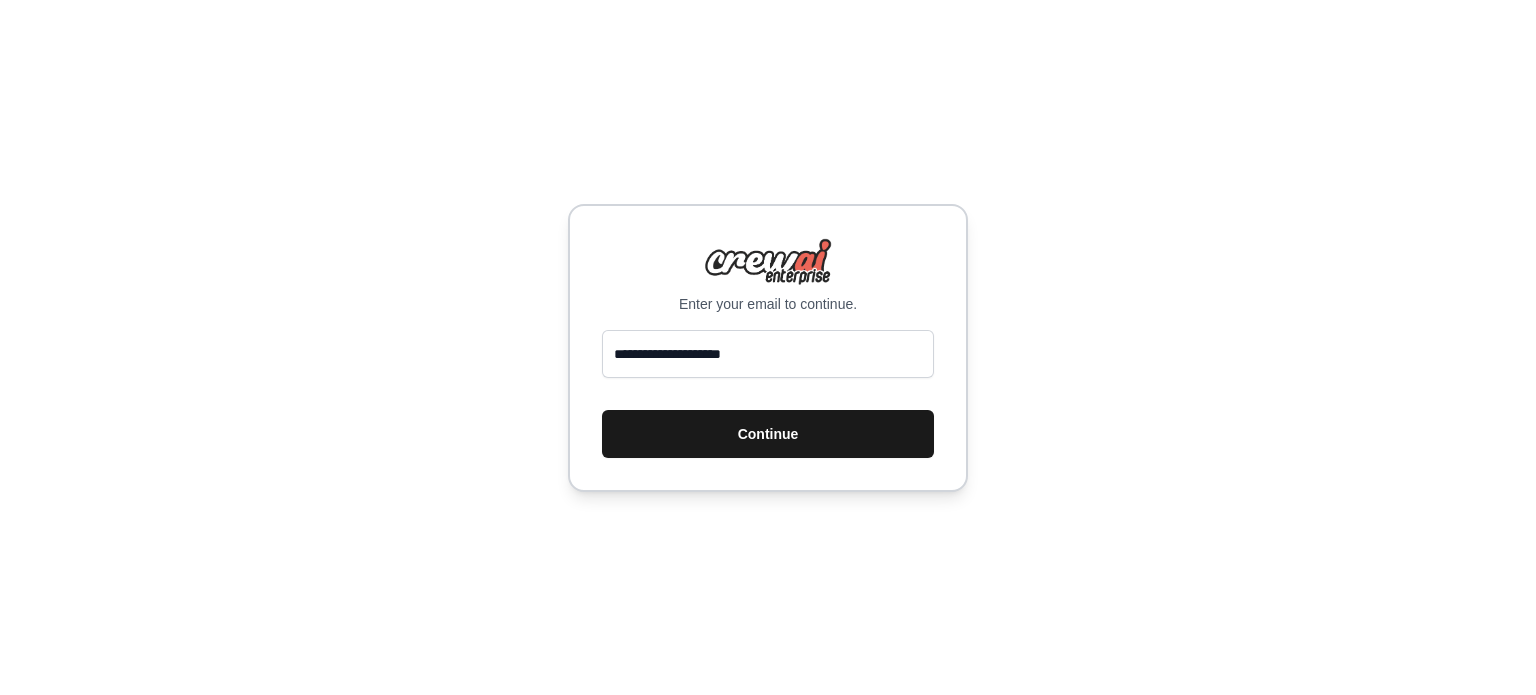 click on "Continue" at bounding box center (768, 434) 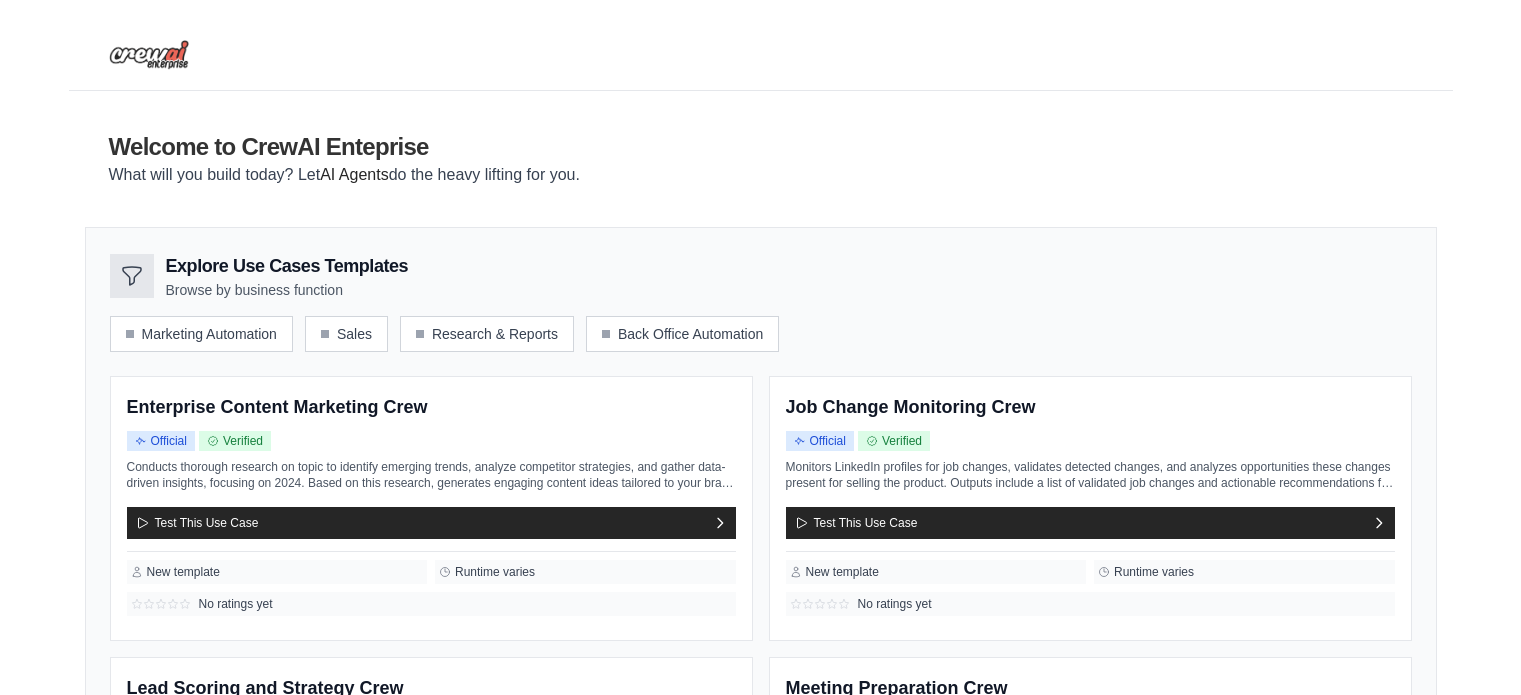 scroll, scrollTop: 0, scrollLeft: 0, axis: both 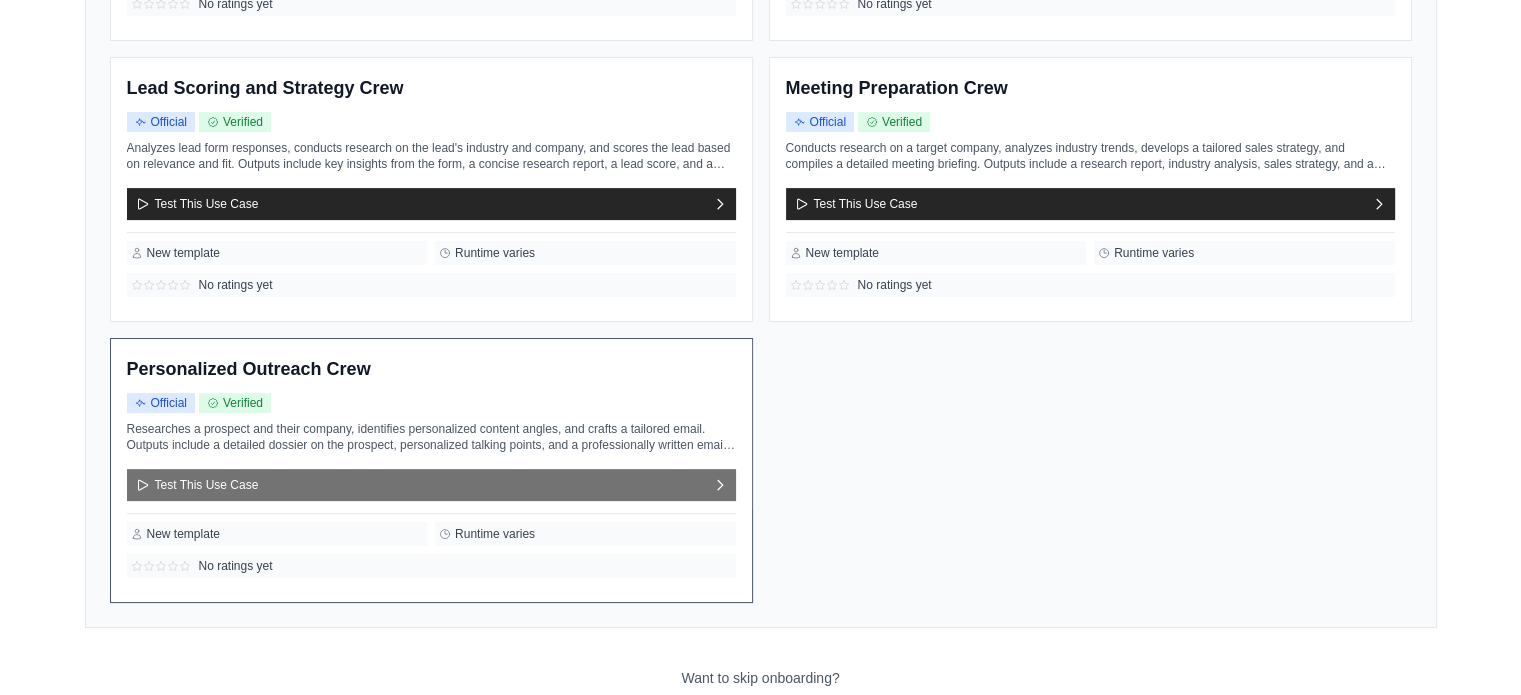 click on "Test This Use Case" at bounding box center [431, 485] 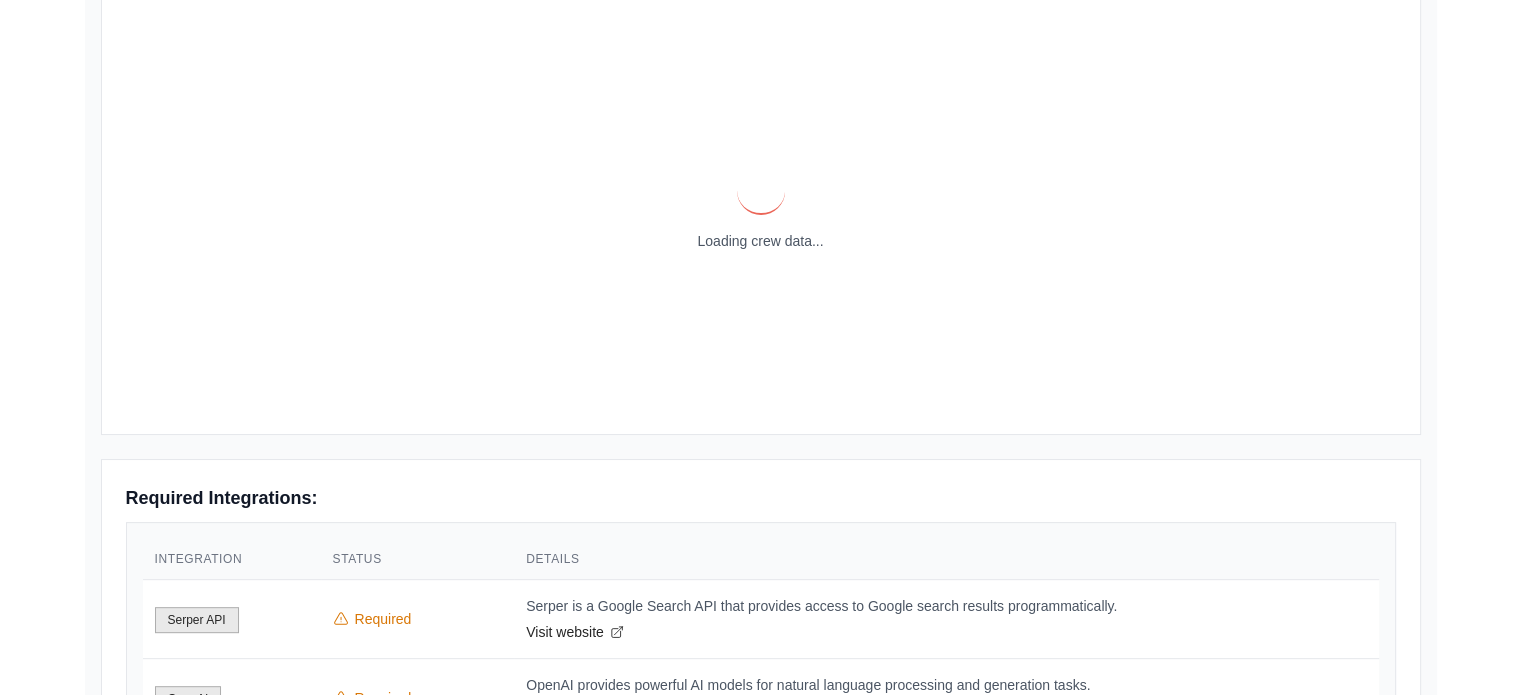 scroll, scrollTop: 0, scrollLeft: 0, axis: both 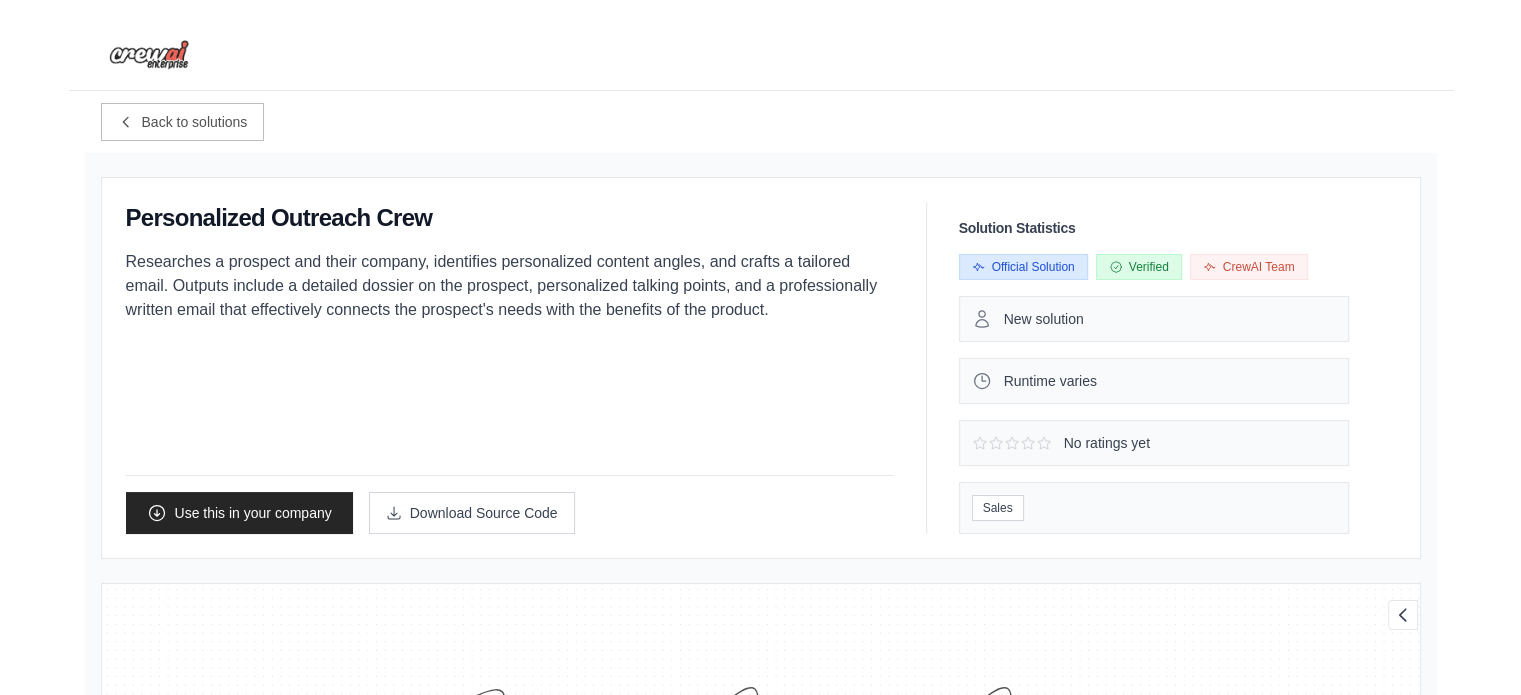 click on "Researches a prospect and their company, identifies personalized content angles, and crafts a tailored email. Outputs include a detailed dossier on the prospect, personalized talking points, and a professionally written email that effectively connects the prospect's needs with the benefits of the product." at bounding box center [510, 286] 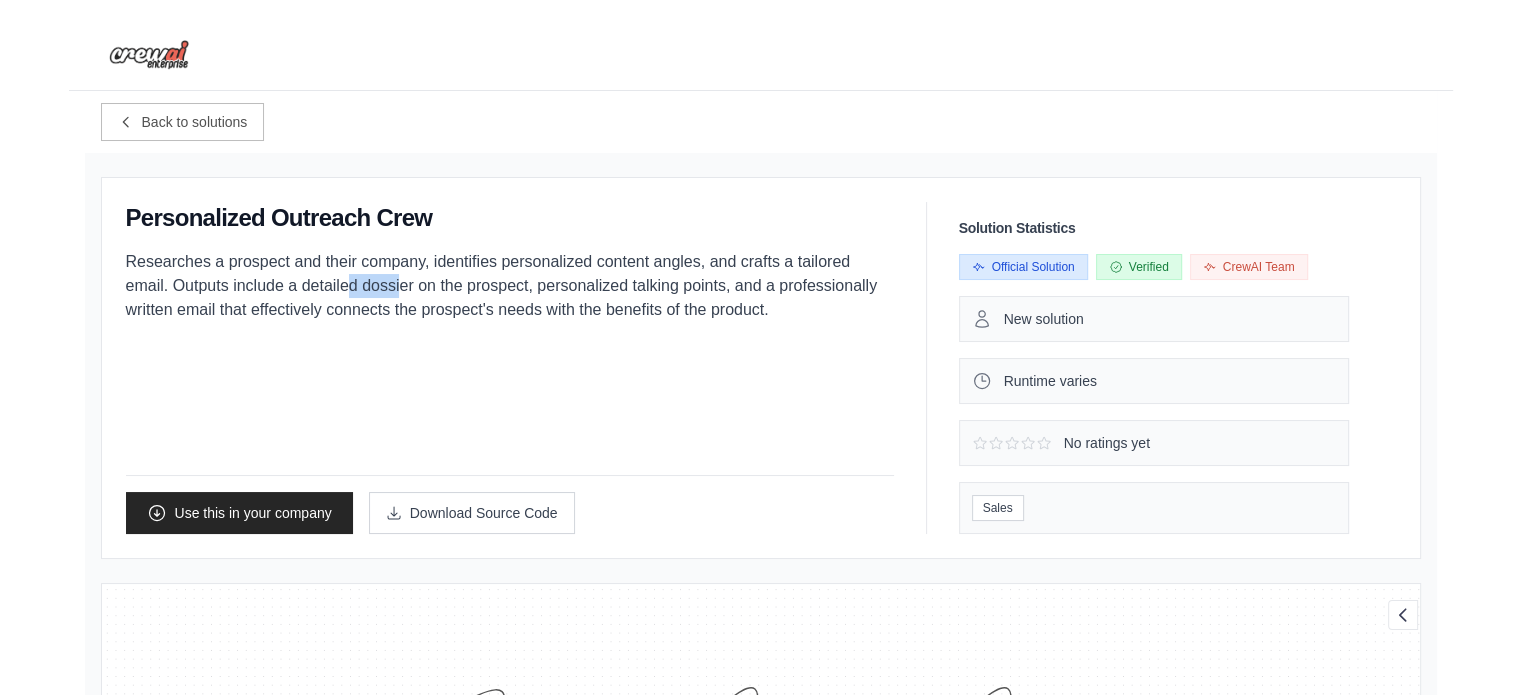 click on "Researches a prospect and their company, identifies personalized content angles, and crafts a tailored email. Outputs include a detailed dossier on the prospect, personalized talking points, and a professionally written email that effectively connects the prospect's needs with the benefits of the product." at bounding box center [510, 286] 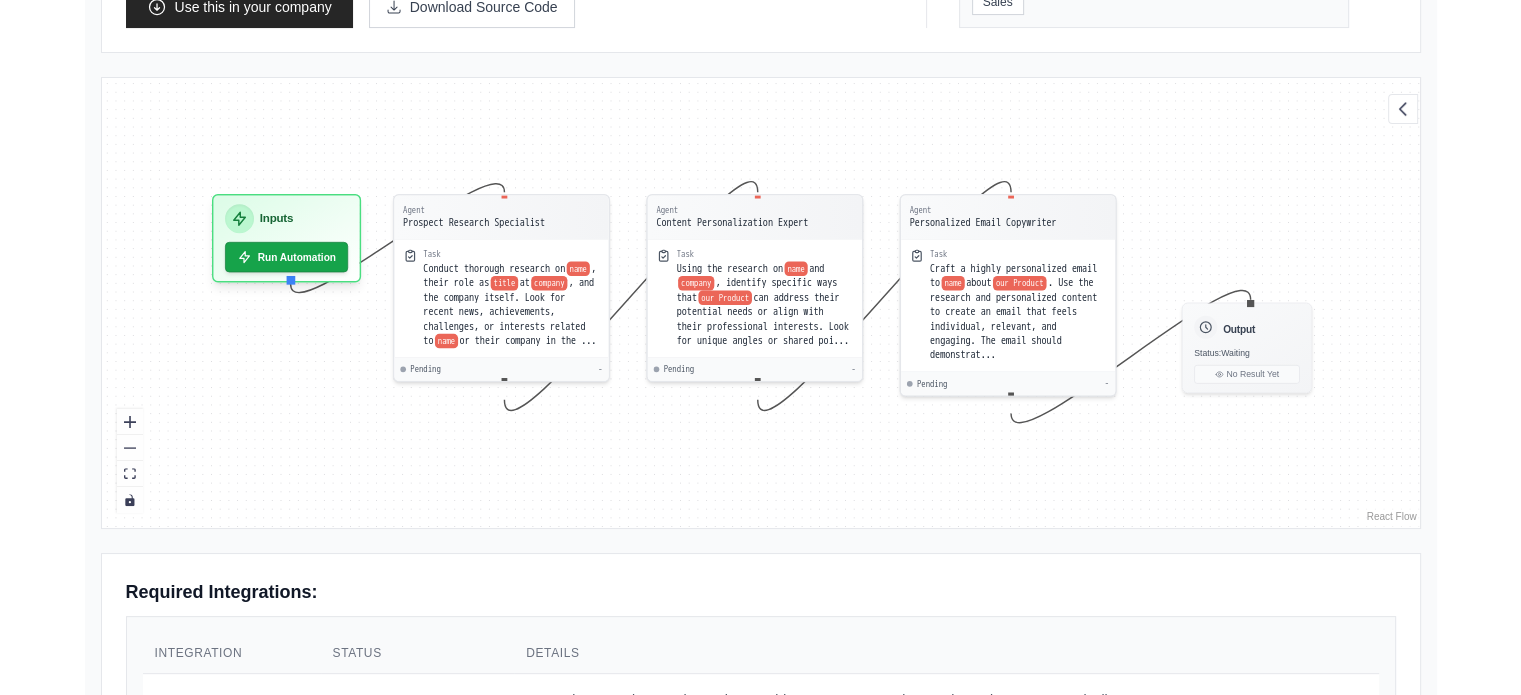 scroll, scrollTop: 500, scrollLeft: 0, axis: vertical 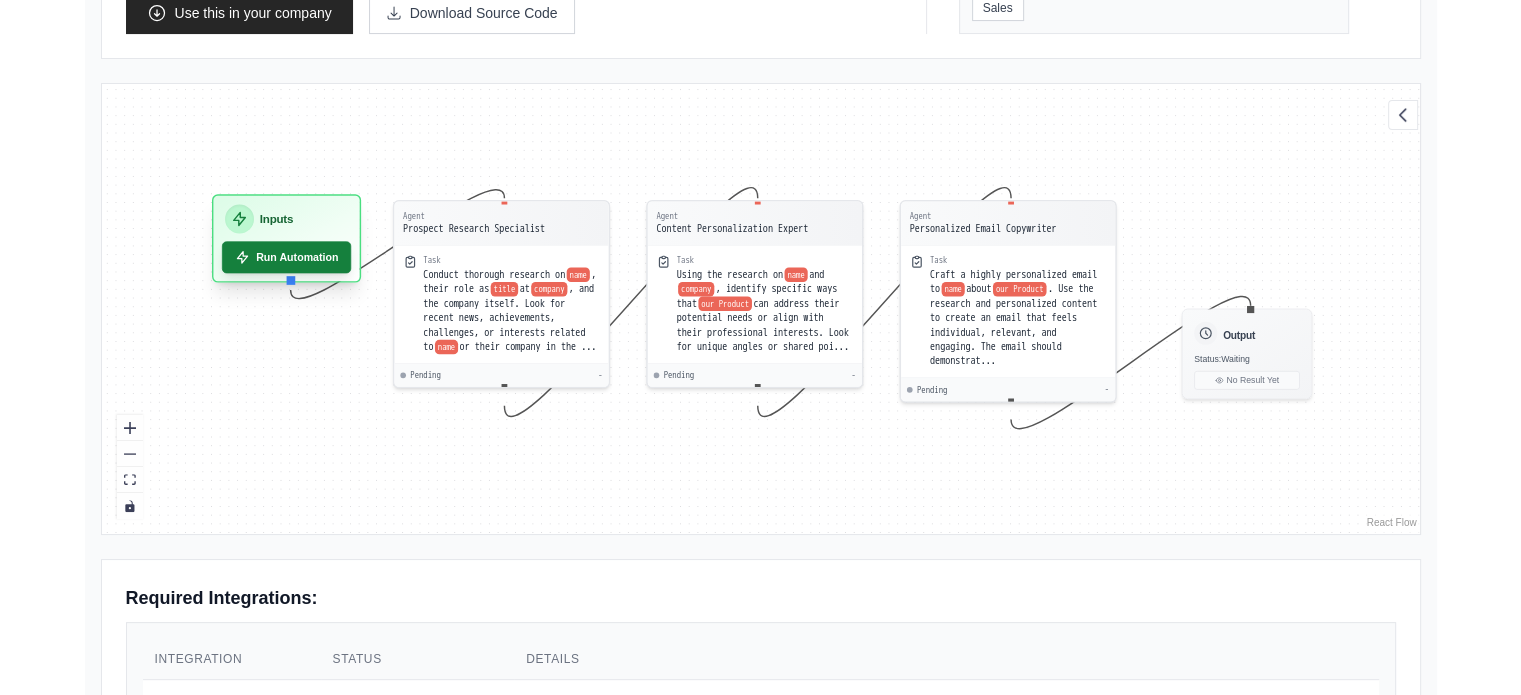 click on "Run Automation" at bounding box center (285, 257) 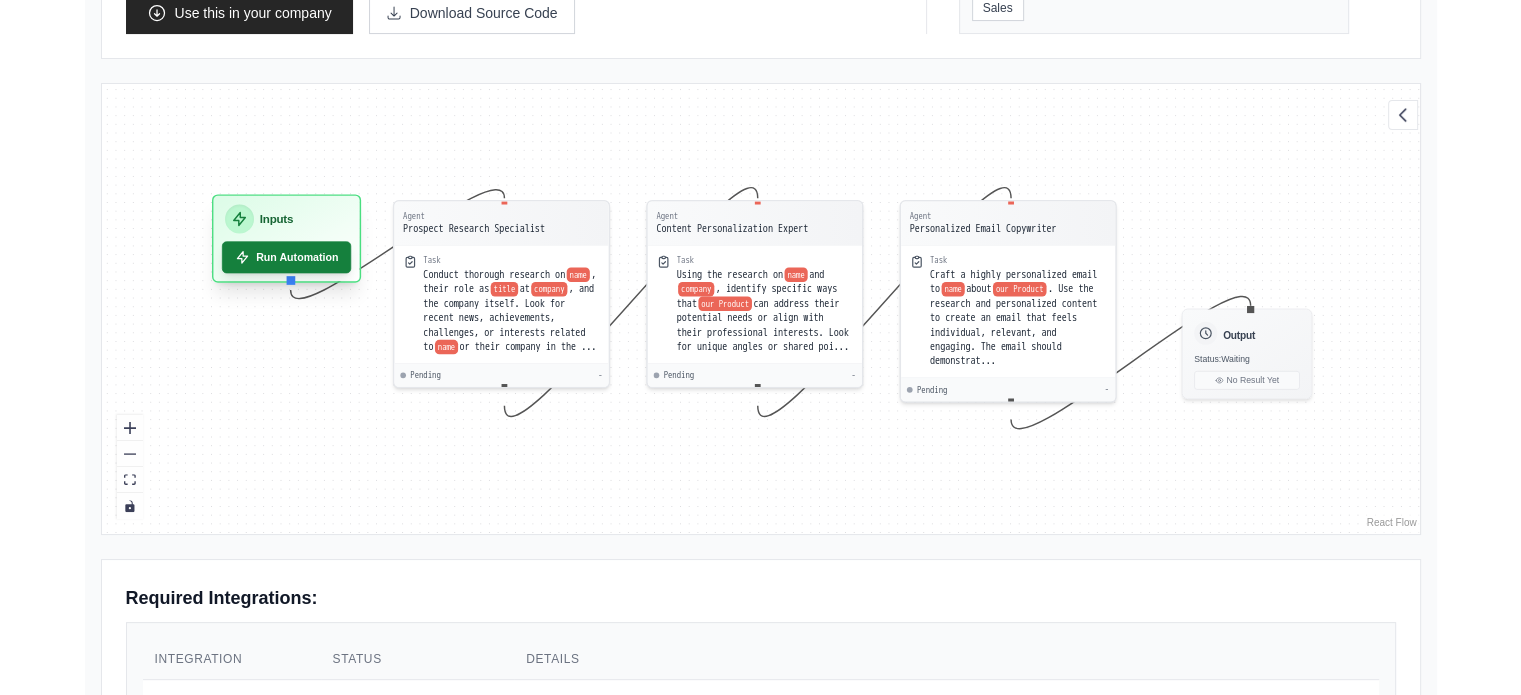 click on "Run Automation" at bounding box center (285, 257) 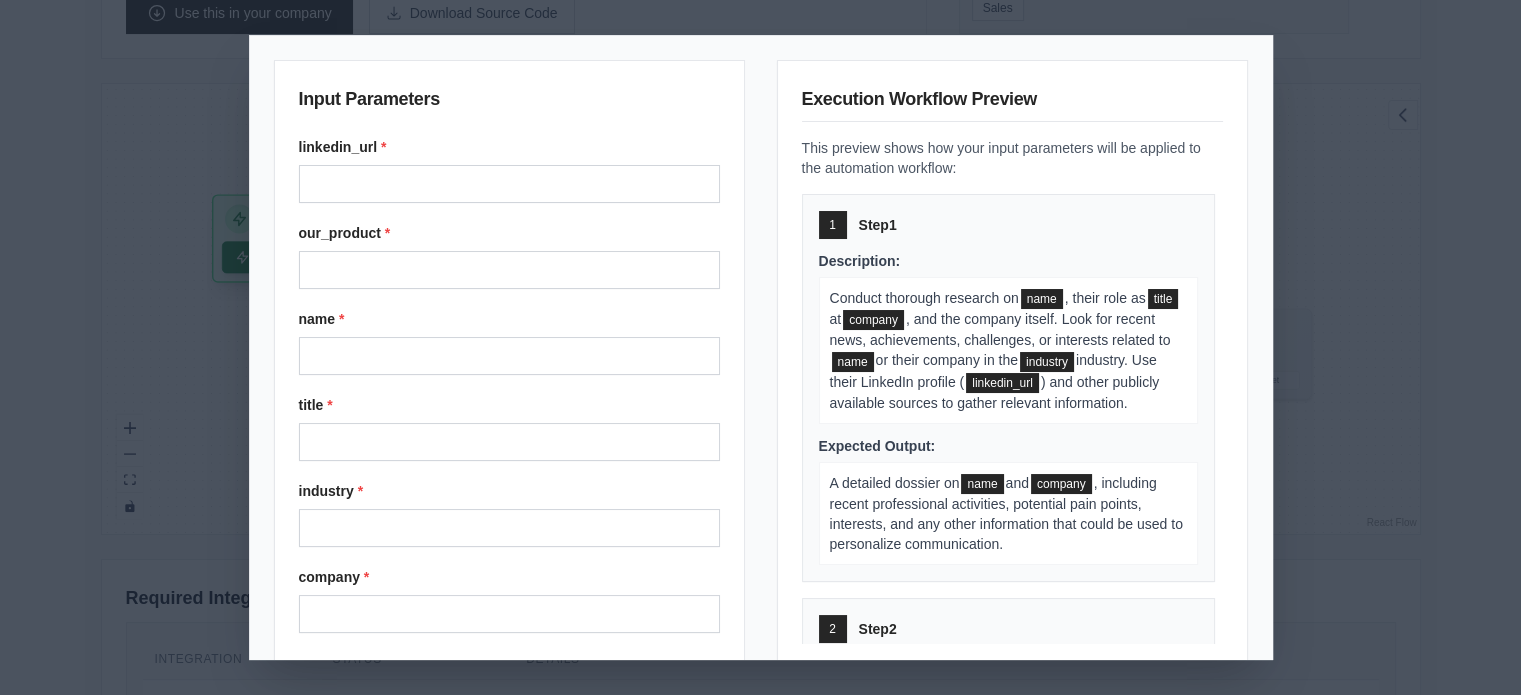 click on "Input Parameters linkedin_url   * our_product   * name   * title   * industry   * company   * Cancel Execute Automation Execution Workflow Preview This preview shows how your input parameters will be applied to the automation workflow: 1 Step  1 Description: Conduct thorough research on  name , their role as  title  at  company , and the company itself. Look for recent news, achievements, challenges, or interests related to  name  or their company in the  industry  industry. Use their LinkedIn profile ( linkedin_url ) and other publicly available sources to gather relevant information.
Expected Output: A detailed dossier on  name  and  company , including recent professional activities, potential pain points, interests, and any other information that could be used to personalize communication.
2 Step  2 Description: Using the research on  name  and  company , identify specific ways that  our_product Expected Output: A list of personalized talking points and angles to use in the email, connecting  name .
3" at bounding box center (761, 348) 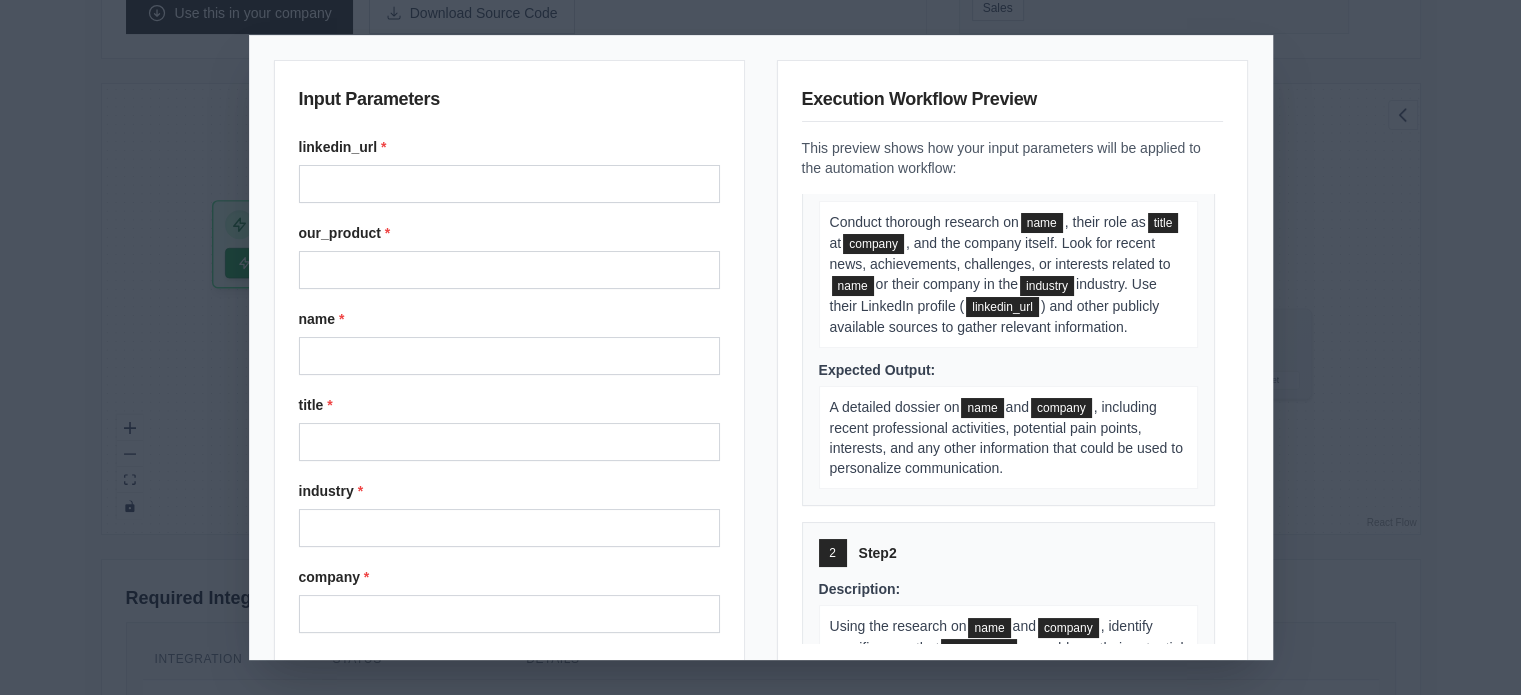 scroll, scrollTop: 0, scrollLeft: 0, axis: both 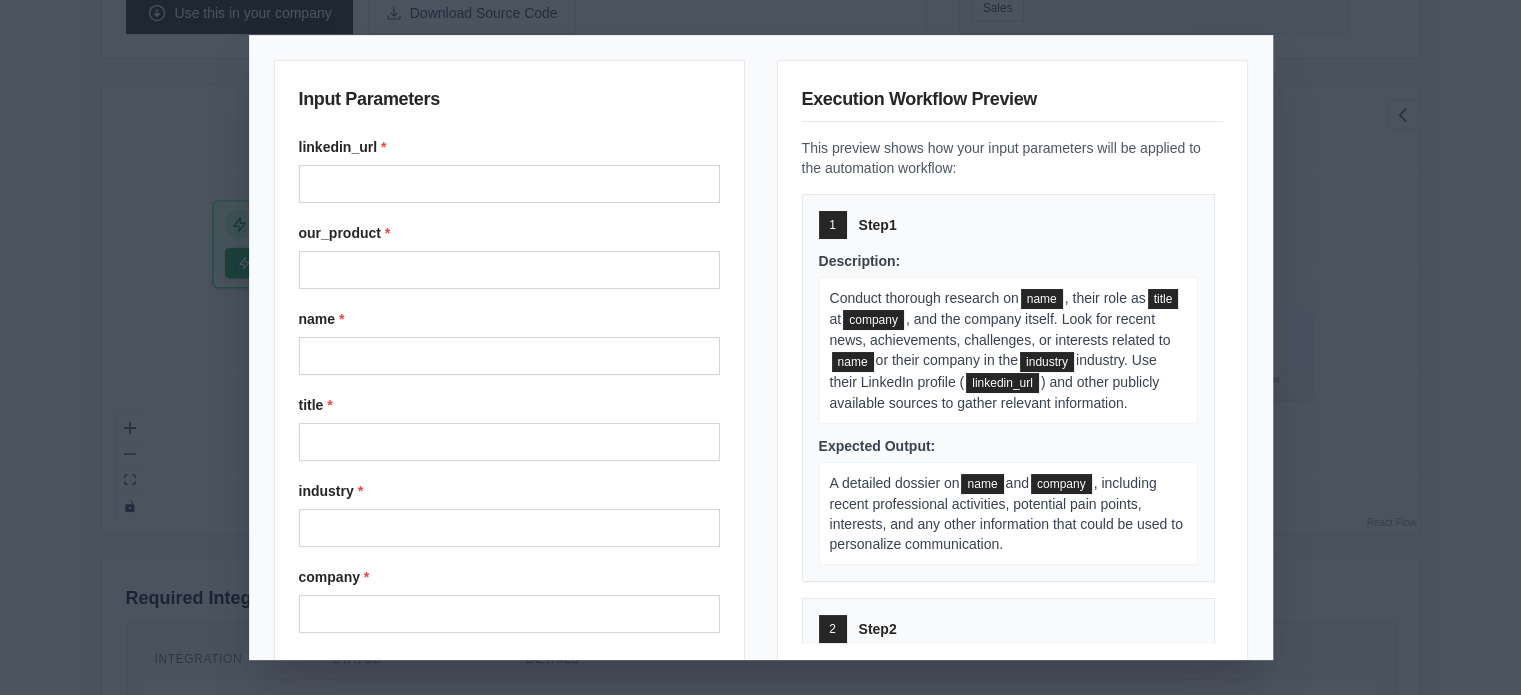 click on "Input Parameters linkedin_url   * our_product   * name   * title   * industry   * company   * Cancel Execute Automation Execution Workflow Preview This preview shows how your input parameters will be applied to the automation workflow: 1 Step  1 Description: Conduct thorough research on  name , their role as  title  at  company , and the company itself. Look for recent news, achievements, challenges, or interests related to  name  or their company in the  industry  industry. Use their LinkedIn profile ( linkedin_url ) and other publicly available sources to gather relevant information.
Expected Output: A detailed dossier on  name  and  company , including recent professional activities, potential pain points, interests, and any other information that could be used to personalize communication.
2 Step  2 Description: Using the research on  name  and  company , identify specific ways that  our_product Expected Output: A list of personalized talking points and angles to use in the email, connecting  name .
3" at bounding box center (760, 347) 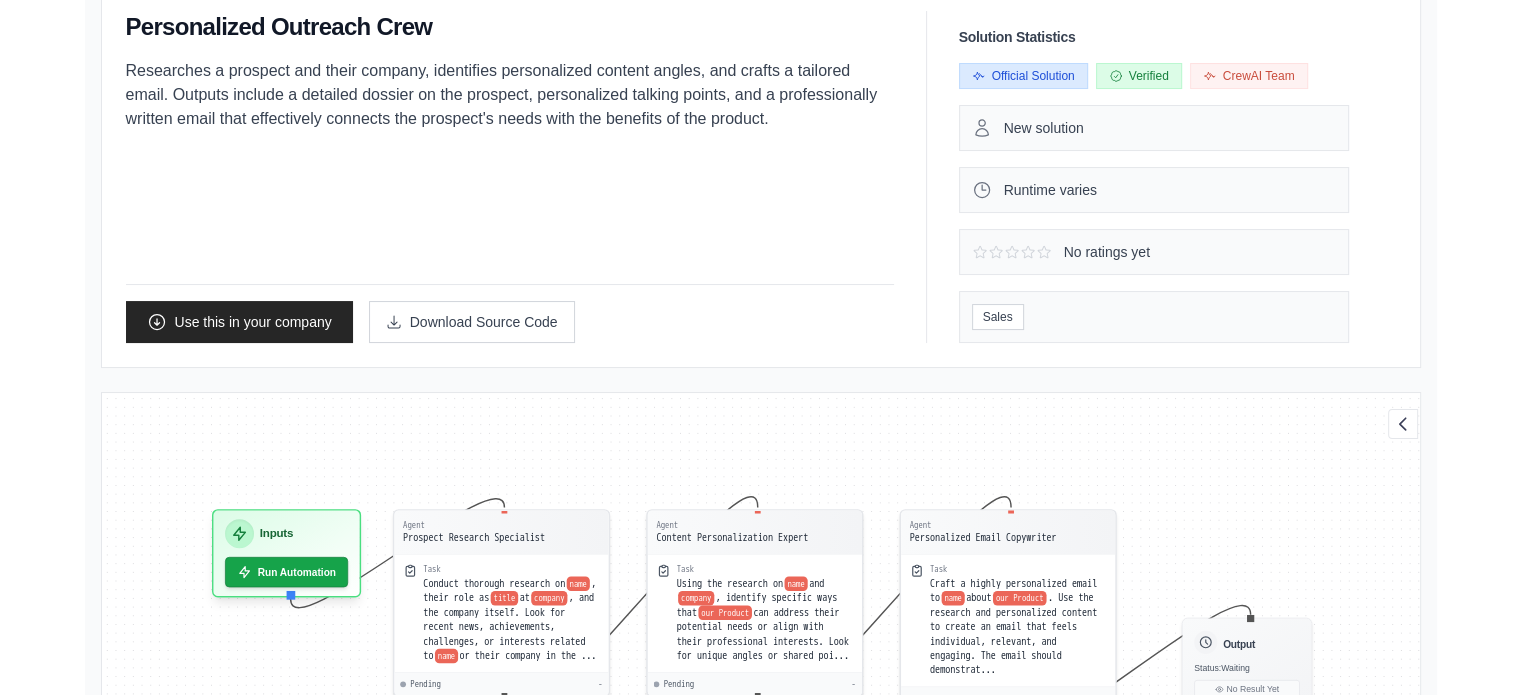 scroll, scrollTop: 0, scrollLeft: 0, axis: both 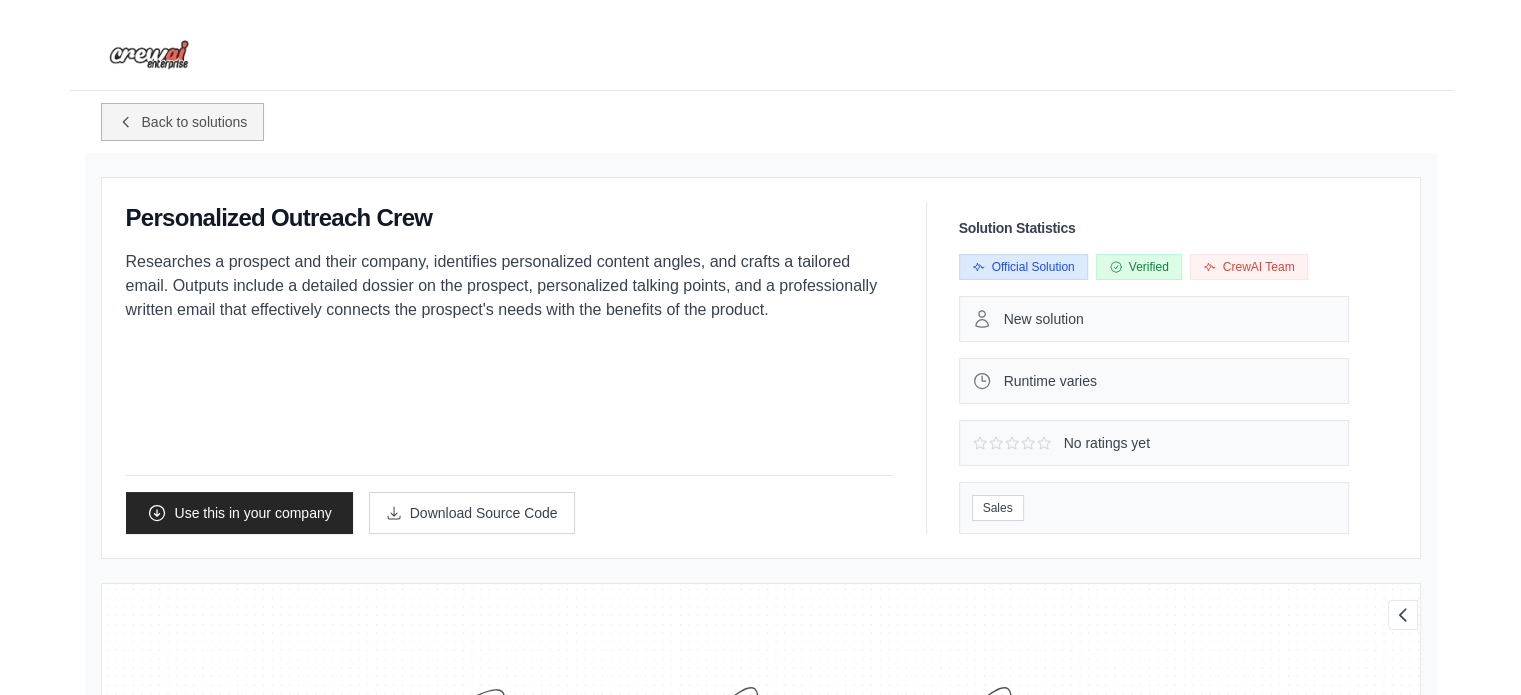 click on "Back to solutions" at bounding box center [183, 122] 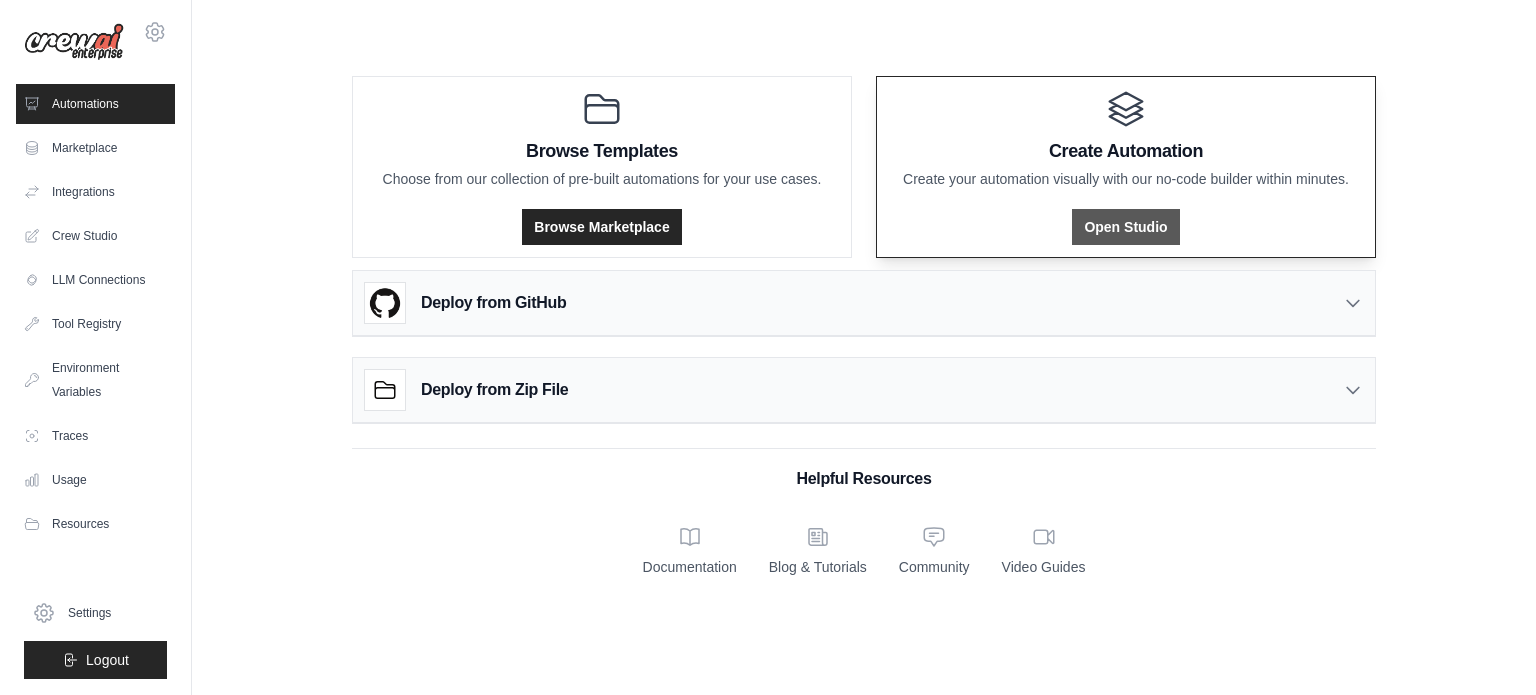 click on "Open Studio" at bounding box center [1125, 227] 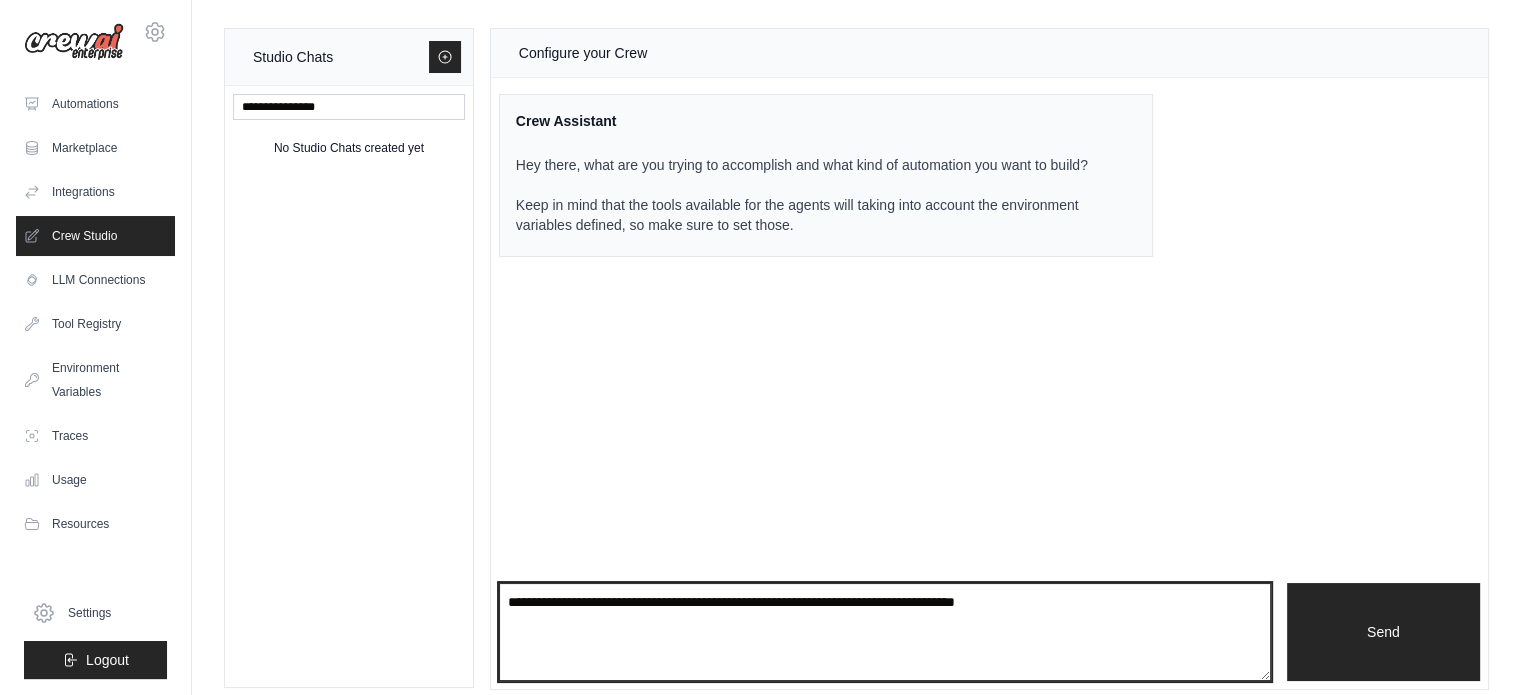 click at bounding box center (885, 632) 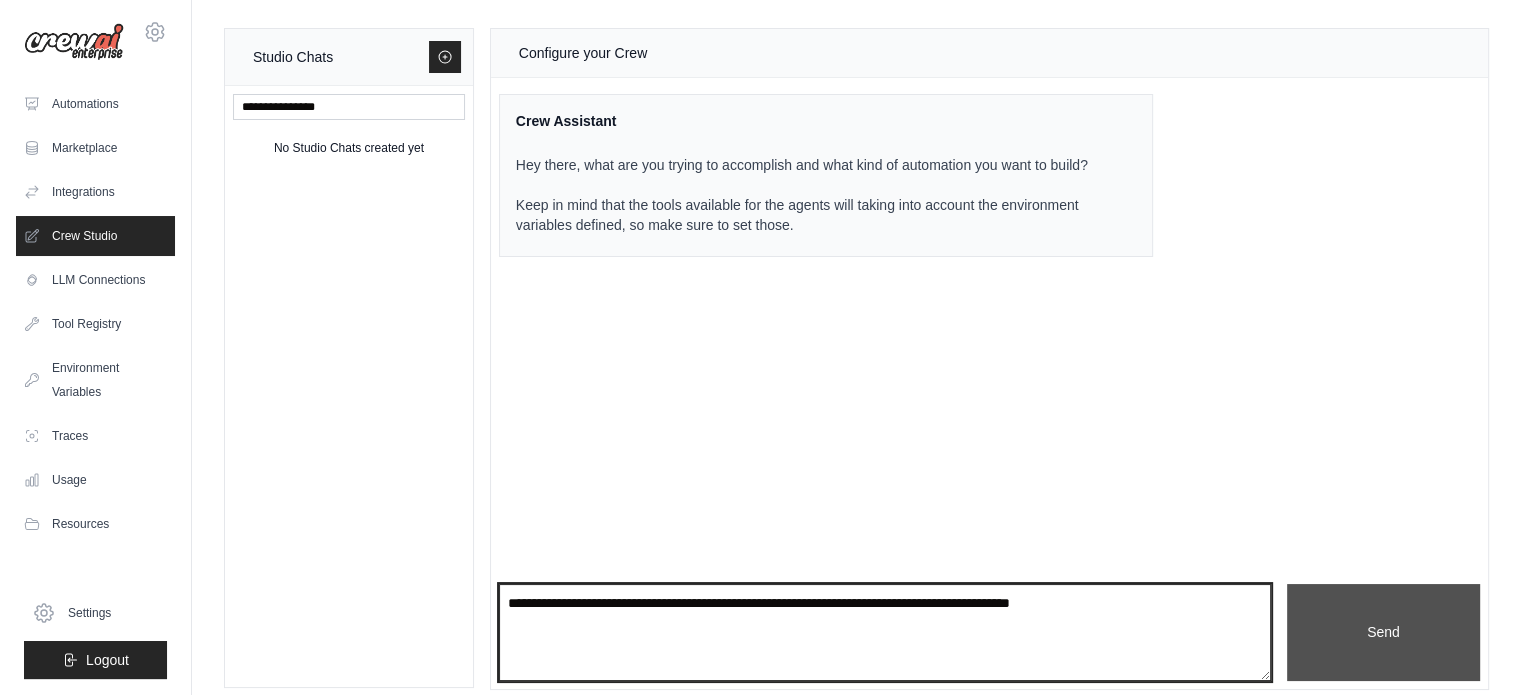 type on "**********" 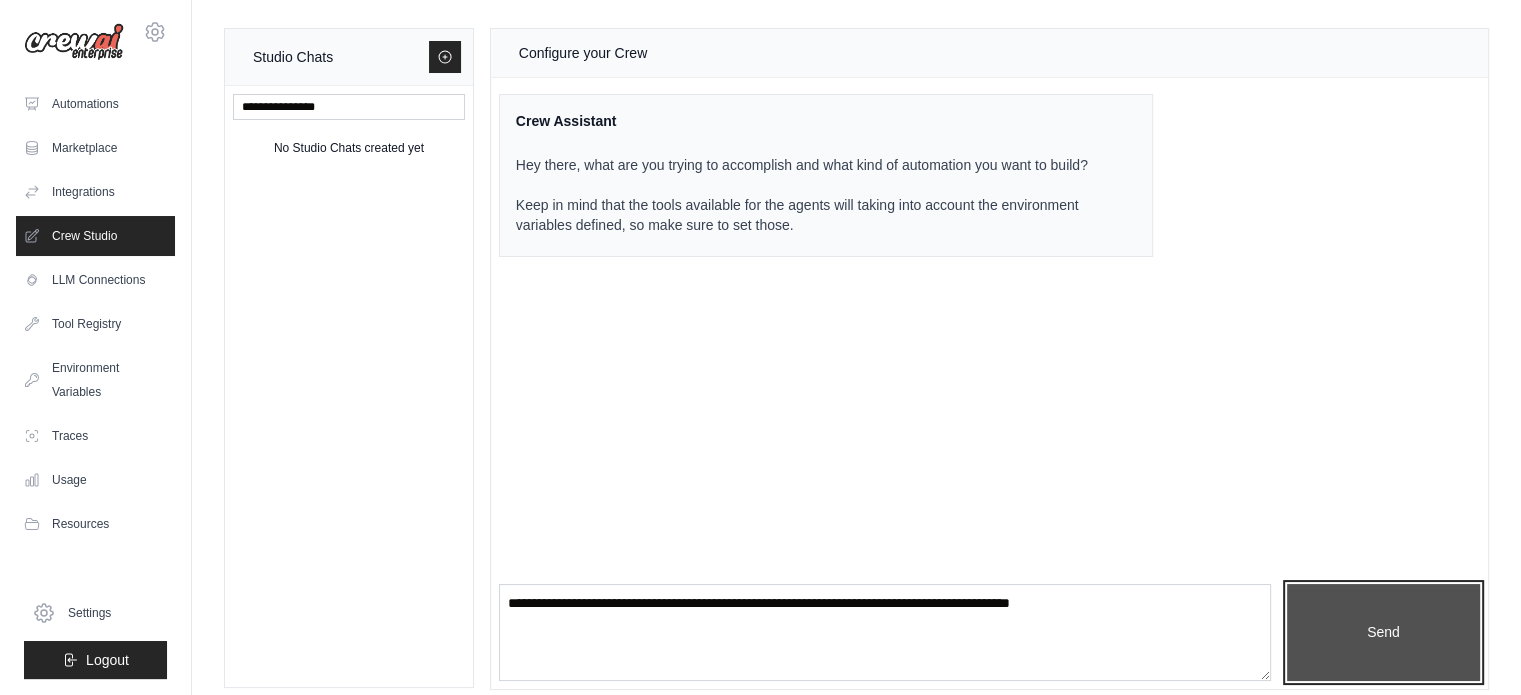 click on "Send" at bounding box center (1383, 633) 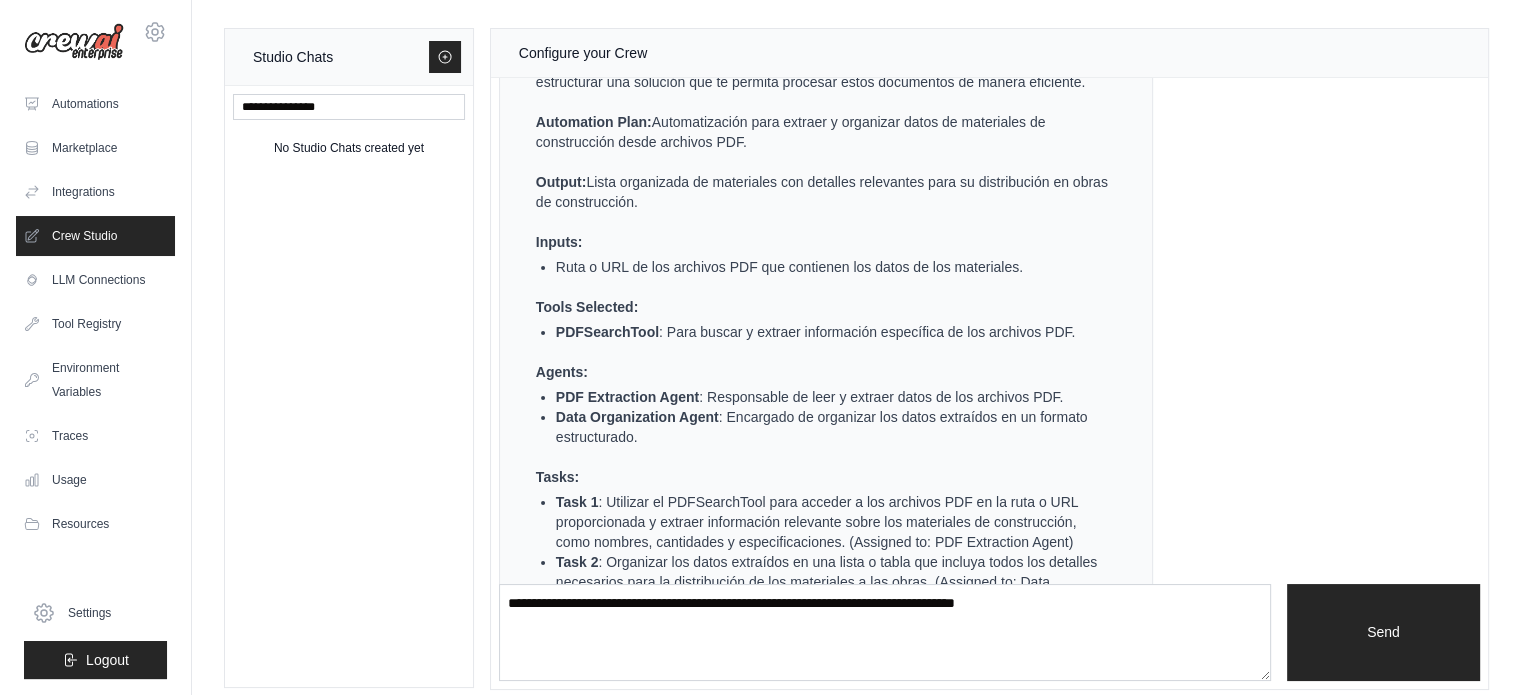 scroll, scrollTop: 524, scrollLeft: 0, axis: vertical 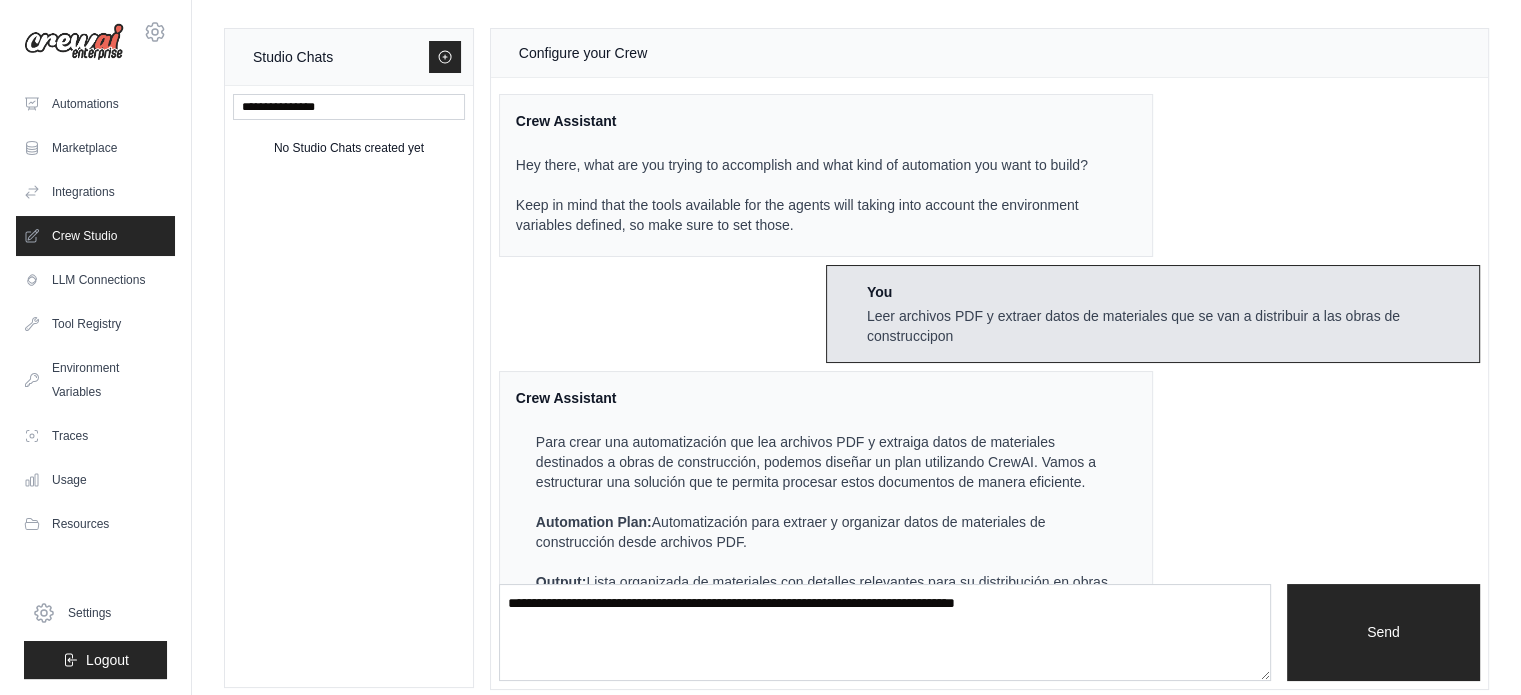 click on "Leer archivos PDF y extraer datos de materiales que se van a distribuir a las obras de construccipon" at bounding box center (1165, 326) 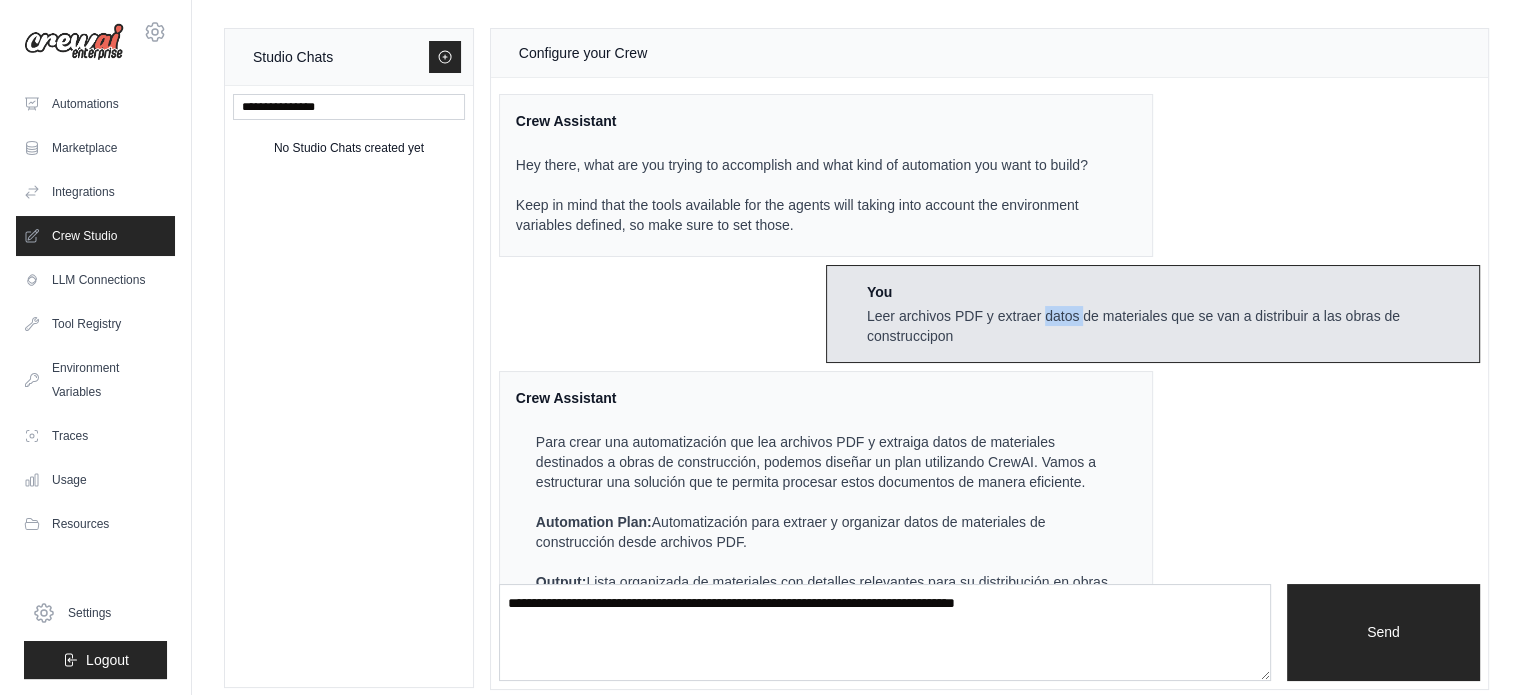 click on "Leer archivos PDF y extraer datos de materiales que se van a distribuir a las obras de construccipon" at bounding box center [1165, 326] 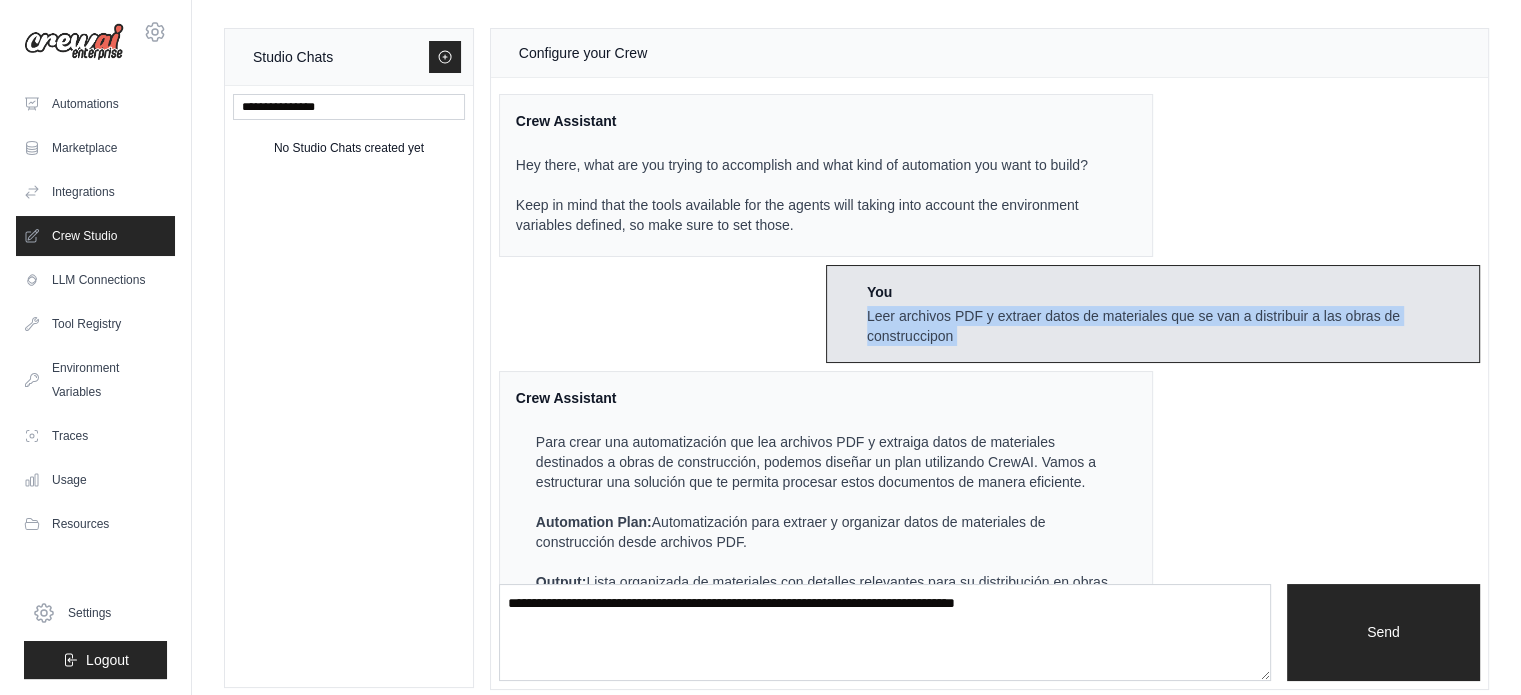 click on "Leer archivos PDF y extraer datos de materiales que se van a distribuir a las obras de construccipon" at bounding box center [1165, 326] 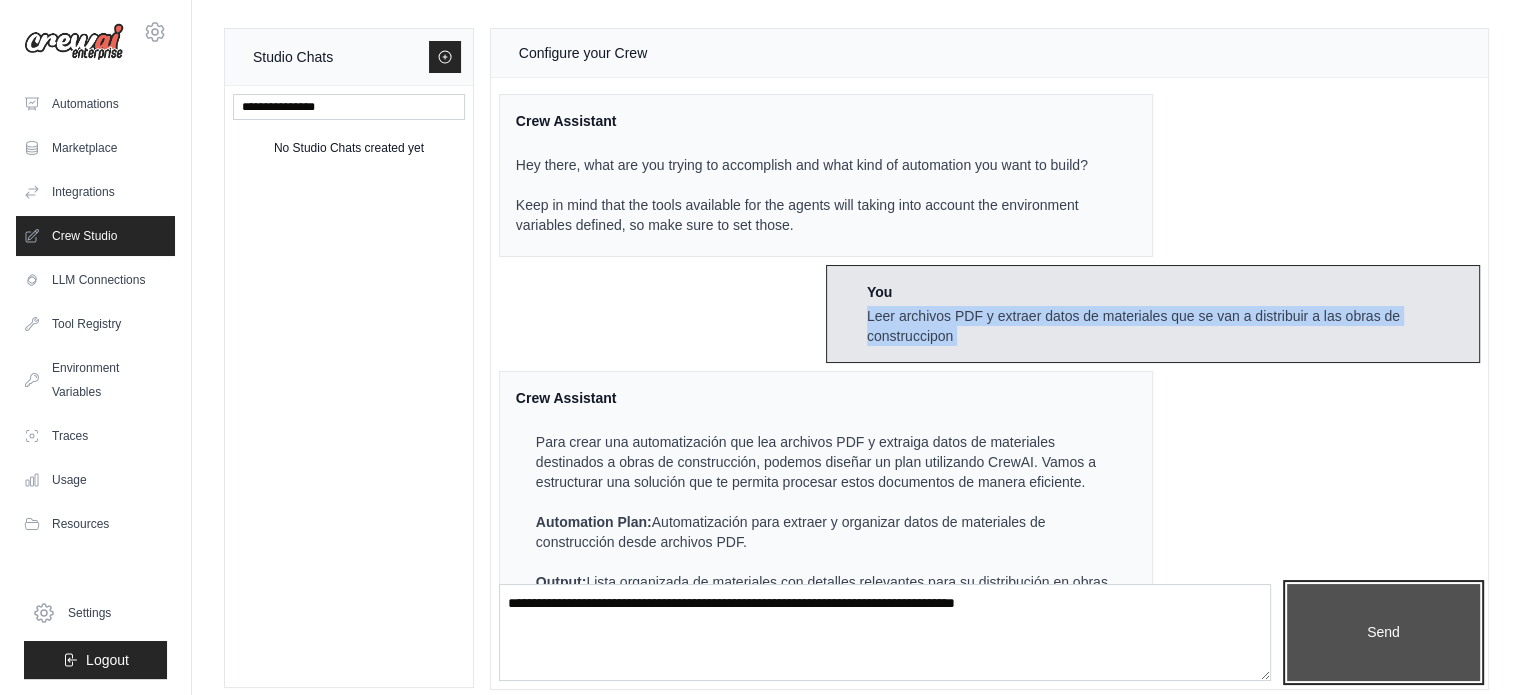 click on "Send" at bounding box center [1383, 633] 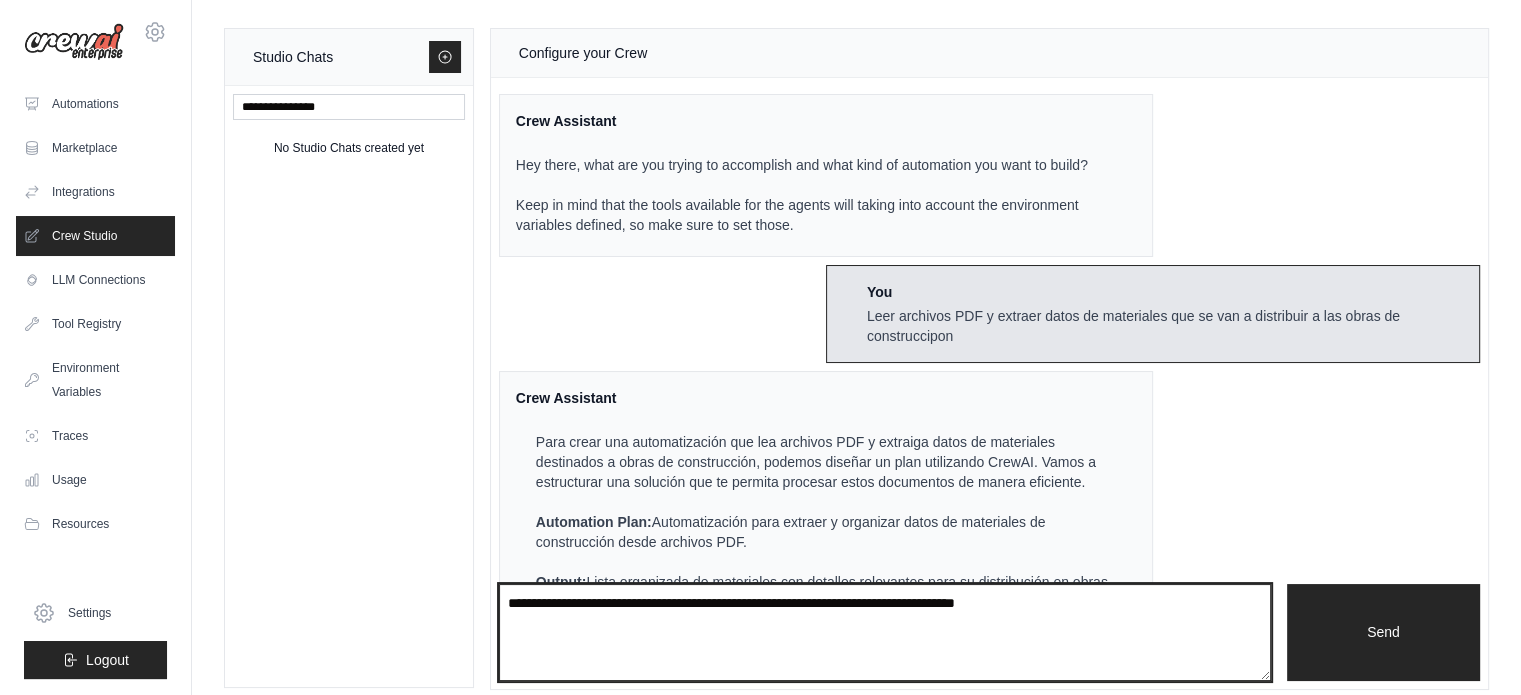 click at bounding box center [885, 633] 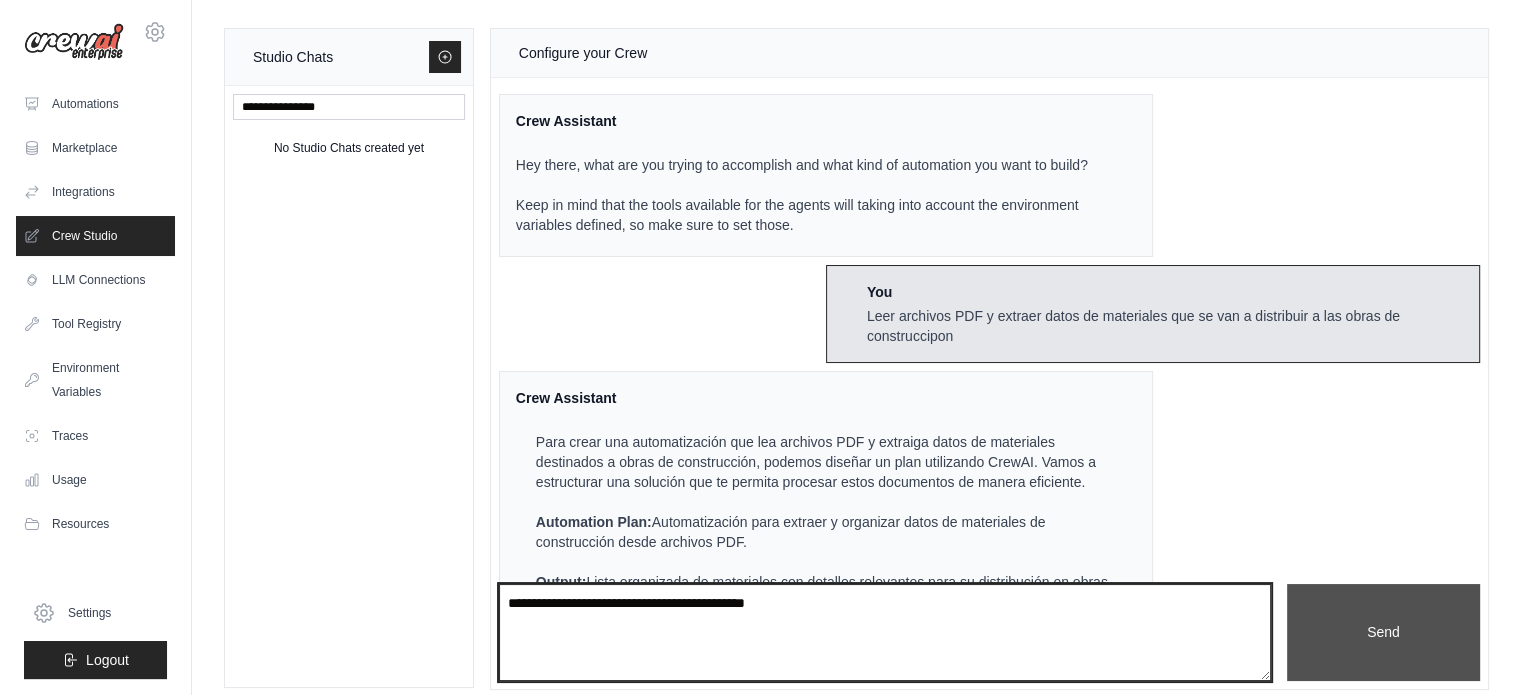 type on "**********" 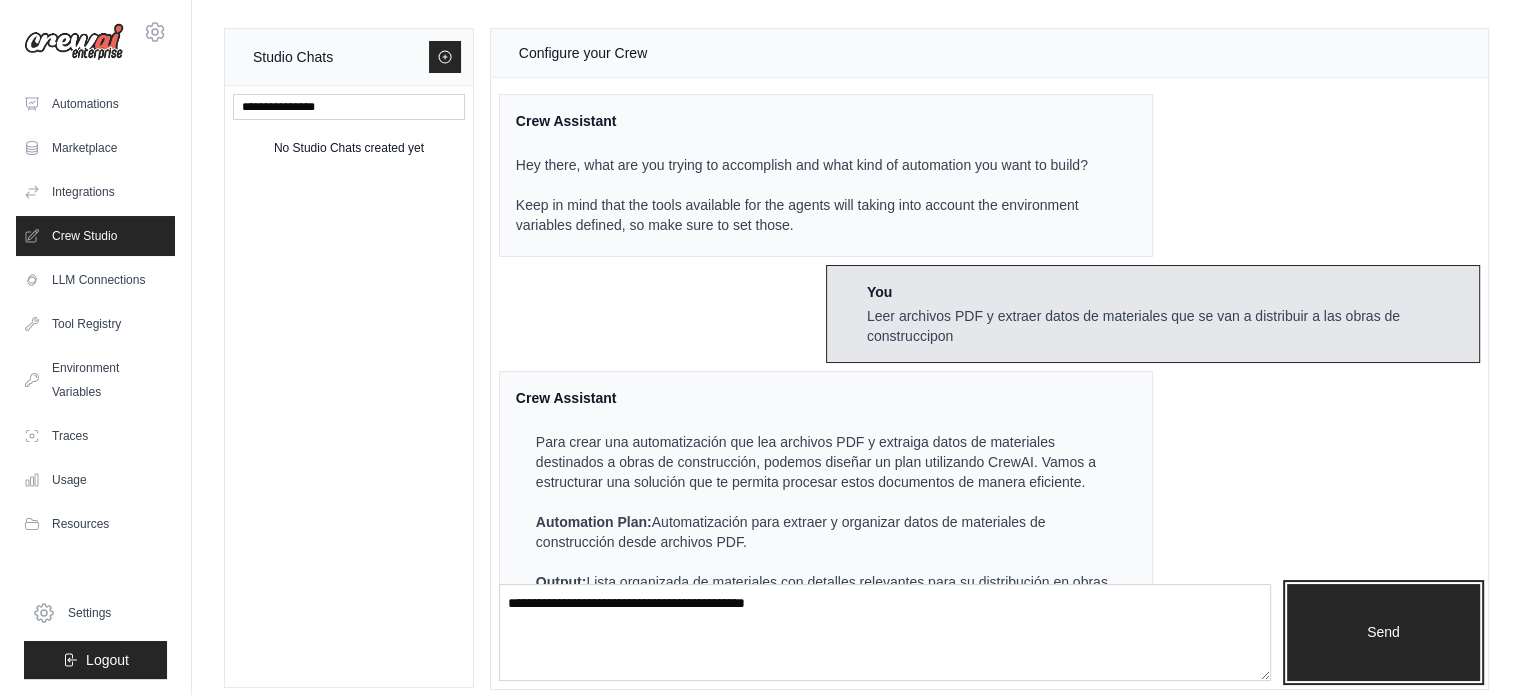 drag, startPoint x: 1409, startPoint y: 647, endPoint x: 1418, endPoint y: 728, distance: 81.49847 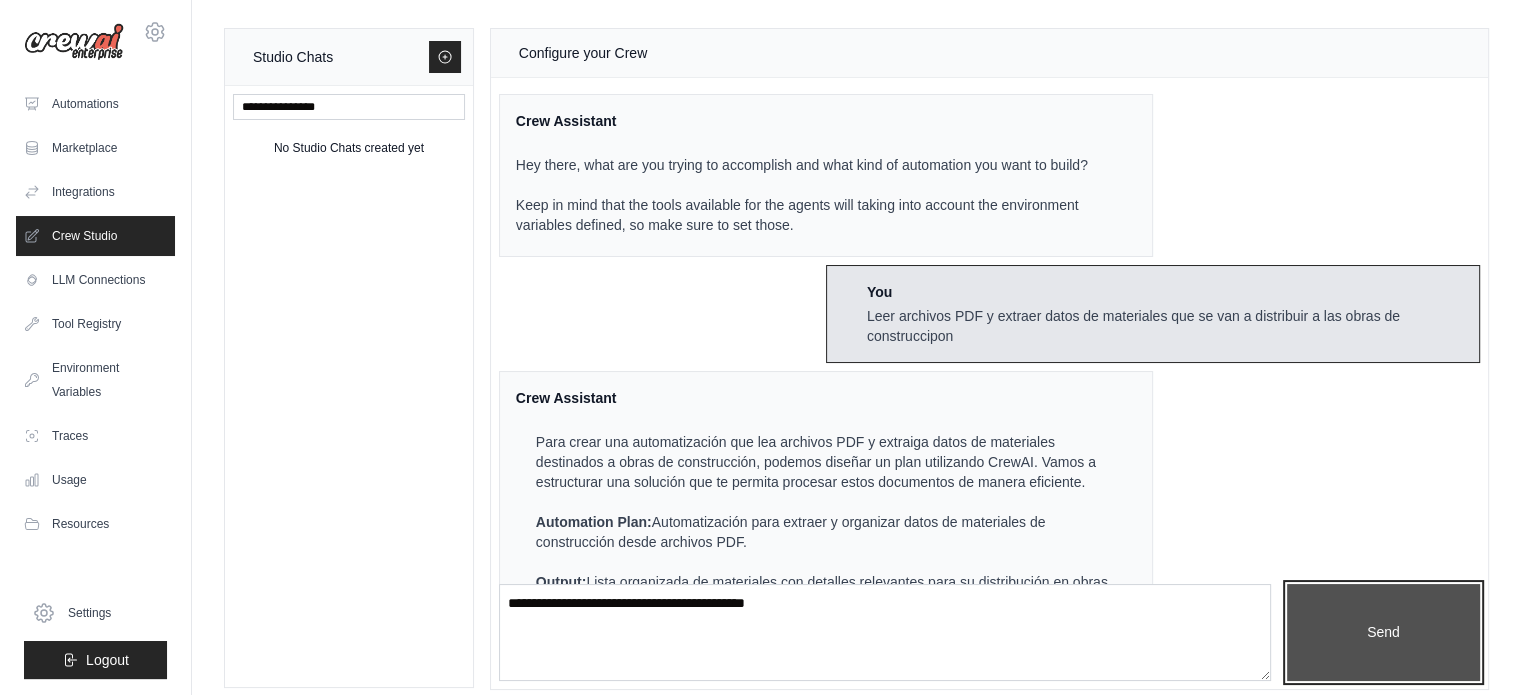 click on "Send" at bounding box center (1383, 633) 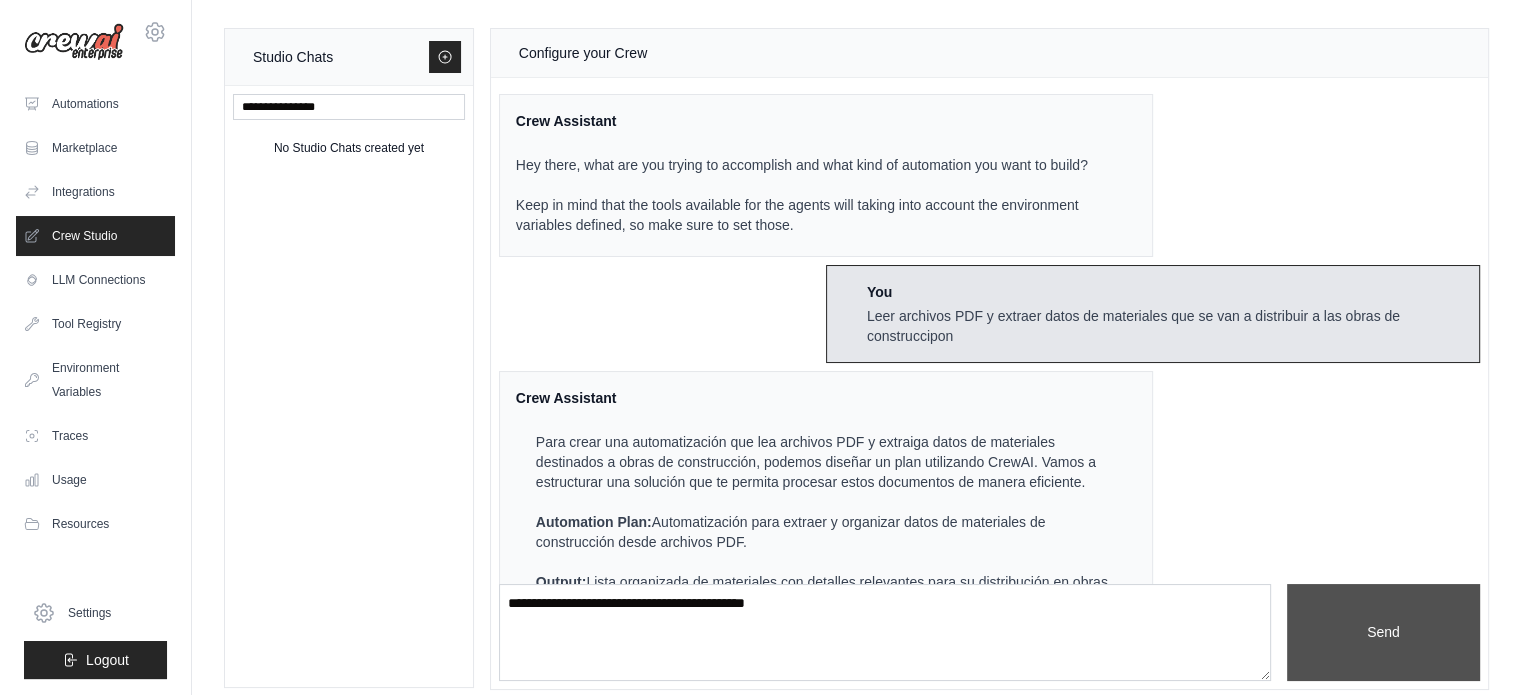 type 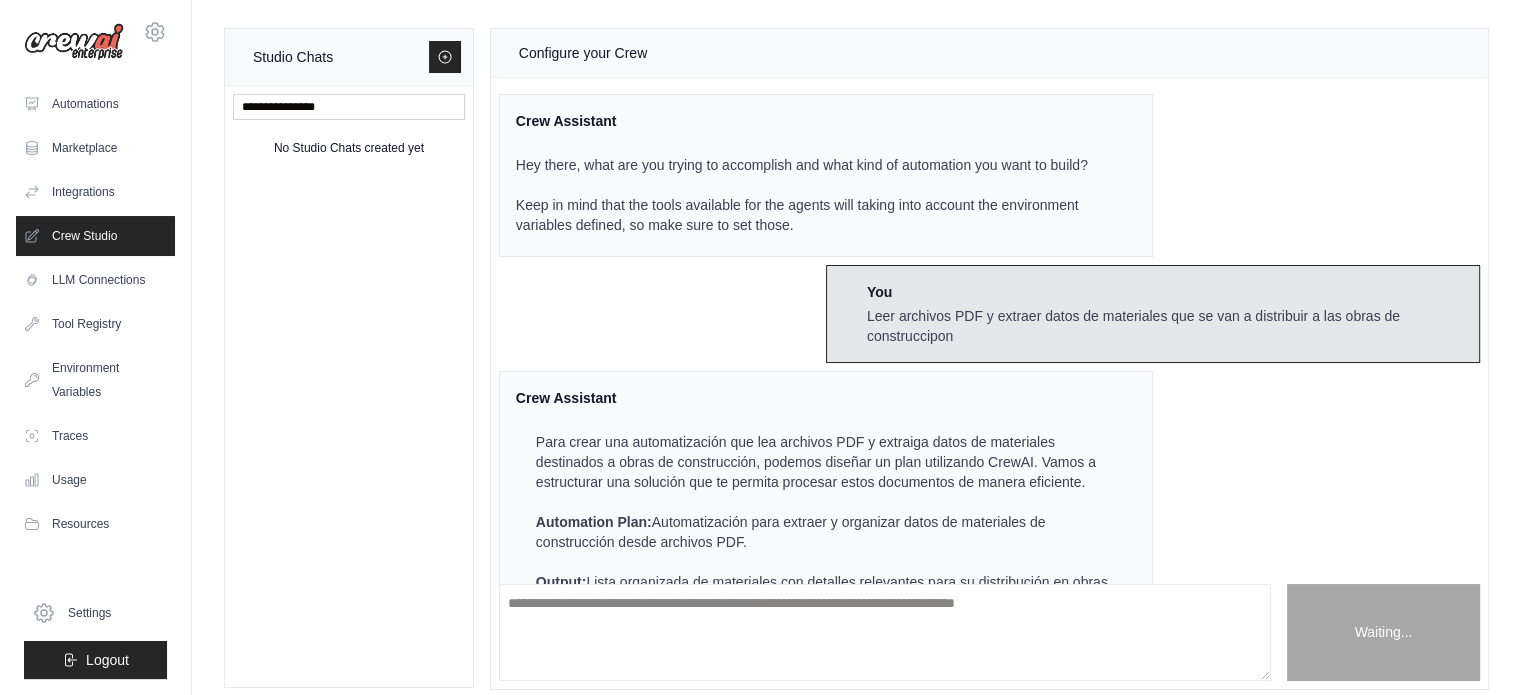 scroll, scrollTop: 654, scrollLeft: 0, axis: vertical 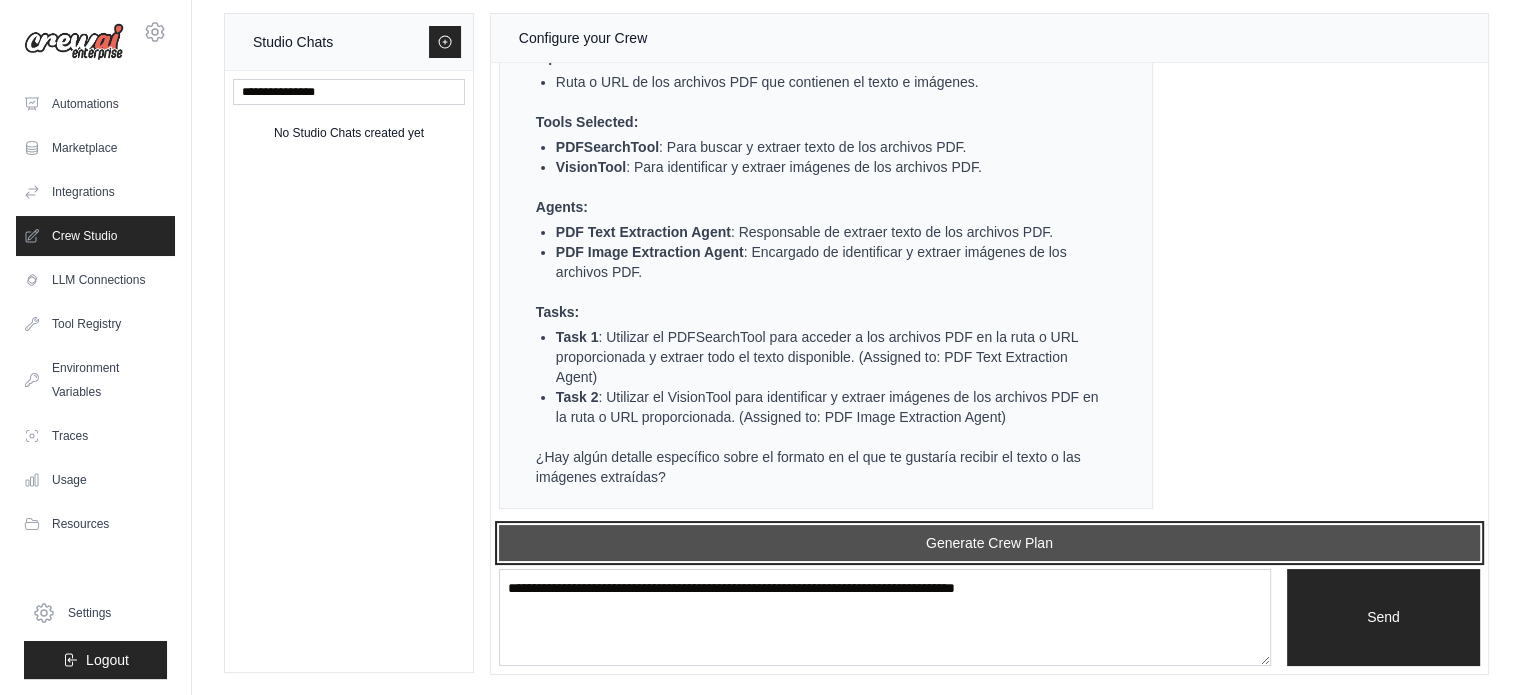 click on "Generate Crew Plan" at bounding box center (989, 543) 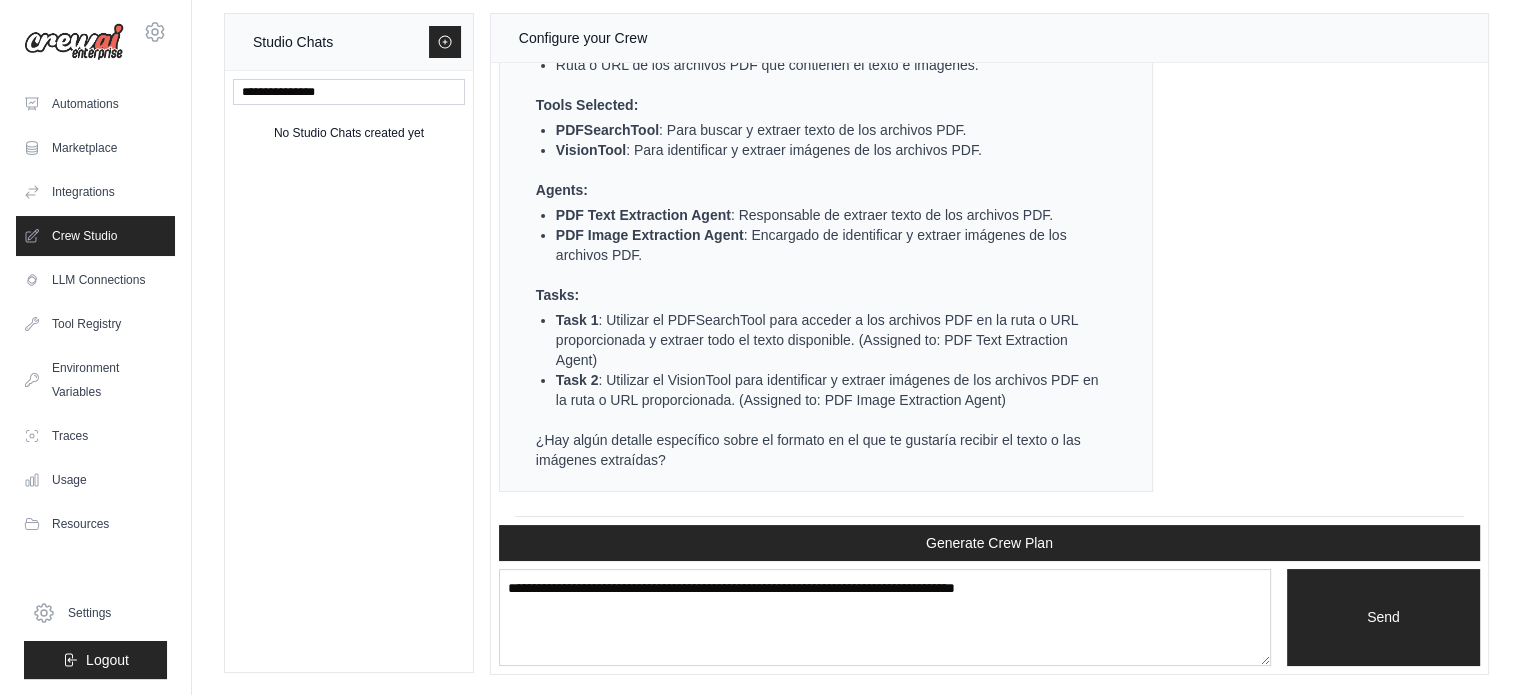scroll, scrollTop: 2071, scrollLeft: 0, axis: vertical 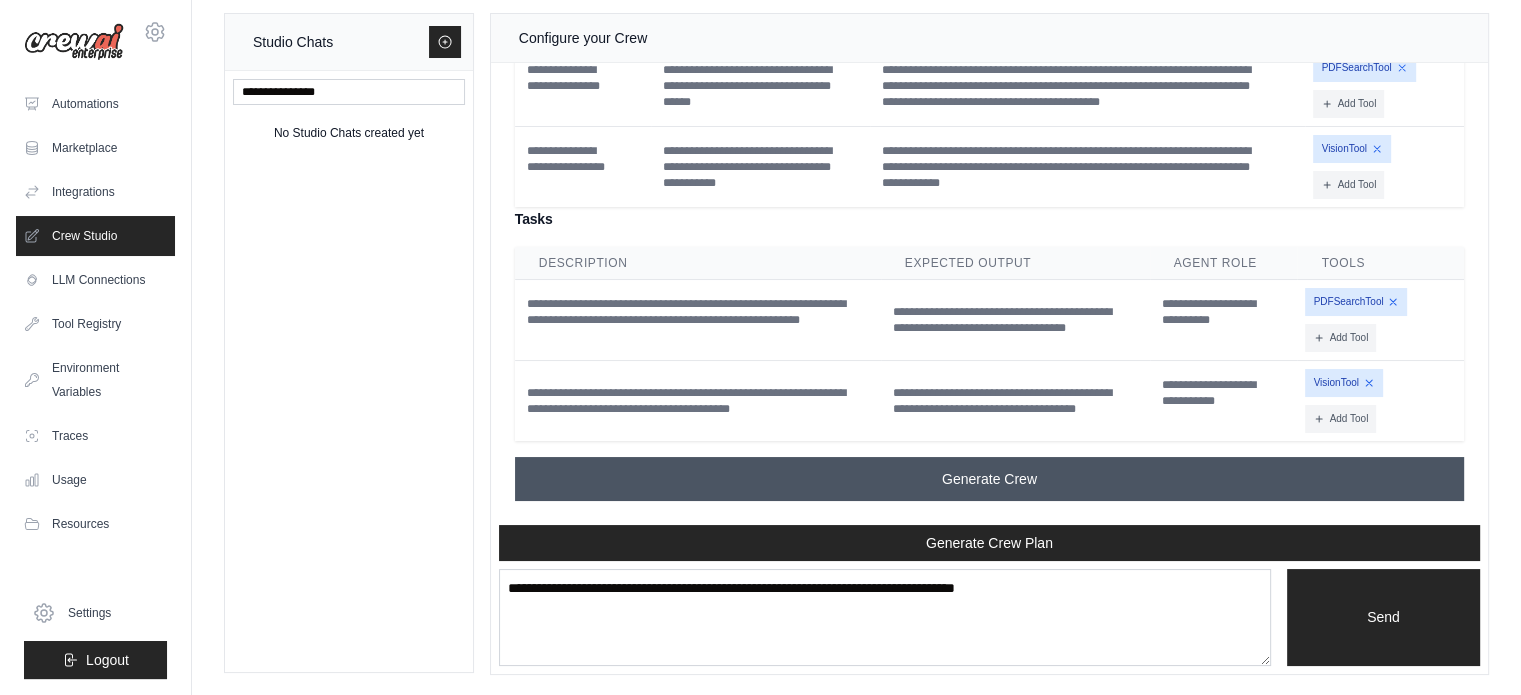 click on "Generate Crew" at bounding box center [989, 479] 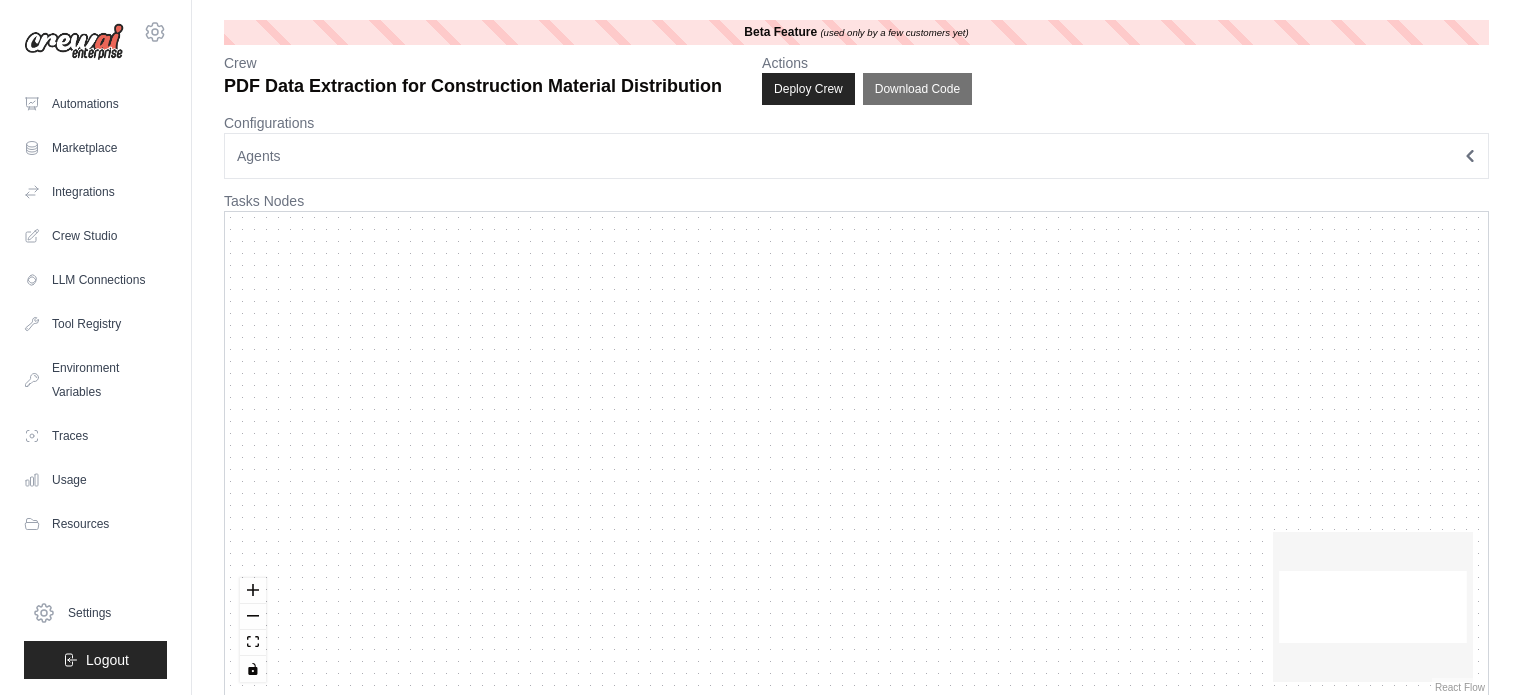 scroll, scrollTop: 0, scrollLeft: 0, axis: both 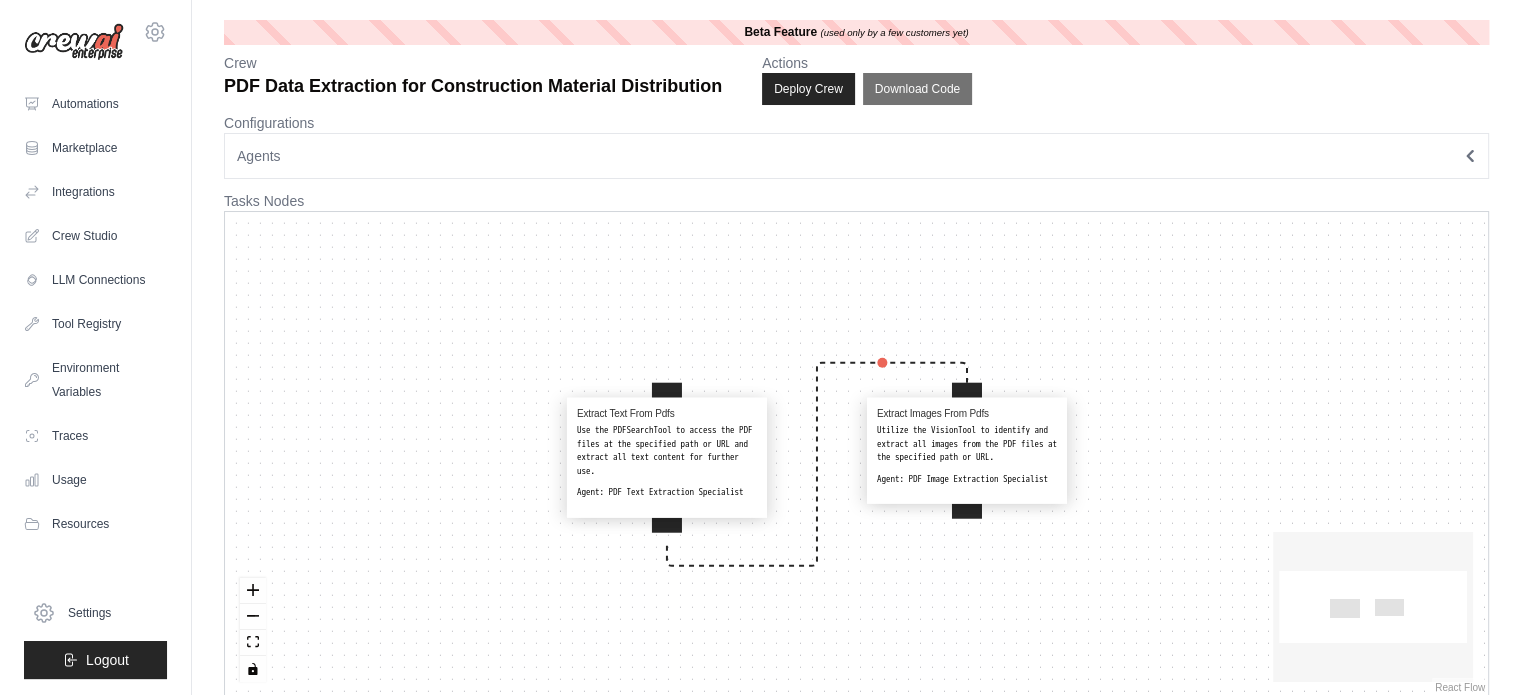 click on "Use the PDFSearchTool to access the PDF files at the specified path or URL and extract all text content for further use." at bounding box center [667, 451] 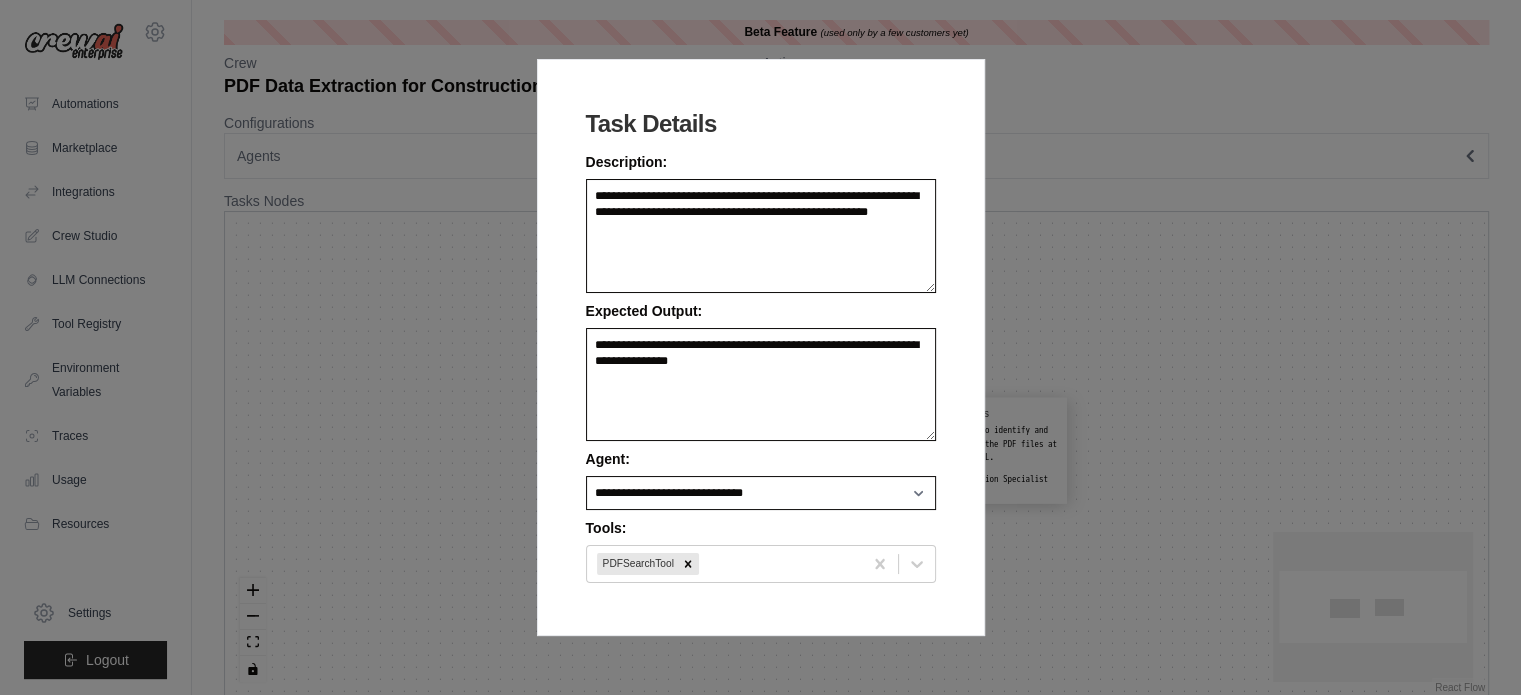 click on "**********" at bounding box center [760, 347] 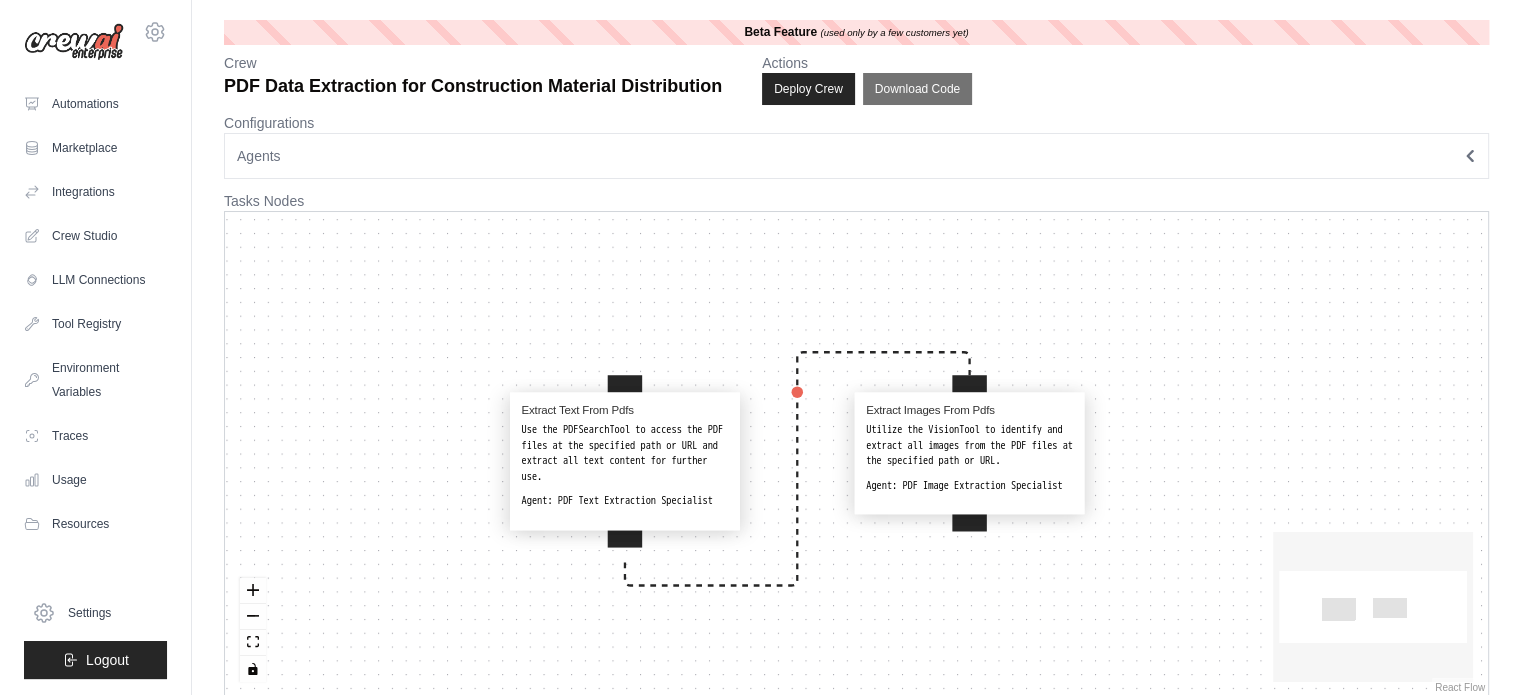 click on "Agents" at bounding box center [259, 156] 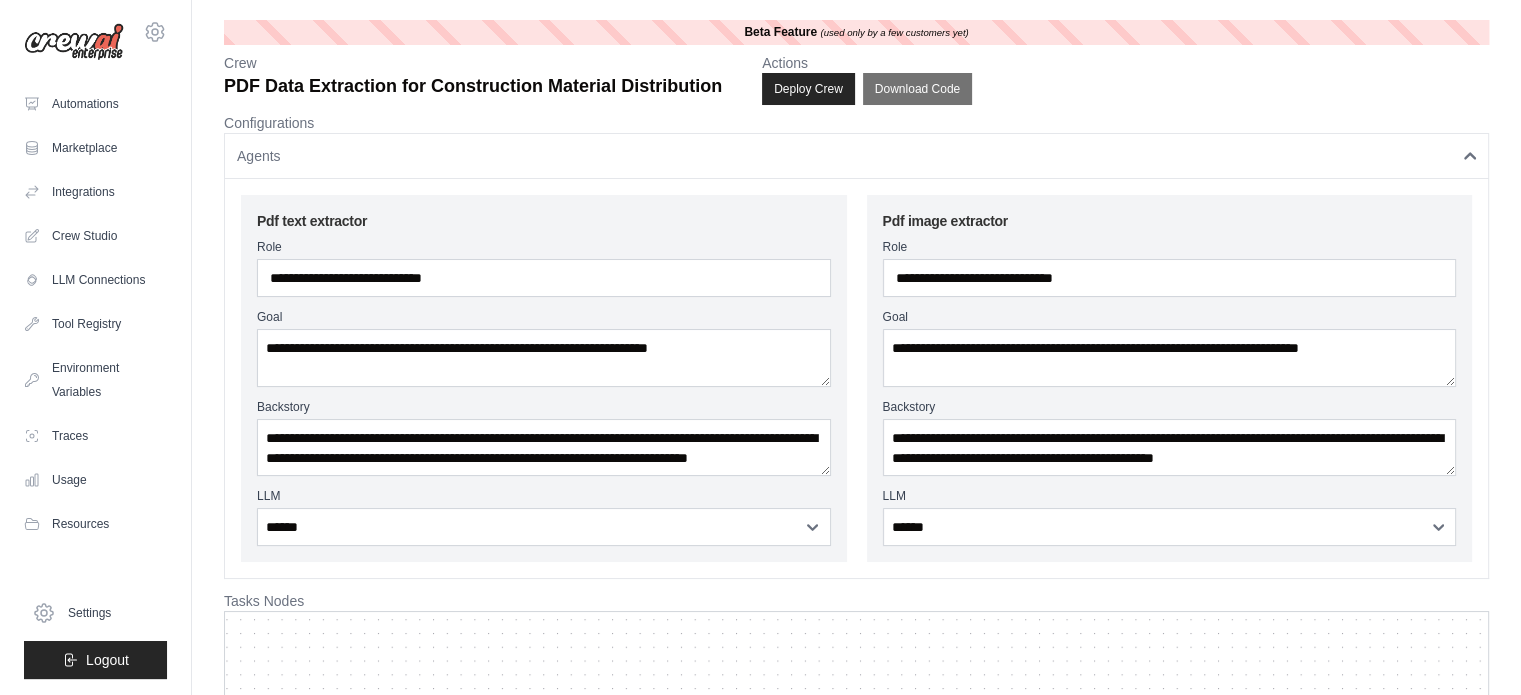 click on "Agents" at bounding box center [259, 156] 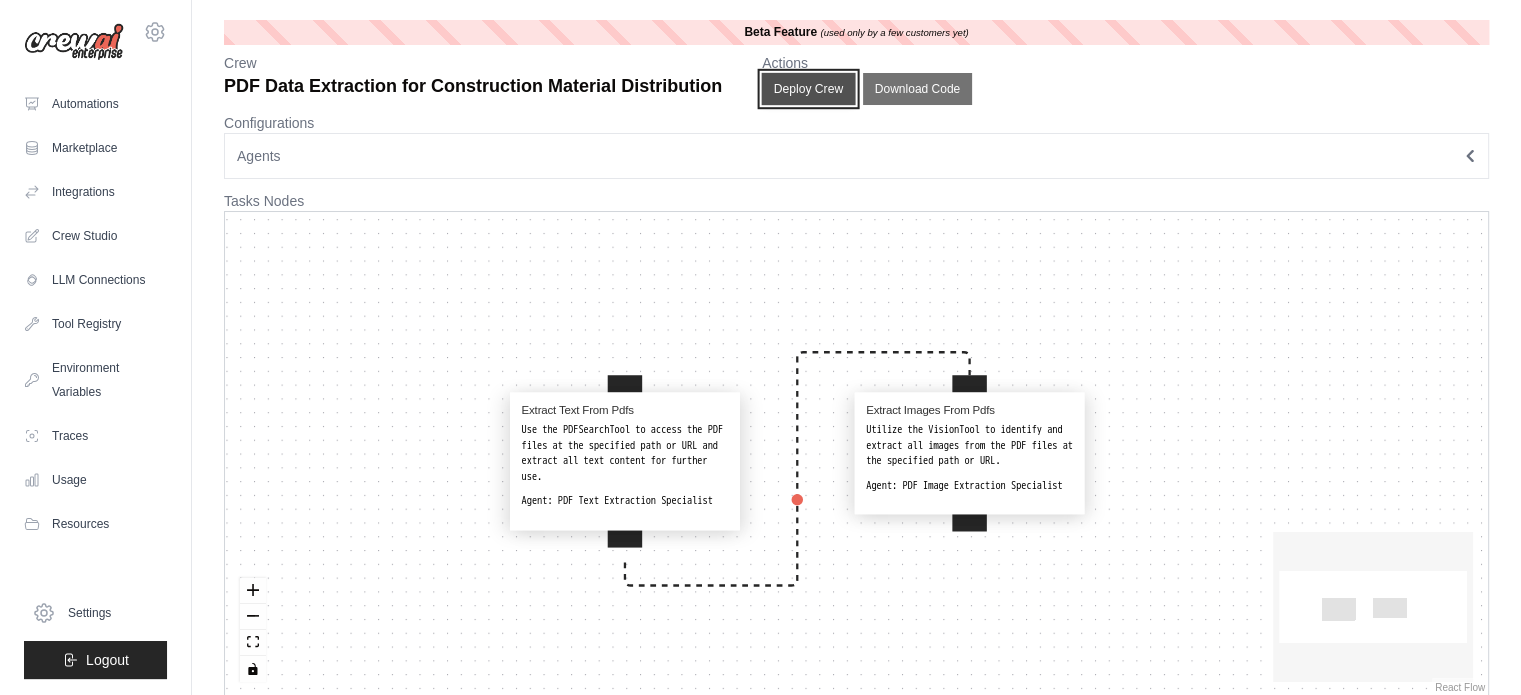 click on "Deploy Crew" at bounding box center [809, 89] 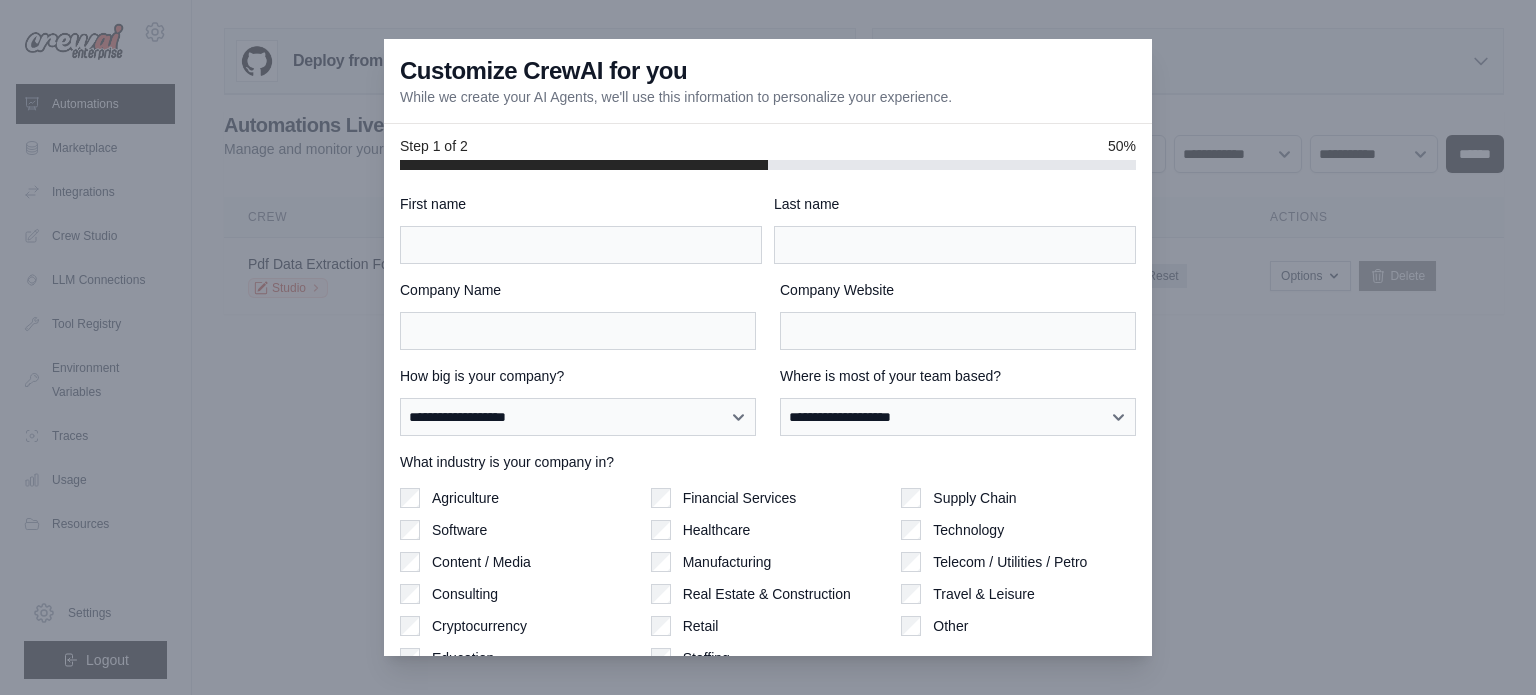 scroll, scrollTop: 0, scrollLeft: 0, axis: both 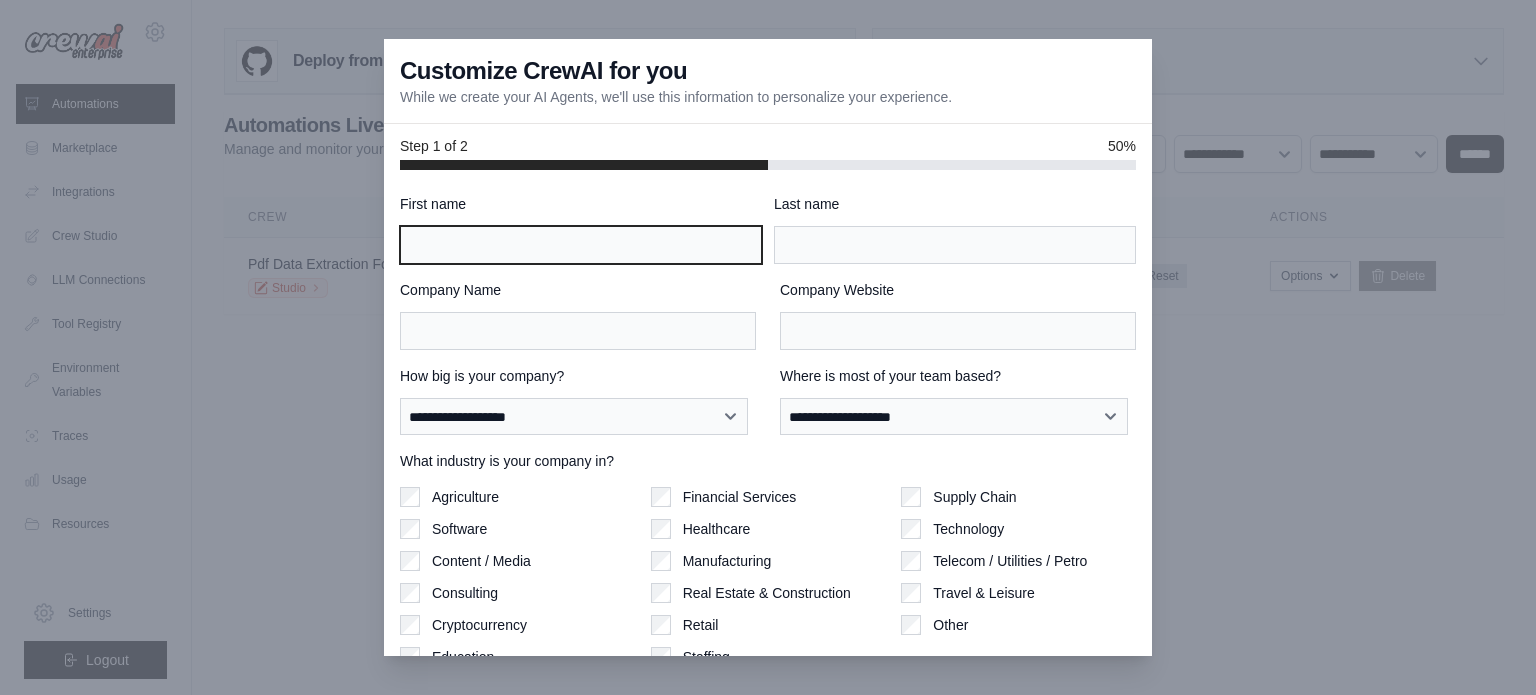 click on "First name" at bounding box center [581, 245] 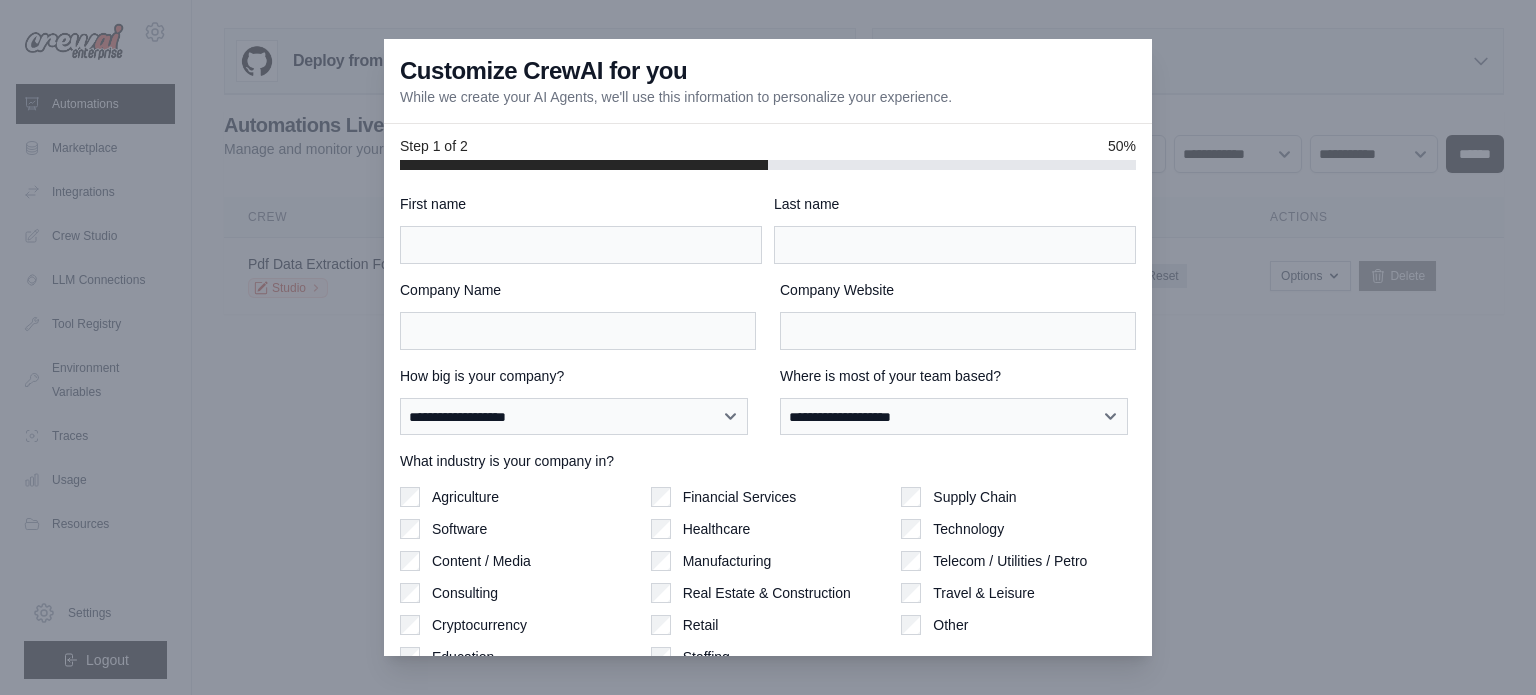 click on "Where is most of your team based?" at bounding box center (958, 376) 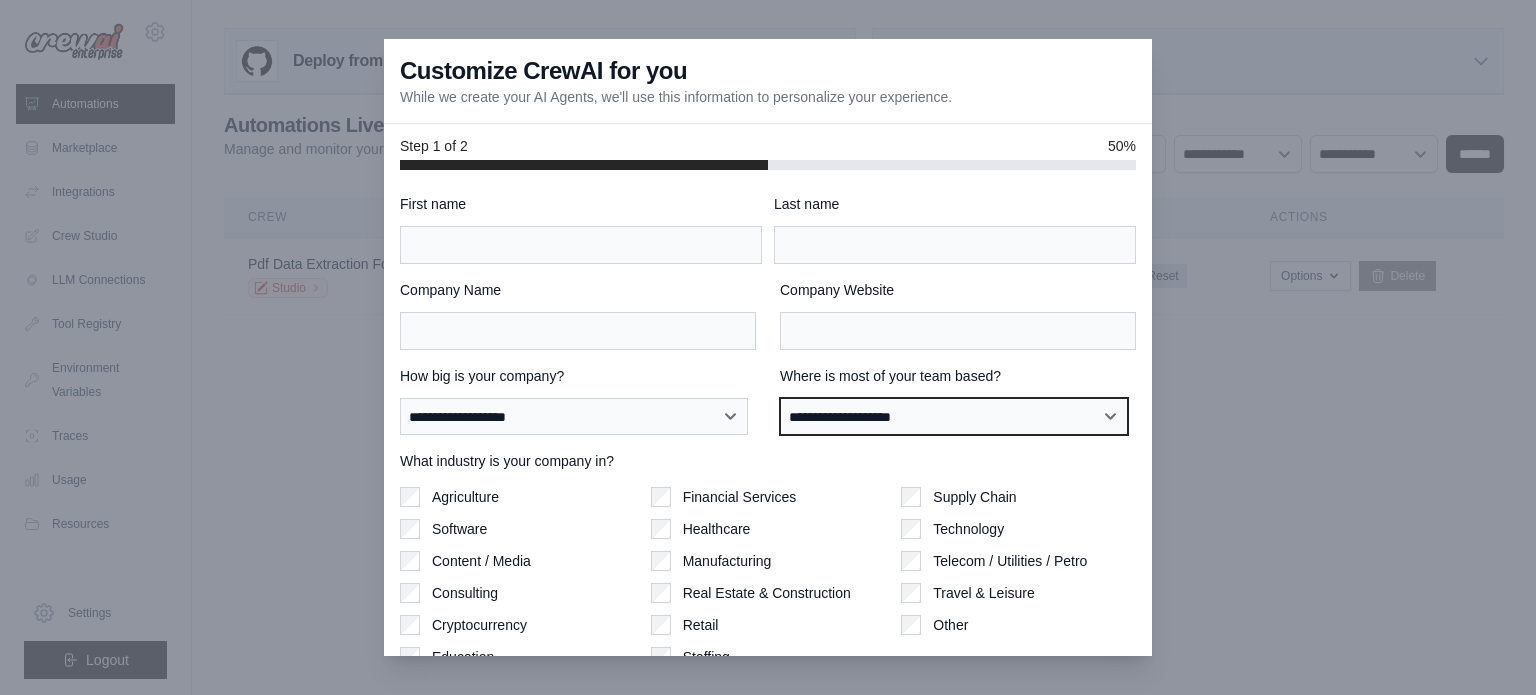 click on "**********" at bounding box center [954, 417] 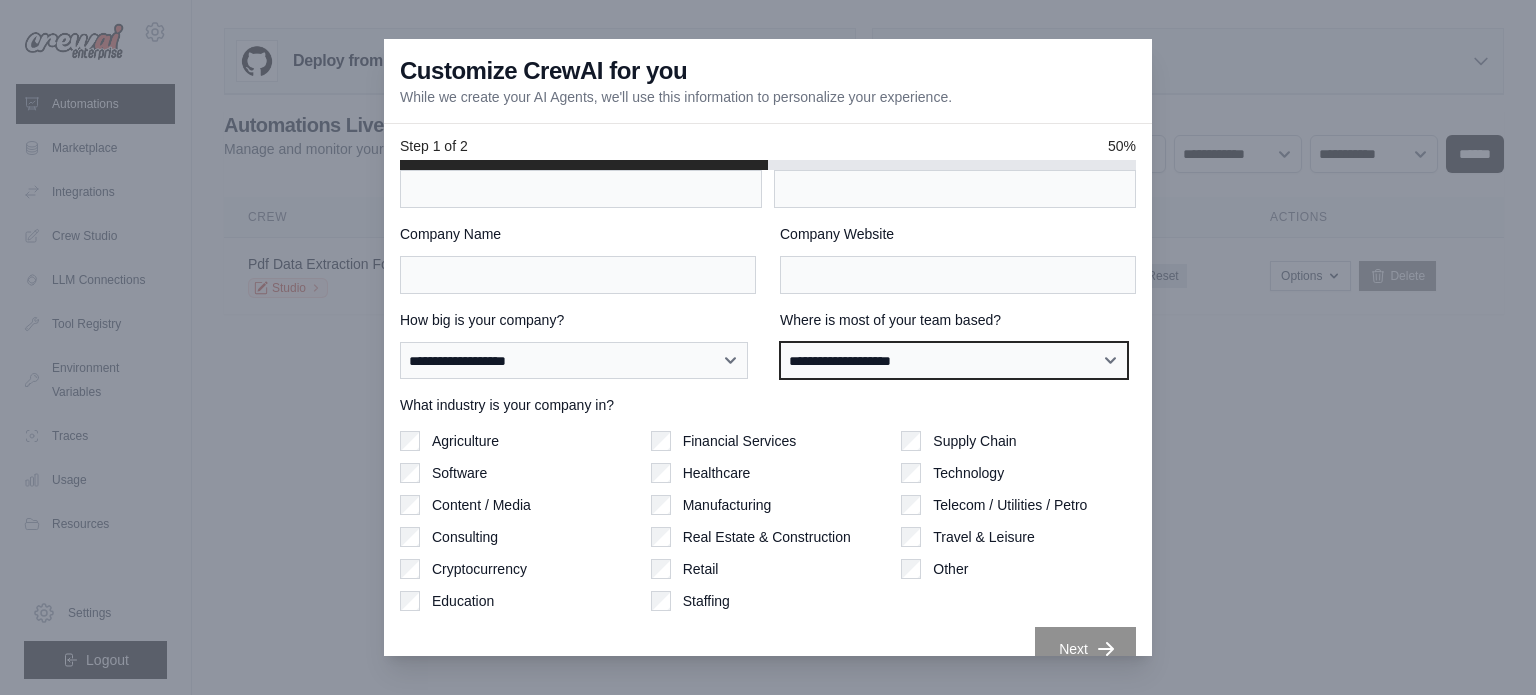 scroll, scrollTop: 86, scrollLeft: 0, axis: vertical 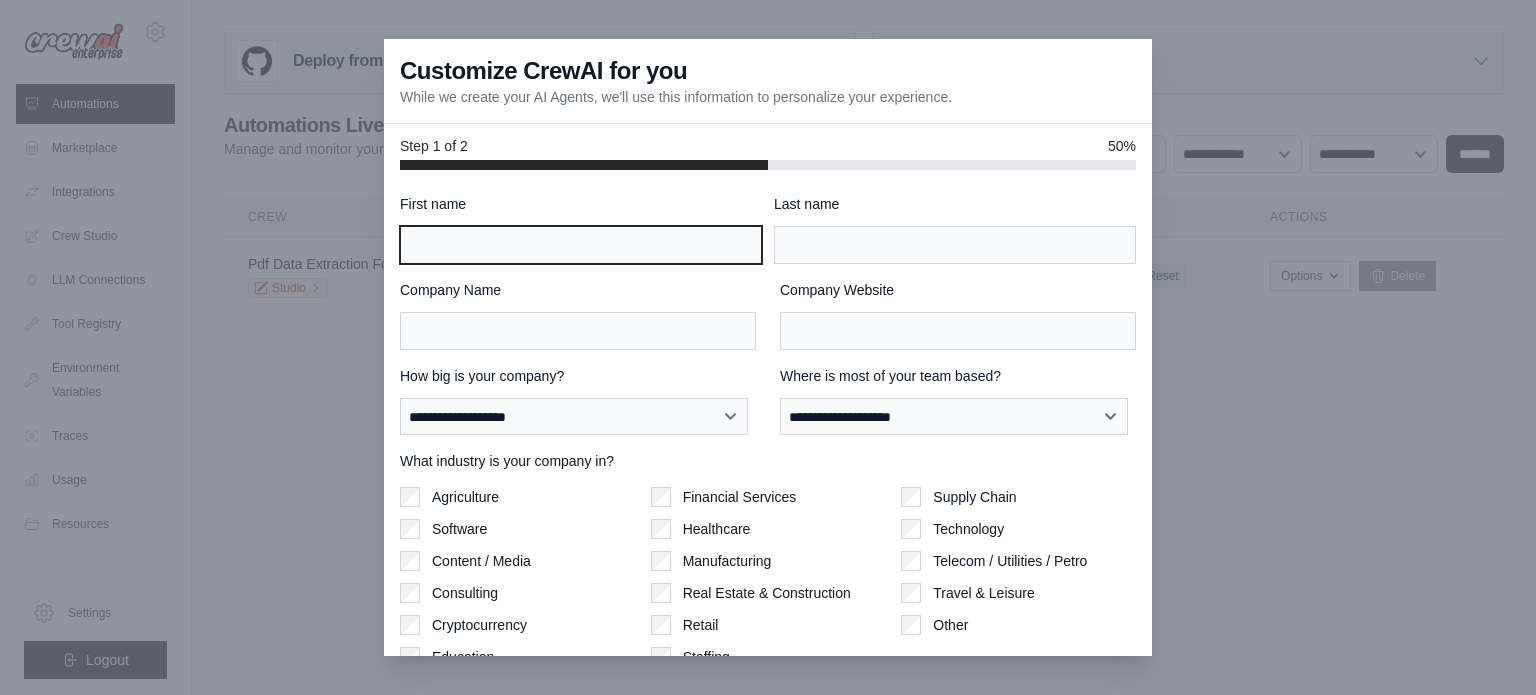 click on "First name" at bounding box center [581, 245] 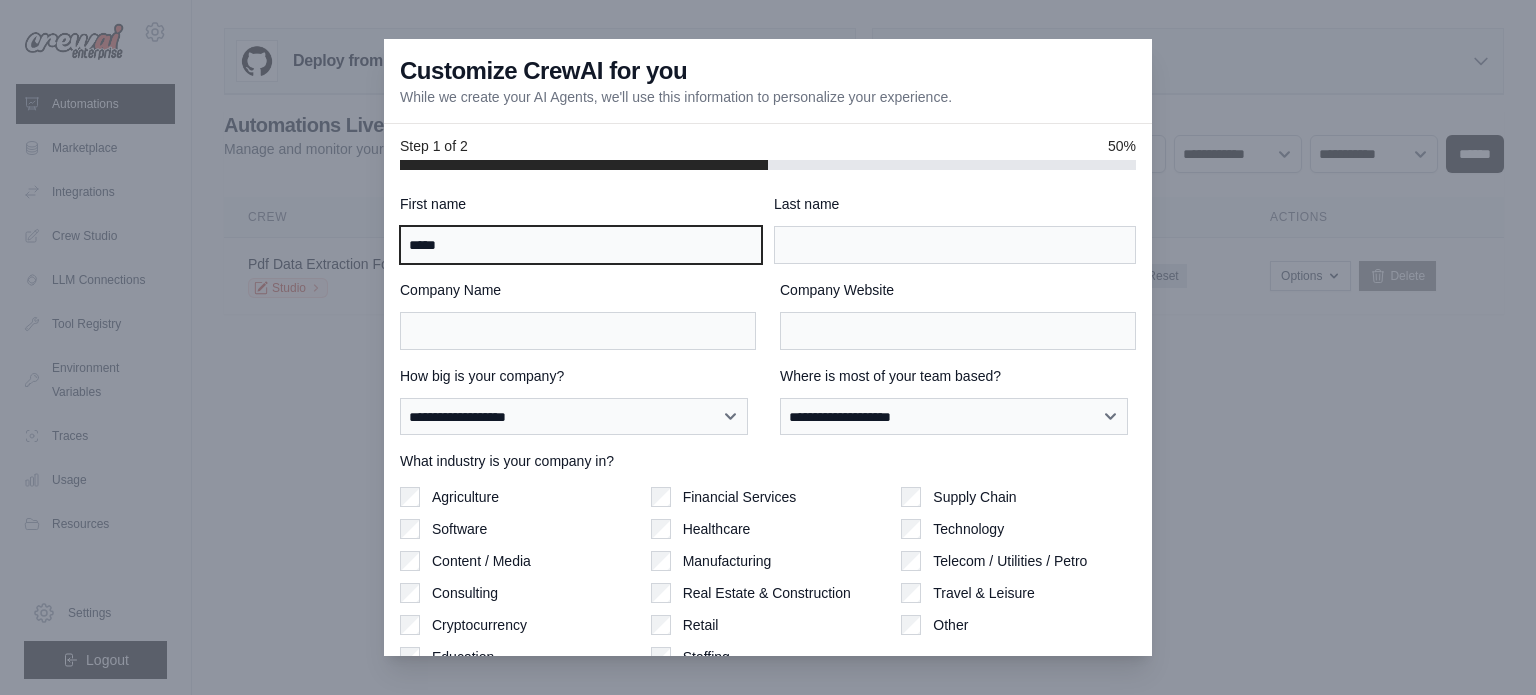 type on "*****" 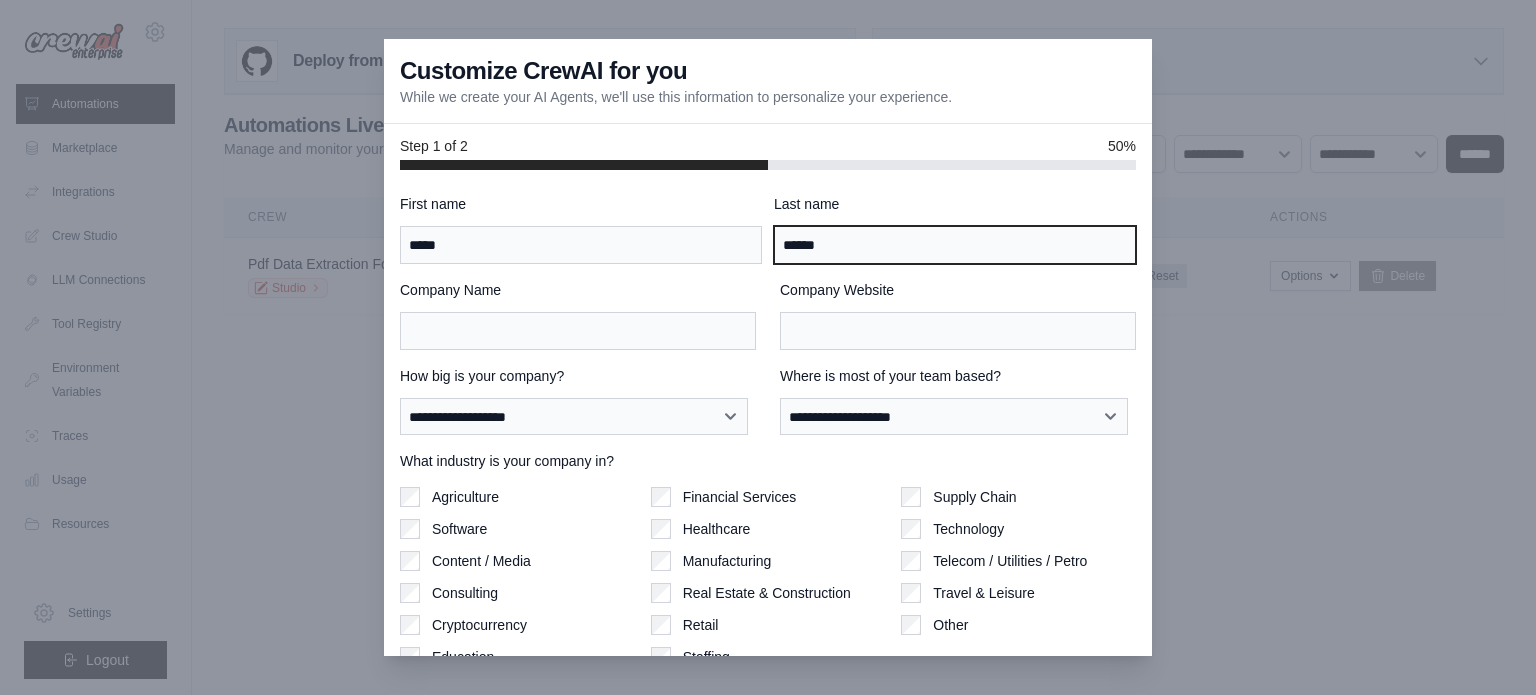 type on "******" 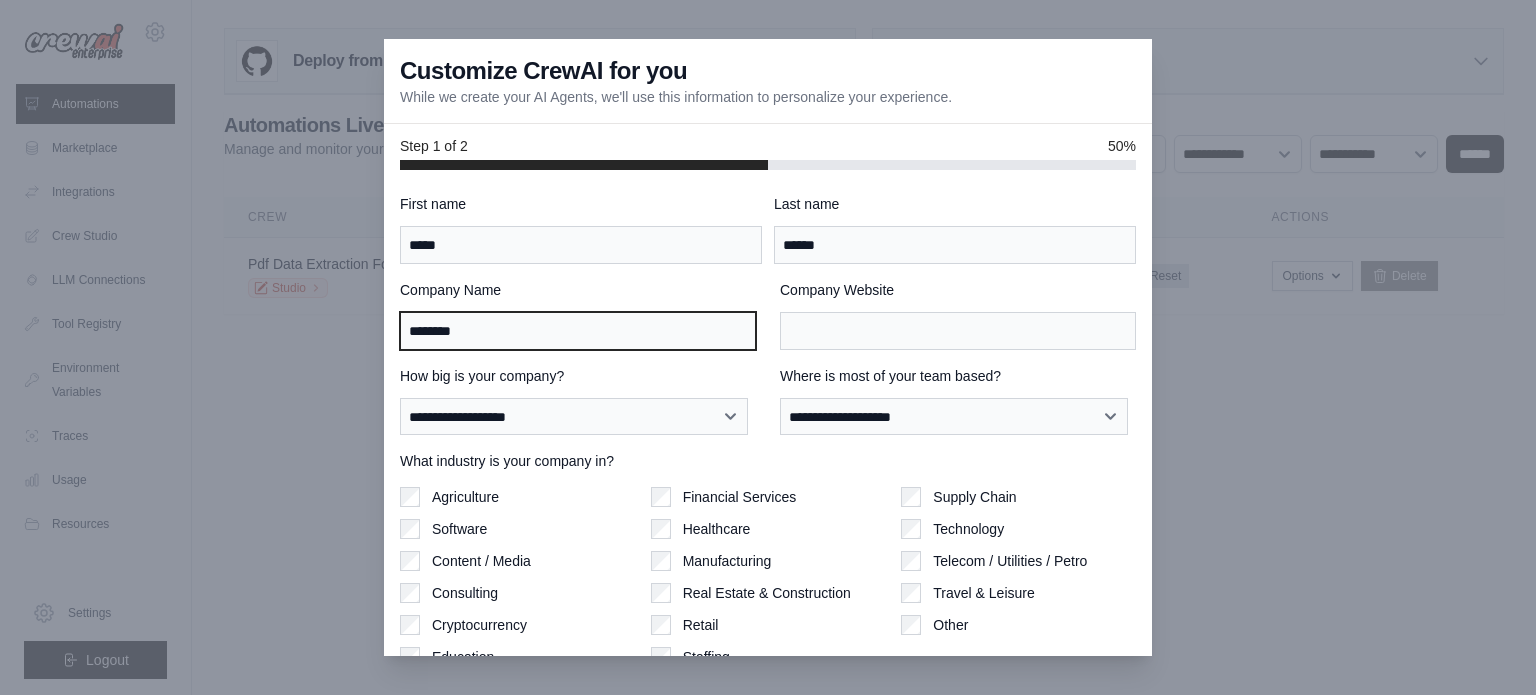 type on "********" 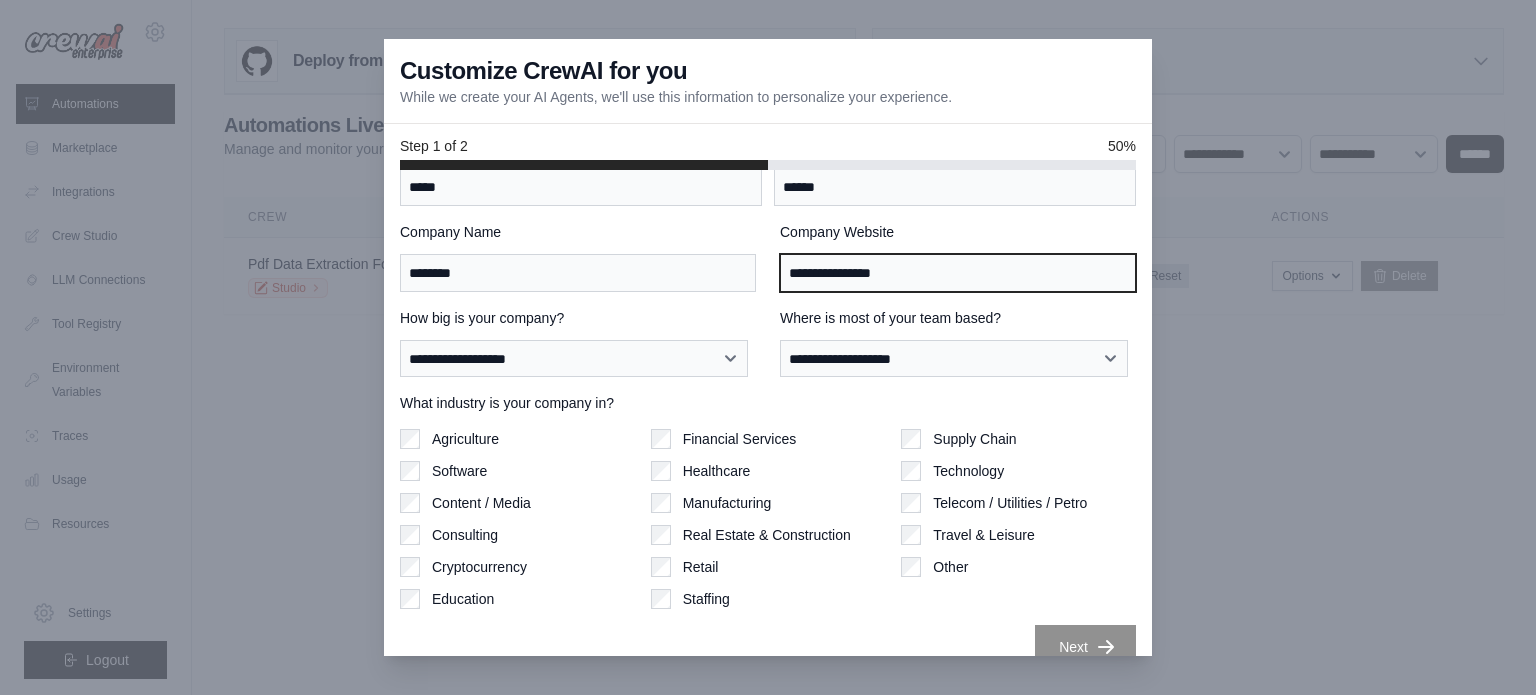 scroll, scrollTop: 86, scrollLeft: 0, axis: vertical 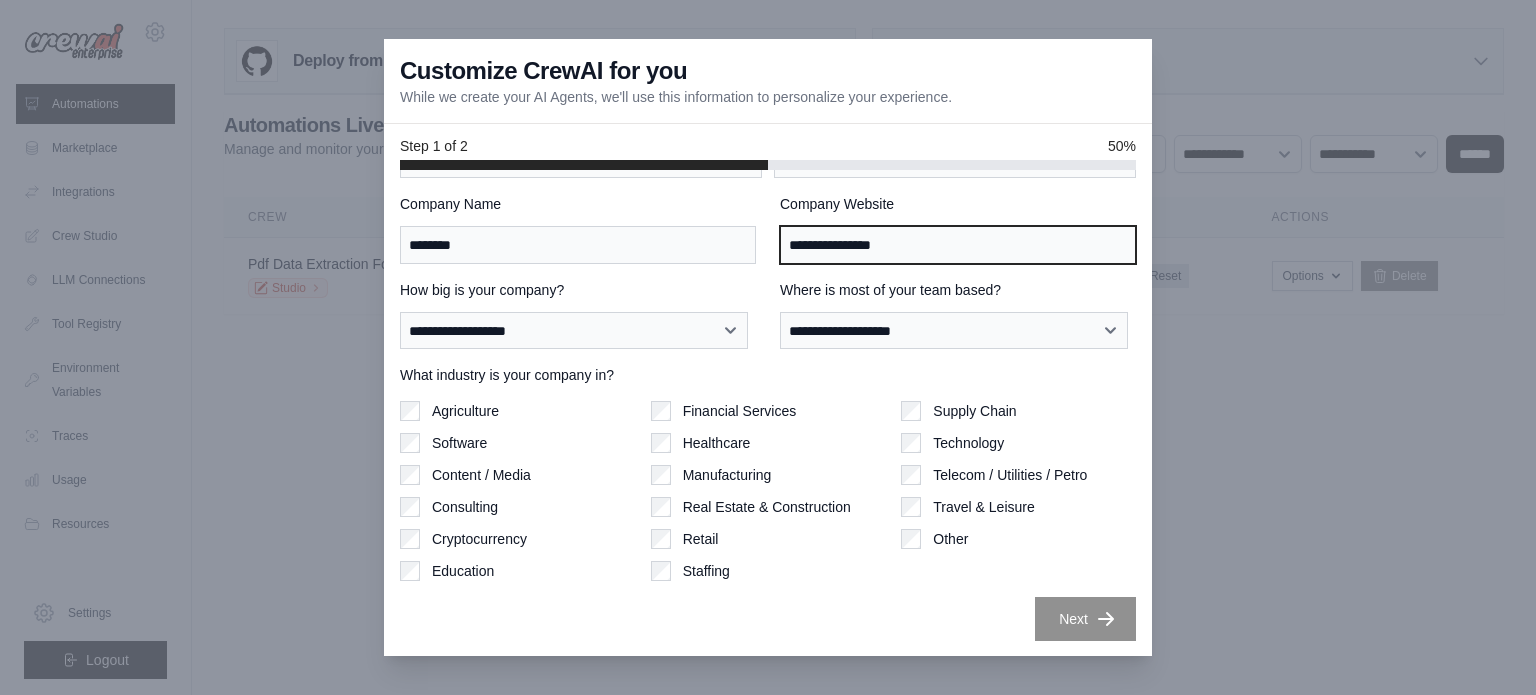 type on "**********" 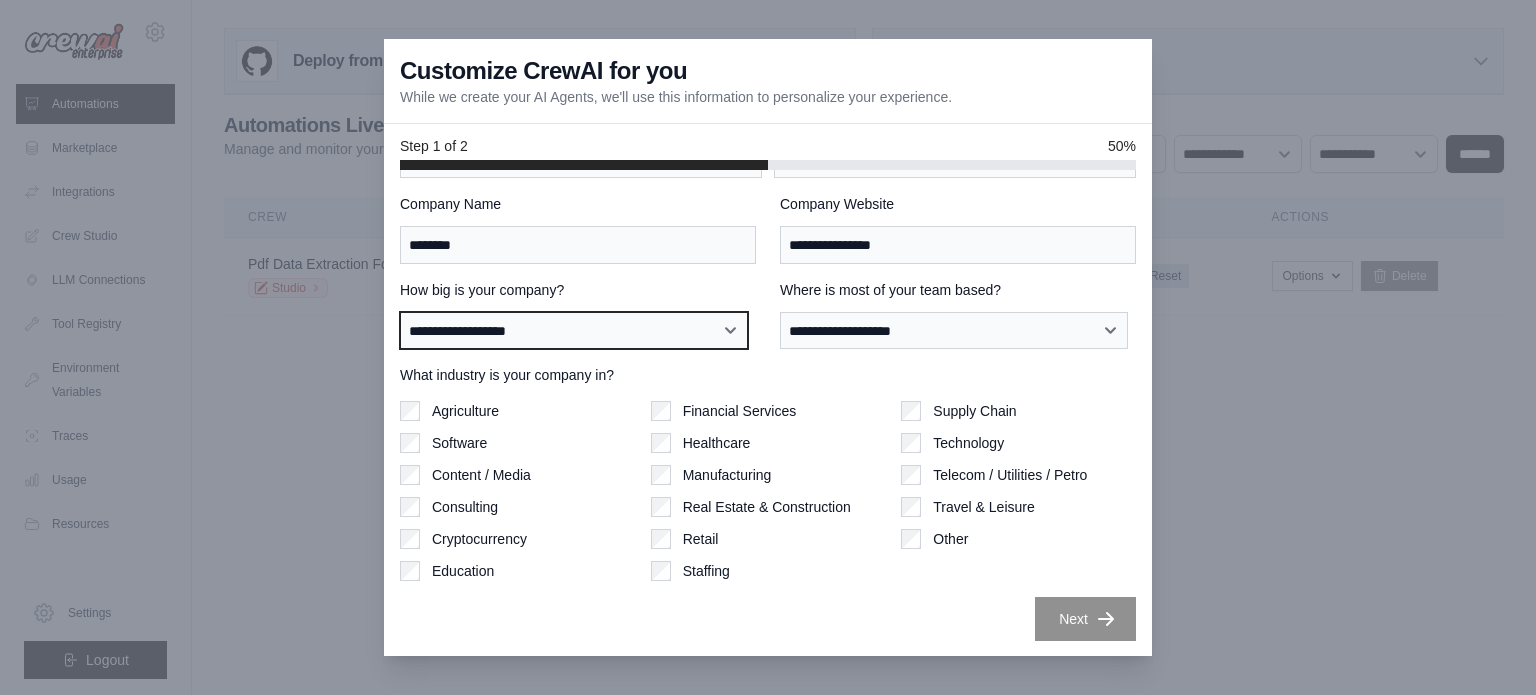 click on "**********" at bounding box center [574, 331] 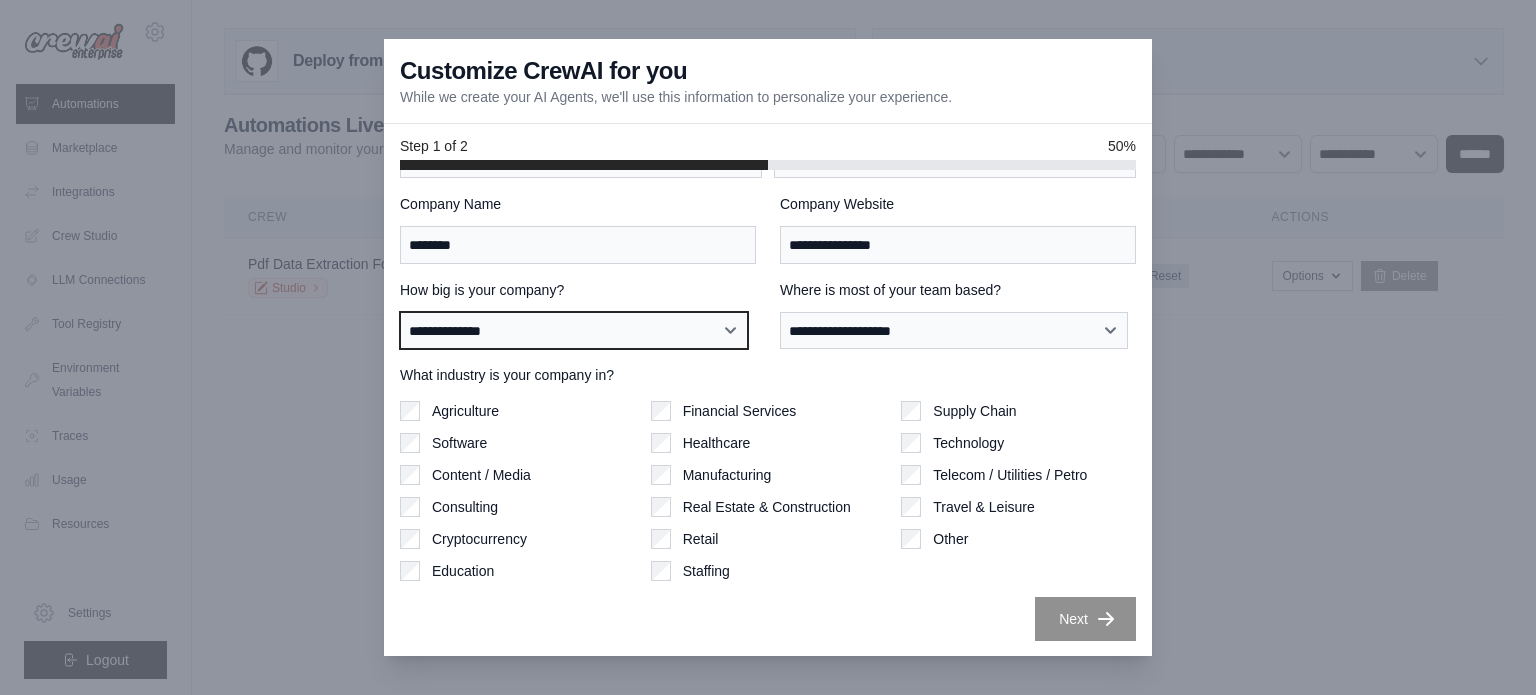 click on "**********" at bounding box center [574, 331] 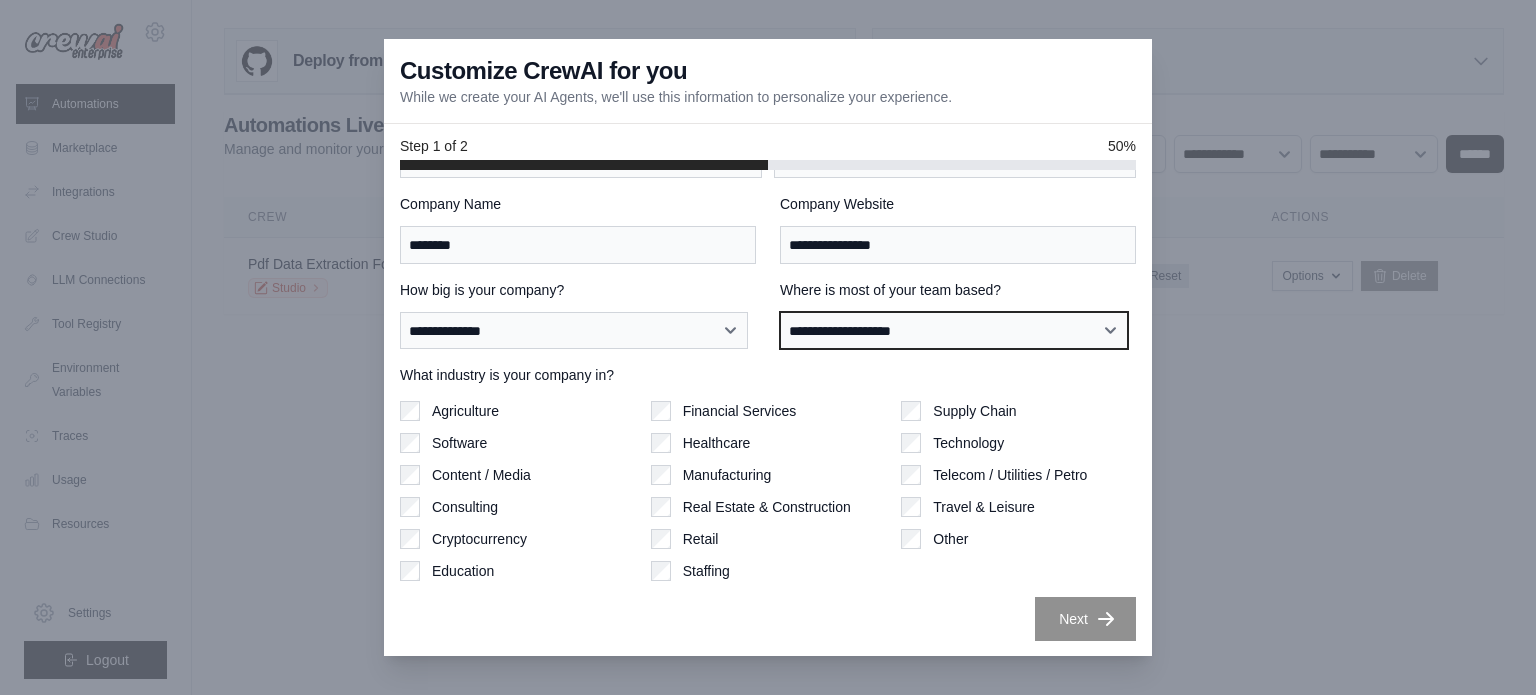 click on "**********" at bounding box center [954, 331] 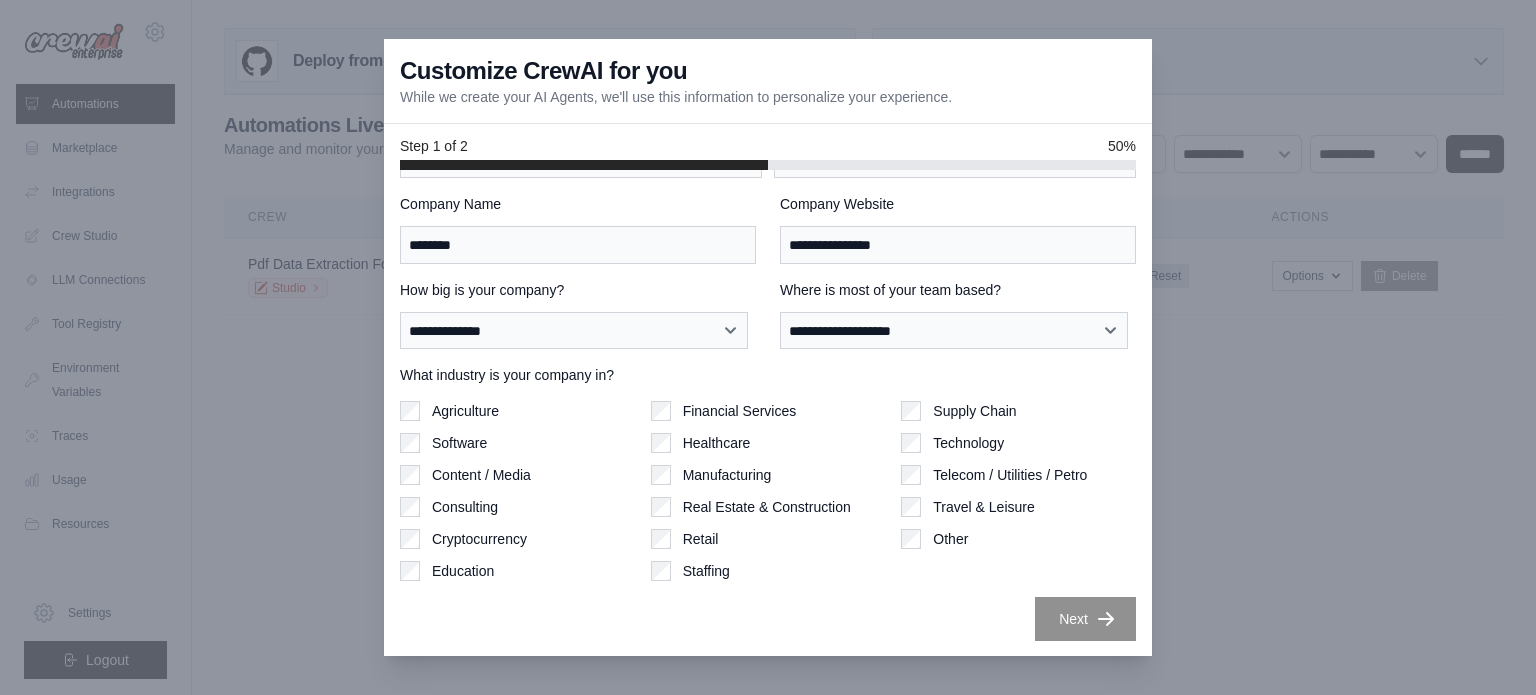 drag, startPoint x: 545, startPoint y: 202, endPoint x: 520, endPoint y: 226, distance: 34.655445 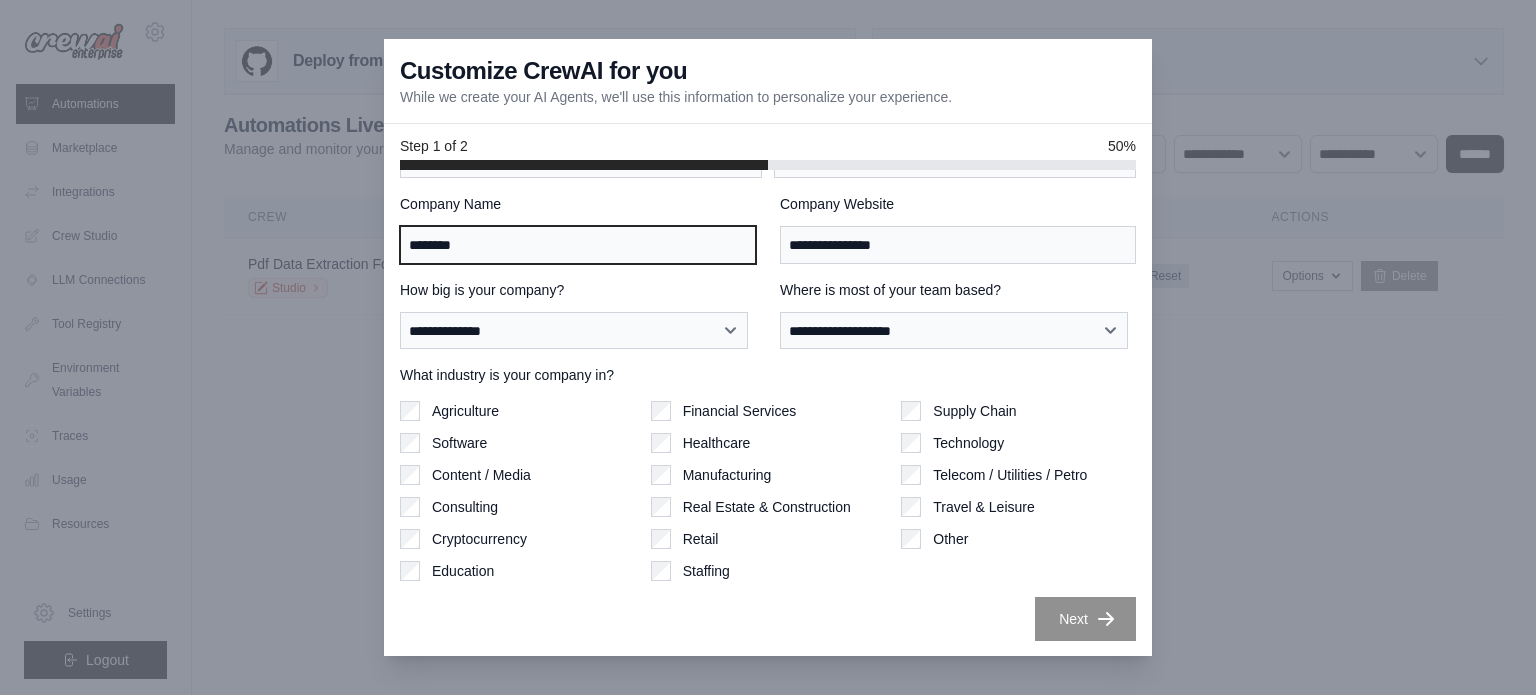 click on "********" at bounding box center [578, 245] 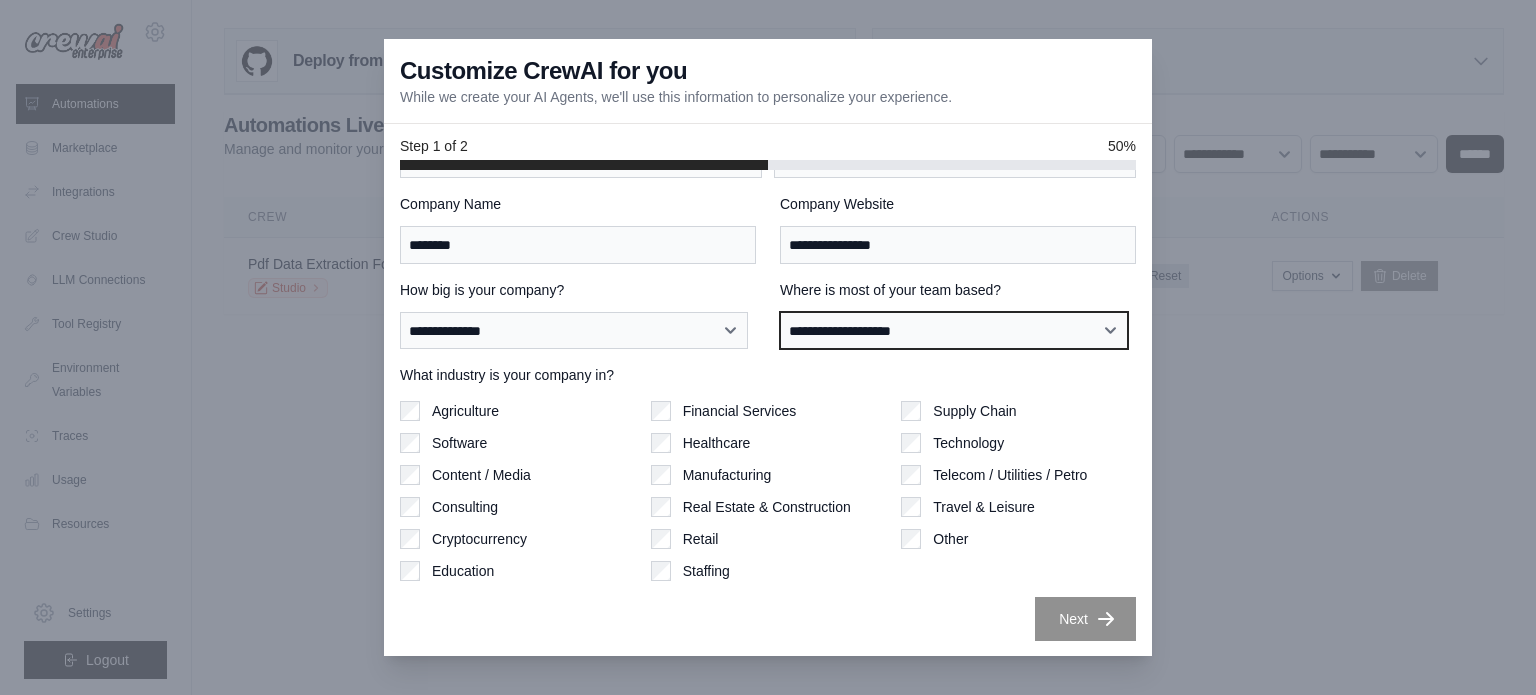 click on "**********" at bounding box center [954, 331] 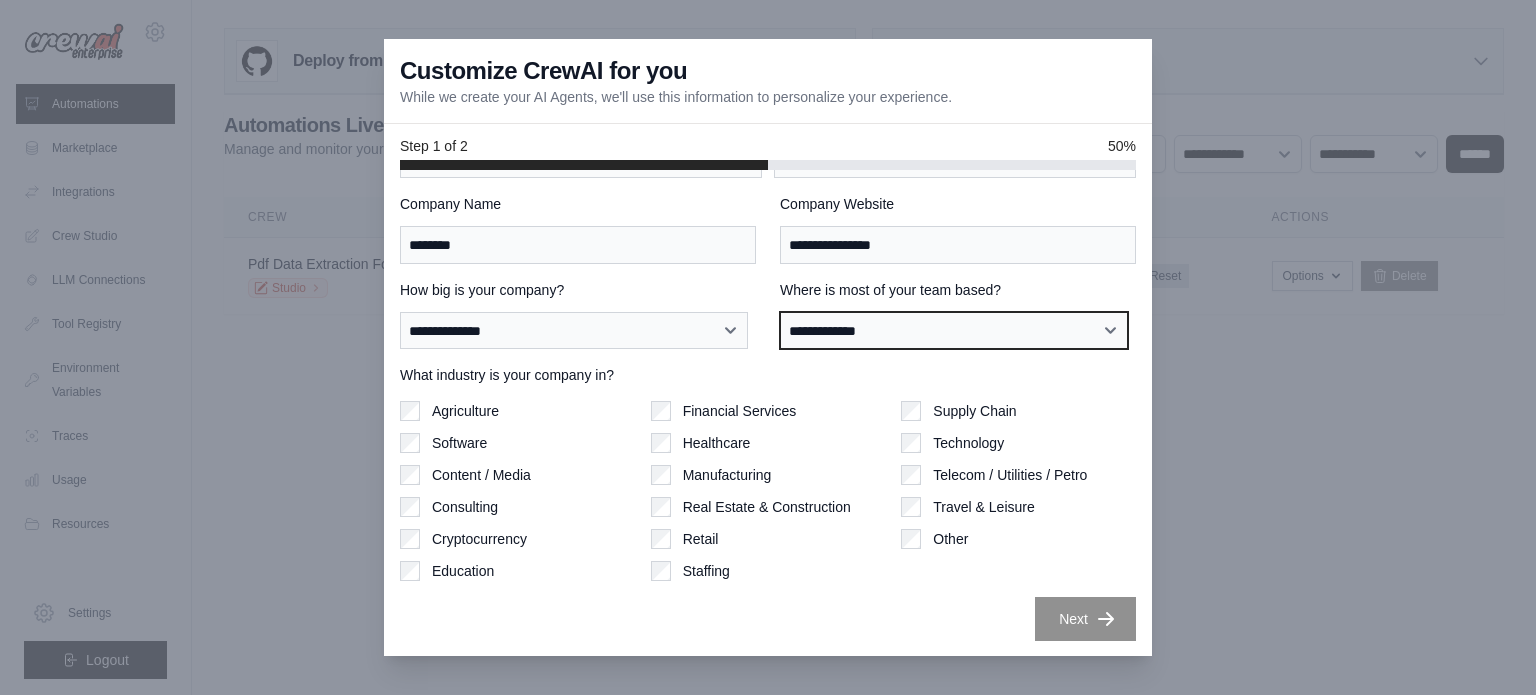 click on "**********" at bounding box center [954, 331] 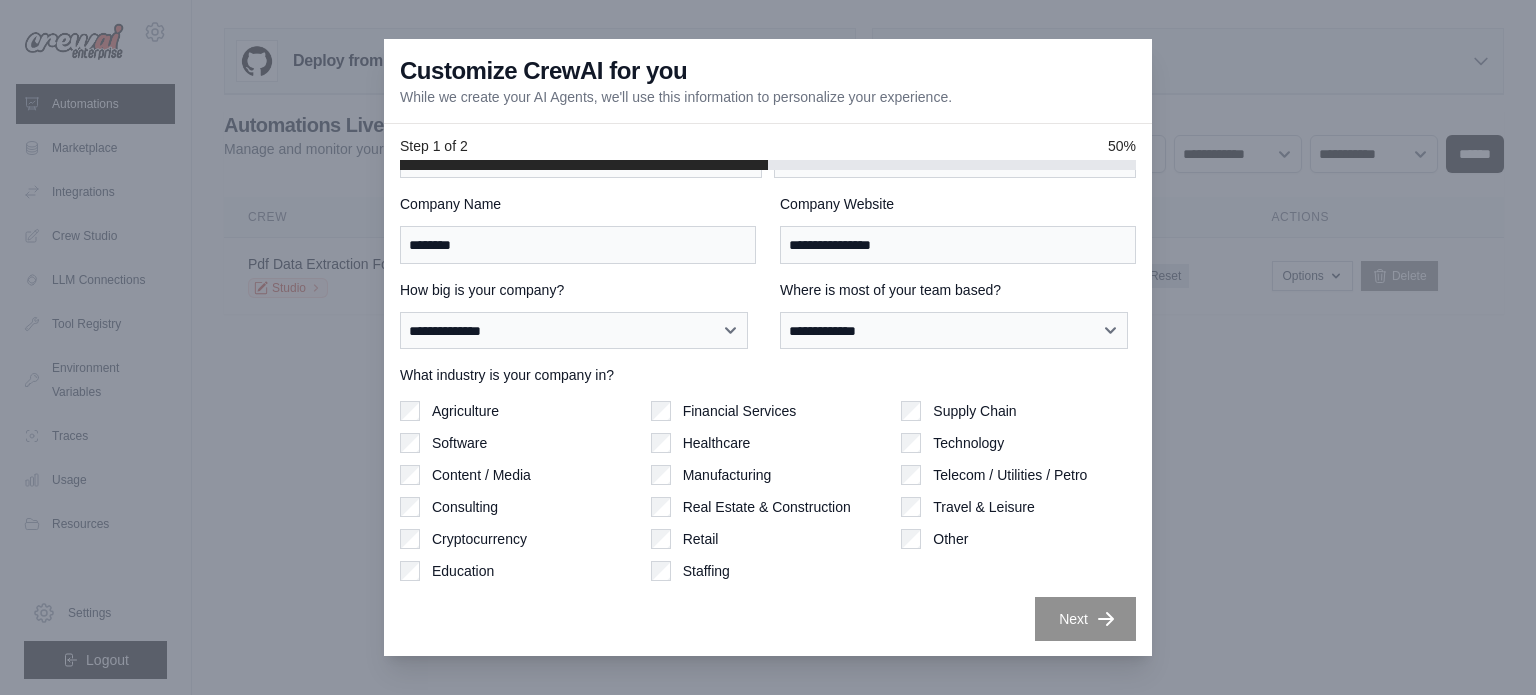click on "Software" at bounding box center [459, 443] 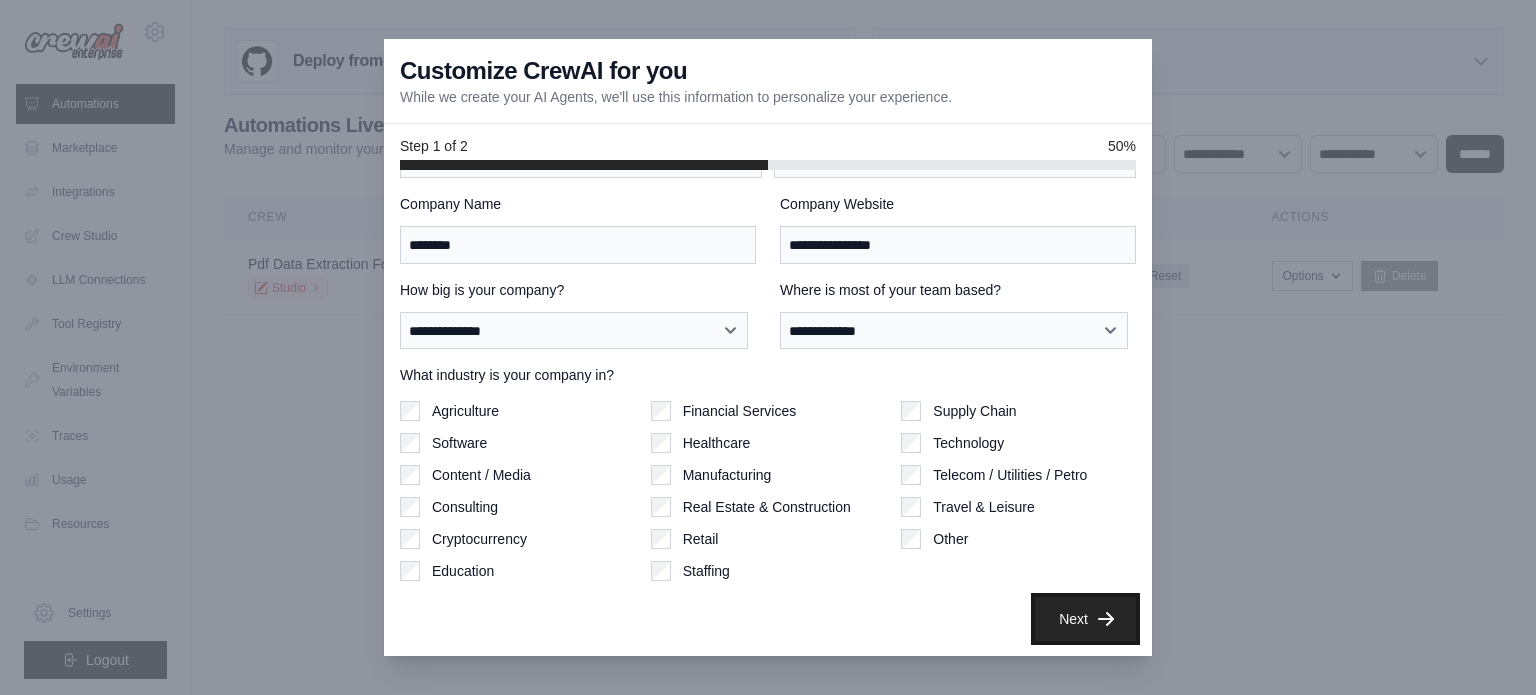 click on "Next" at bounding box center (1085, 619) 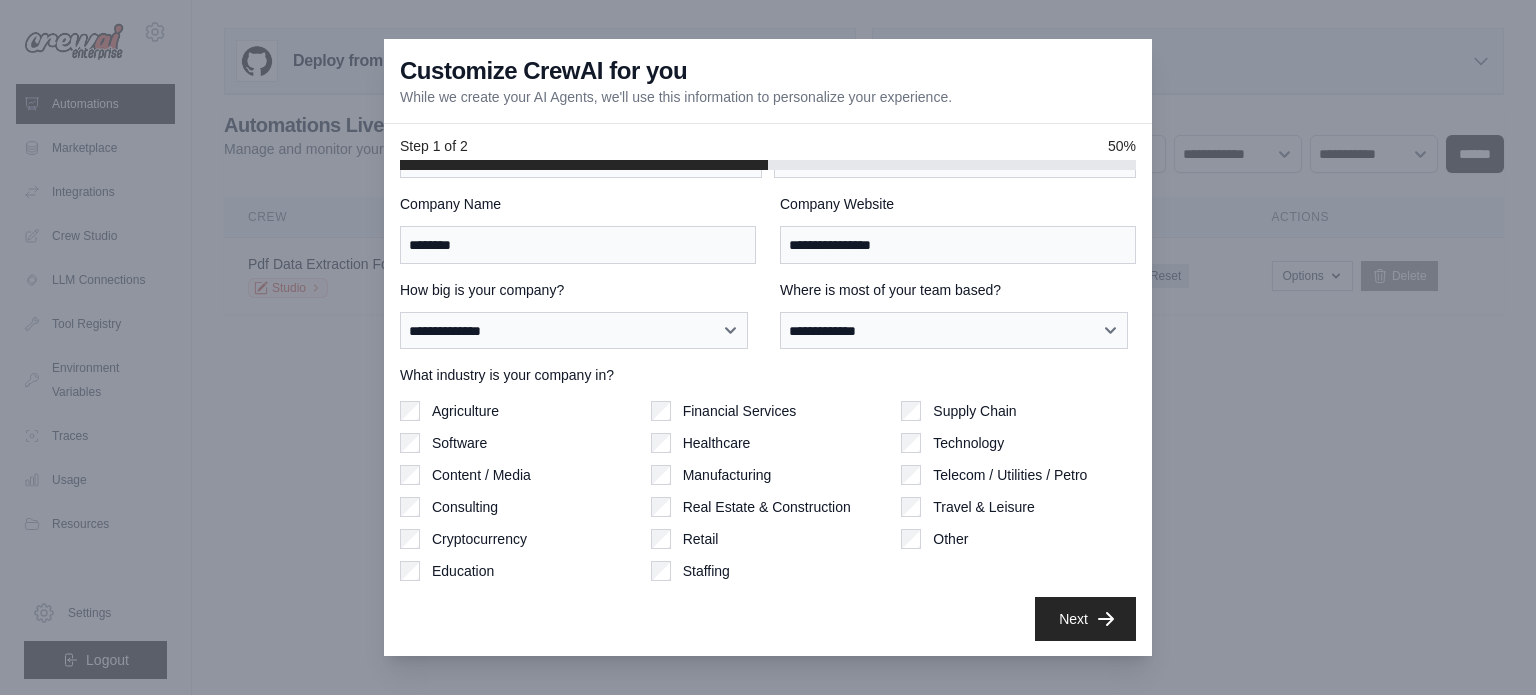 scroll, scrollTop: 0, scrollLeft: 0, axis: both 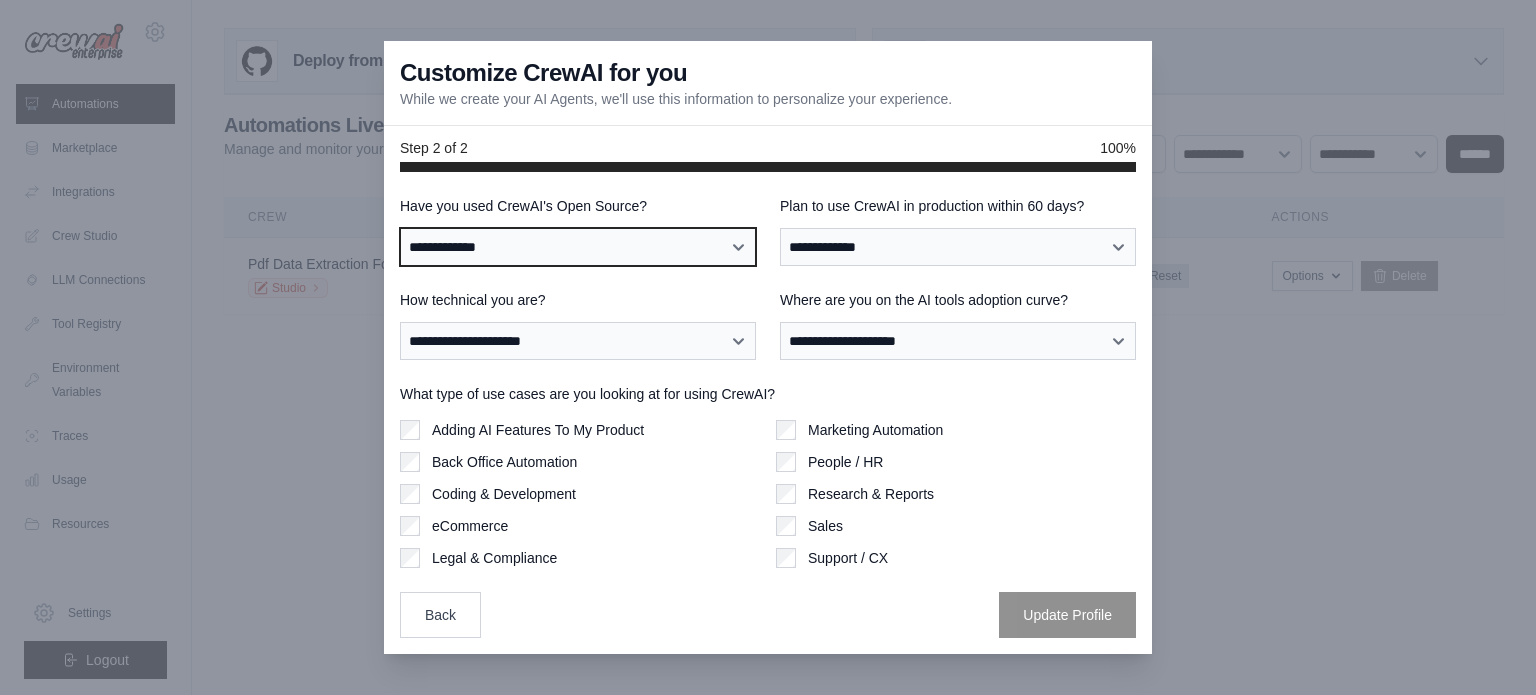 click on "**********" at bounding box center [578, 247] 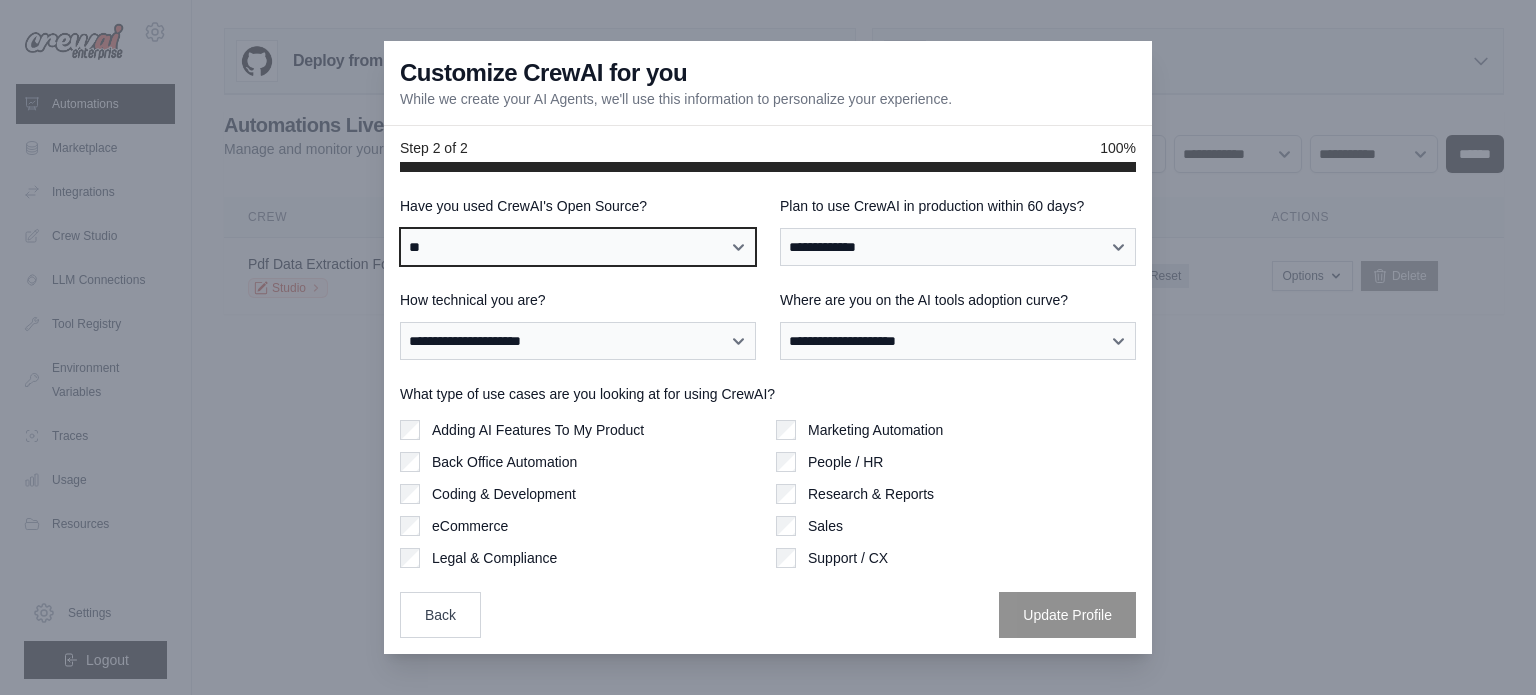 click on "**********" at bounding box center (578, 247) 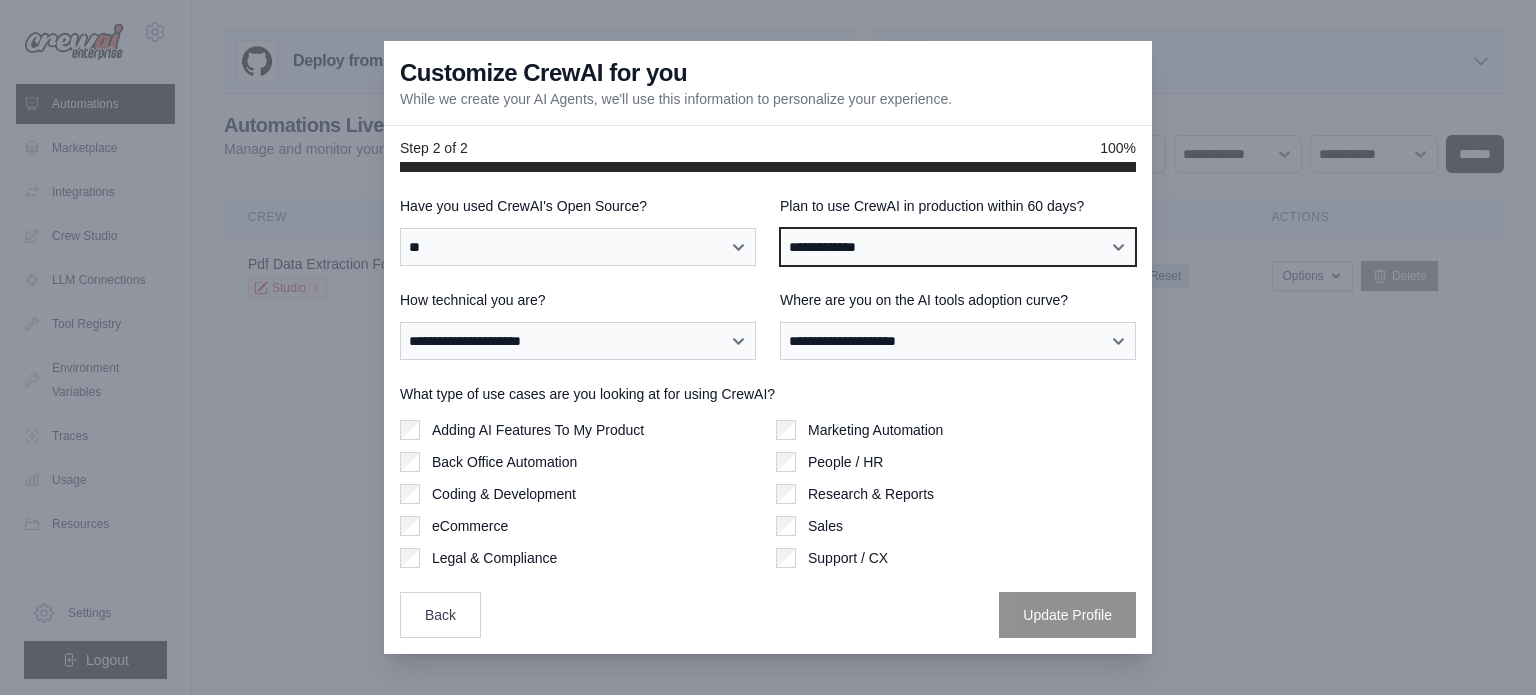 click on "**********" at bounding box center (958, 247) 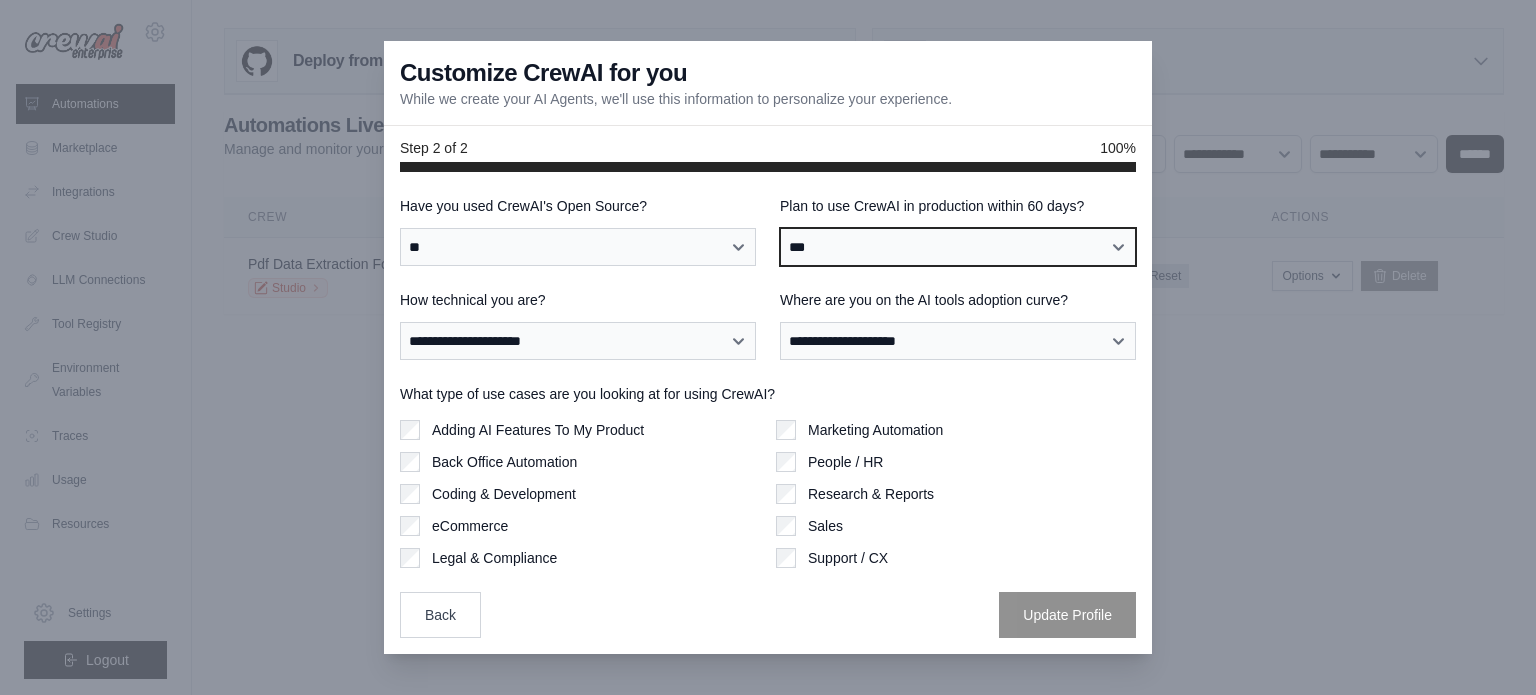 click on "**********" at bounding box center [958, 247] 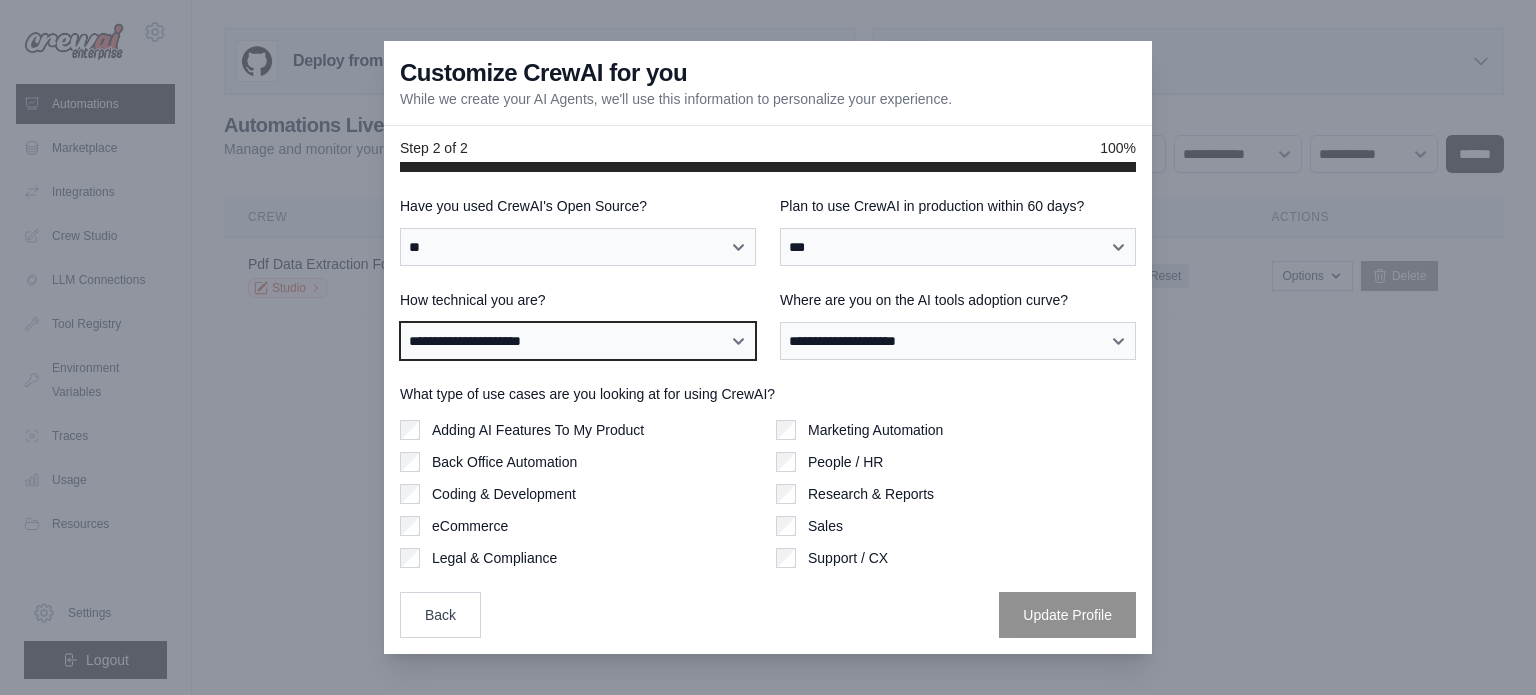 click on "**********" at bounding box center [578, 341] 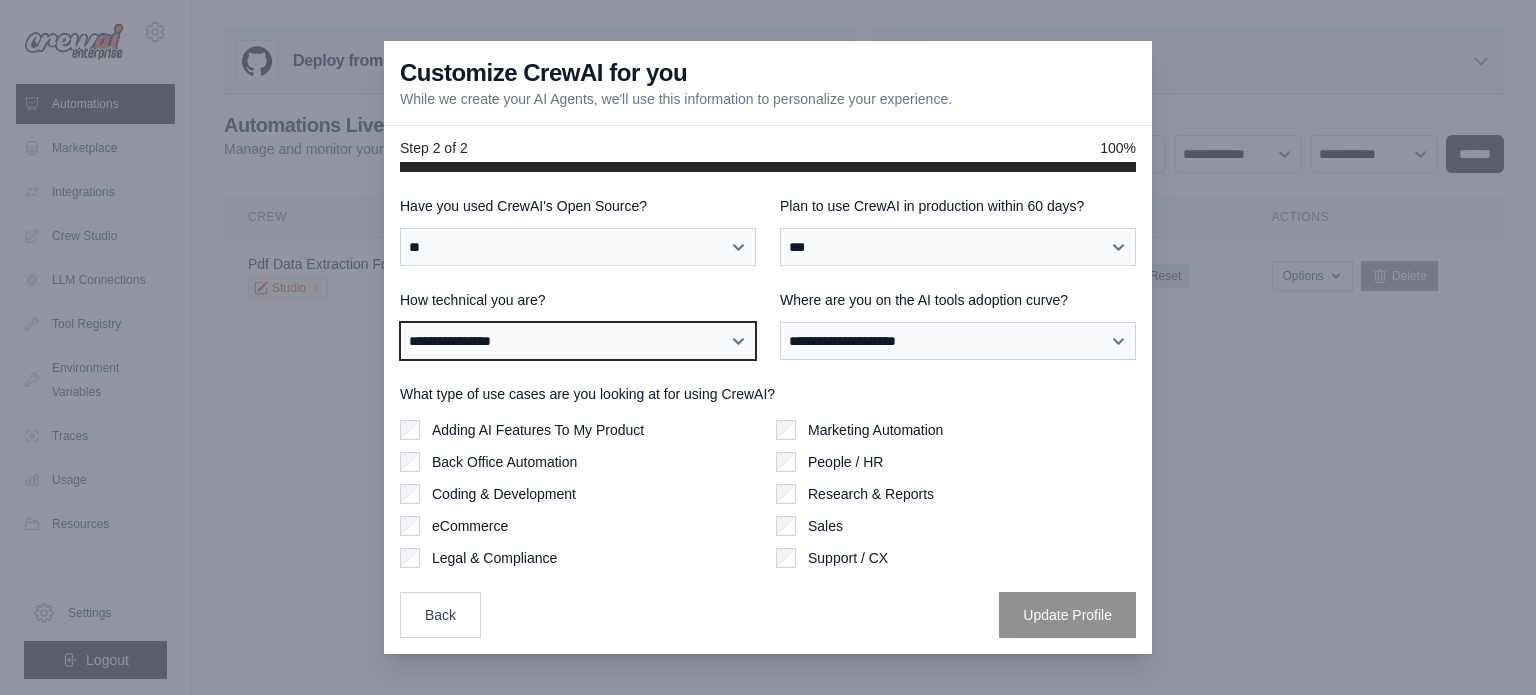 click on "**********" at bounding box center (578, 341) 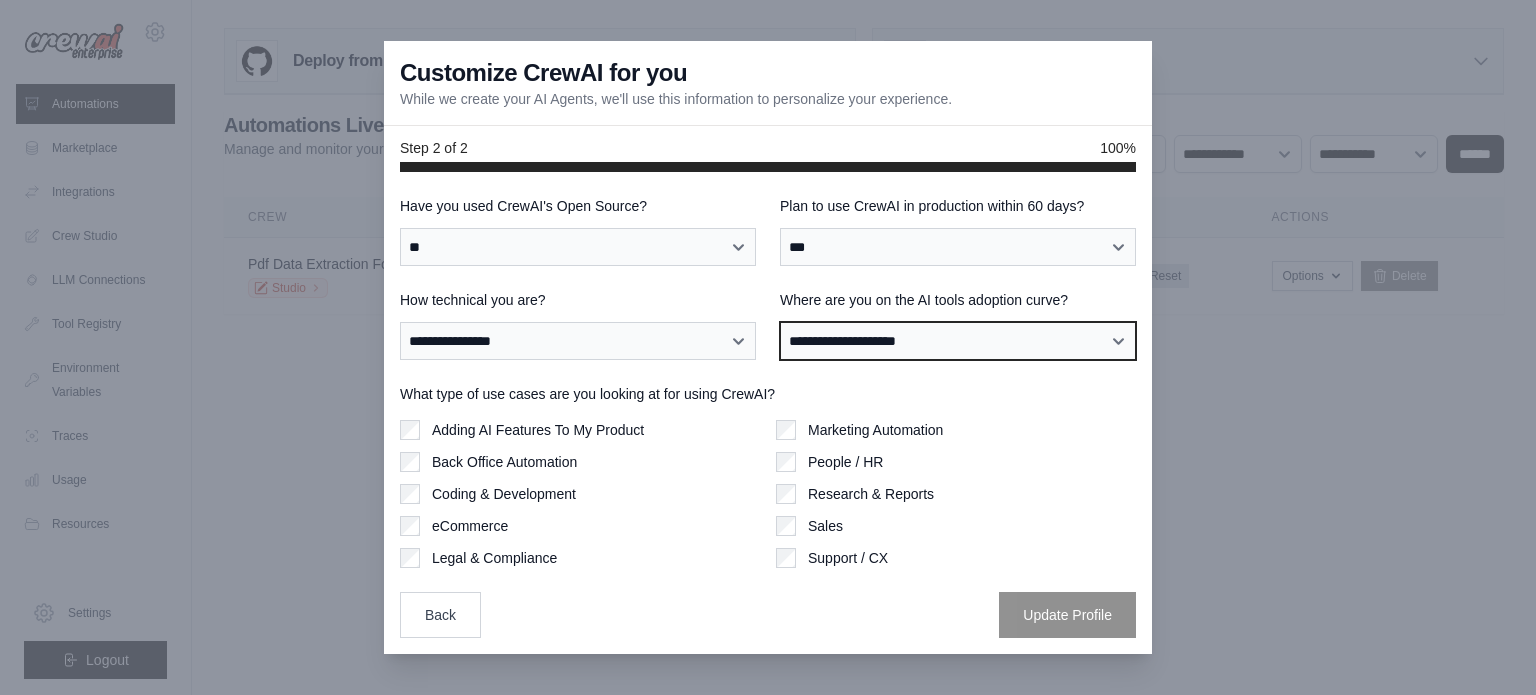 click on "**********" at bounding box center (958, 341) 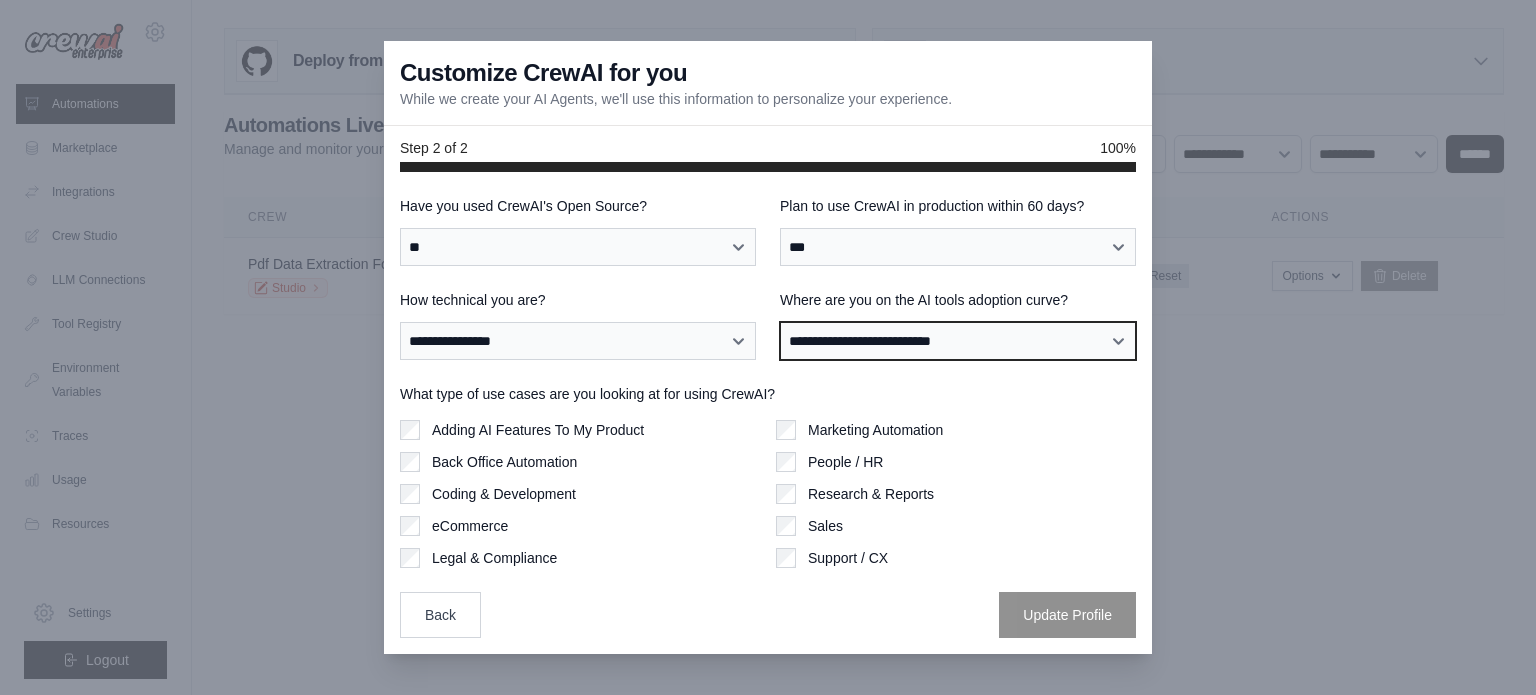 click on "**********" at bounding box center (958, 341) 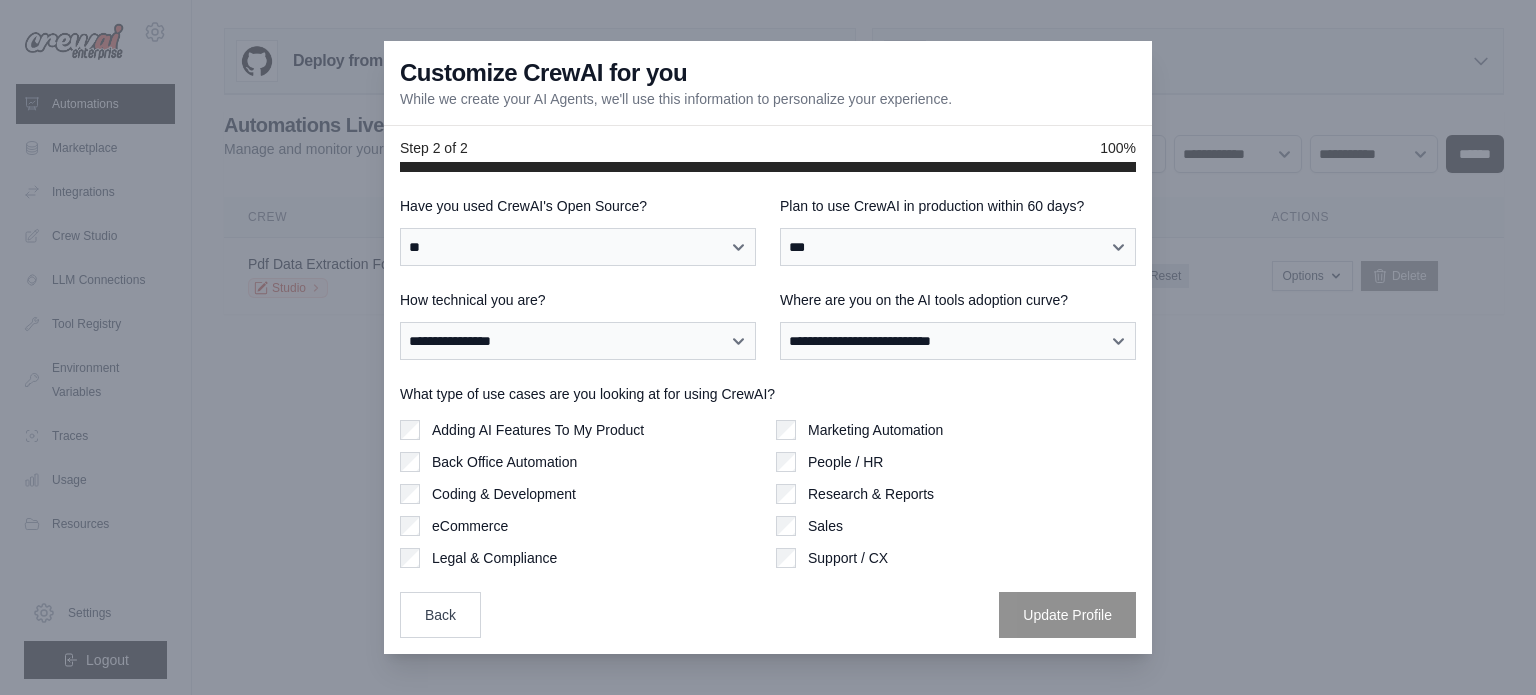 click on "Adding AI Features To My Product" at bounding box center (538, 430) 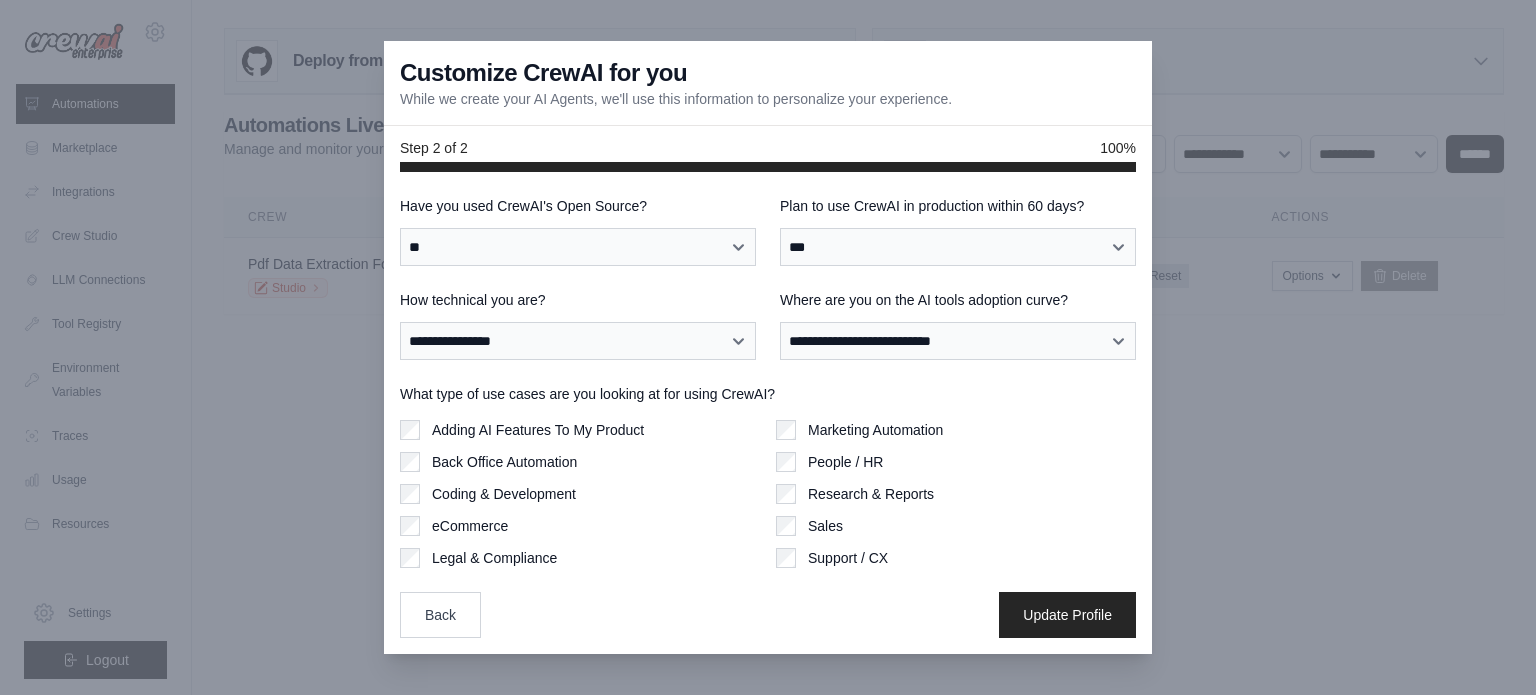 click on "People / HR" at bounding box center (956, 462) 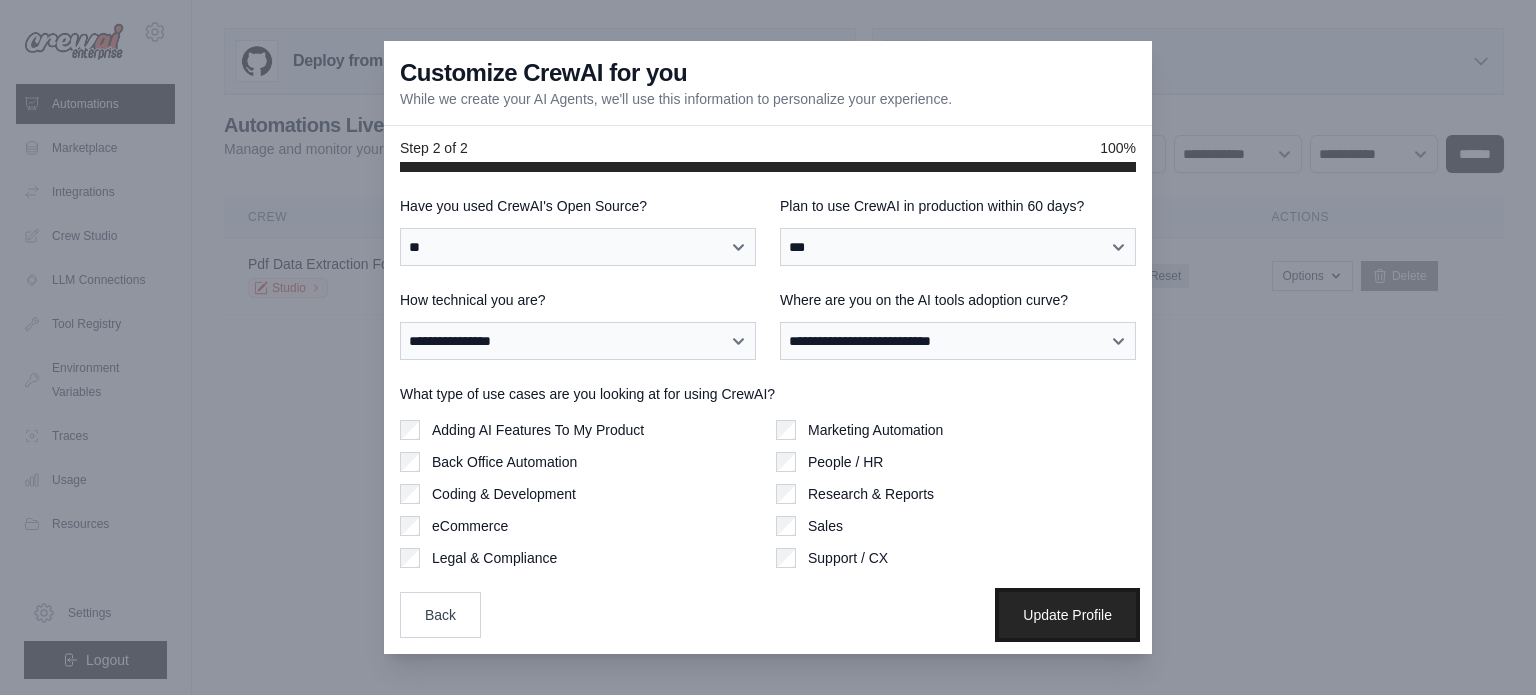 click on "Update Profile" at bounding box center (1067, 615) 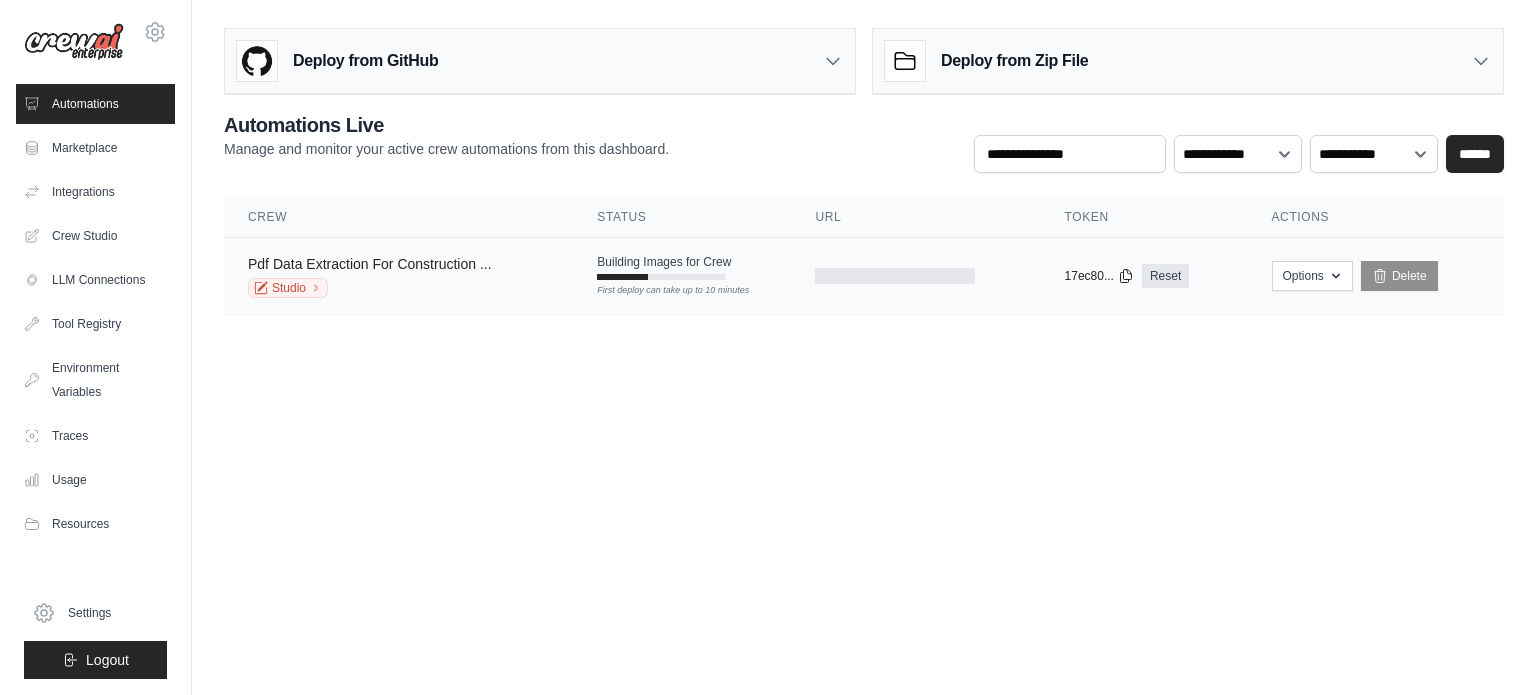 scroll, scrollTop: 0, scrollLeft: 0, axis: both 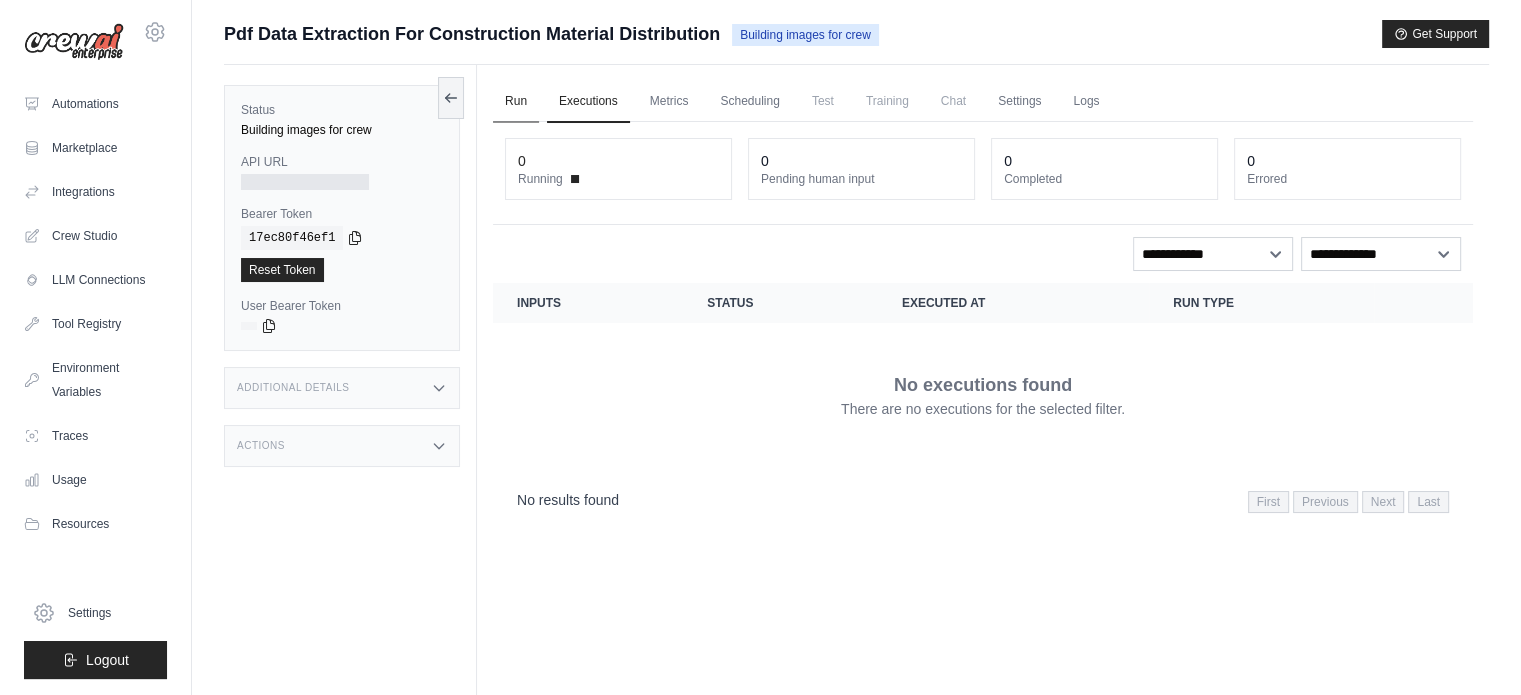 click on "Run" at bounding box center (516, 102) 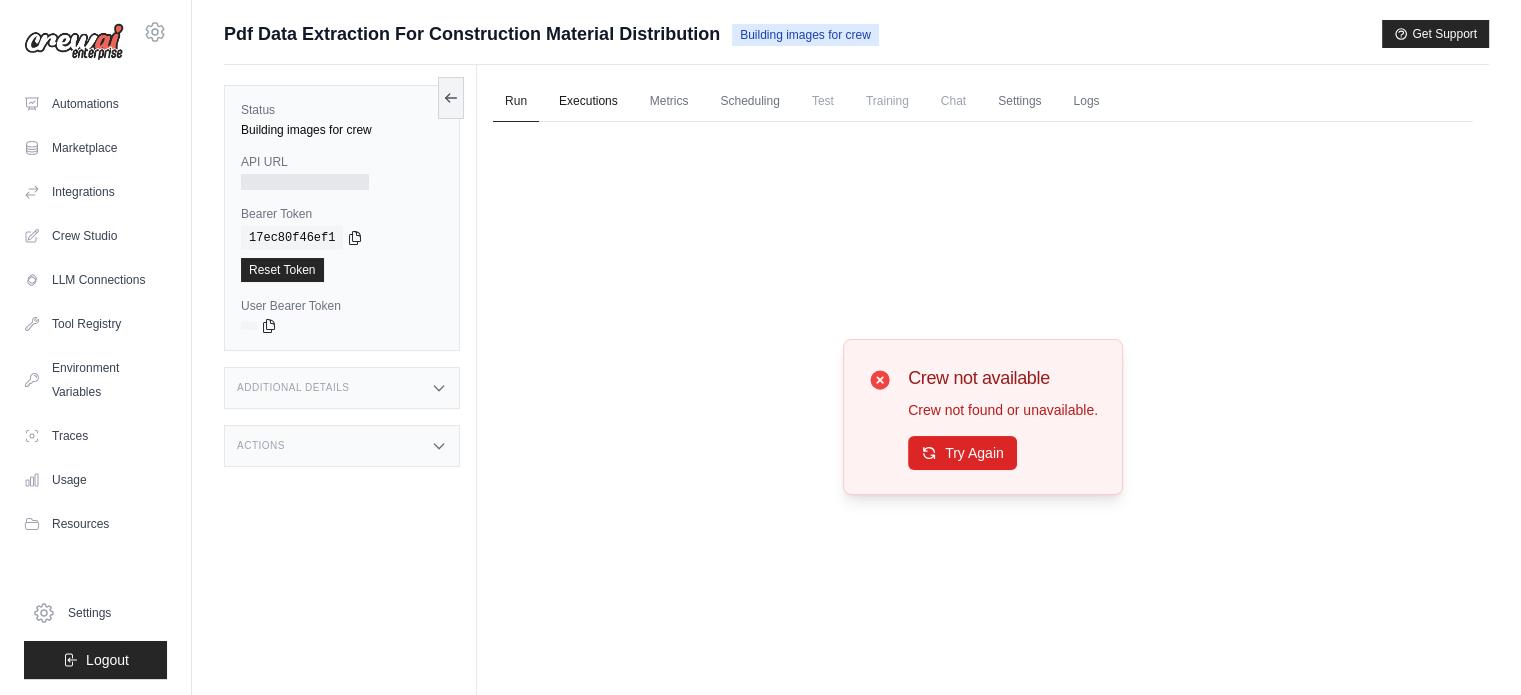 click on "Executions" at bounding box center (588, 102) 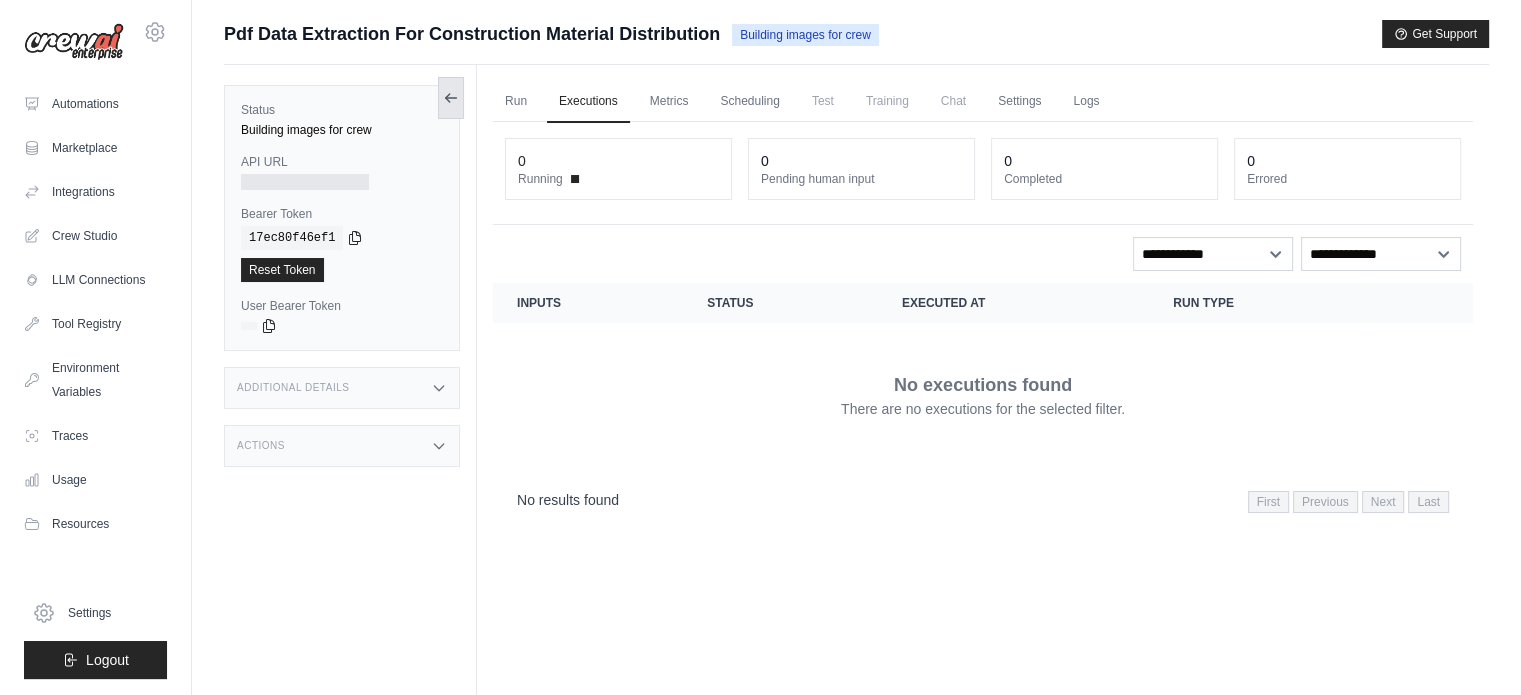 click at bounding box center (451, 98) 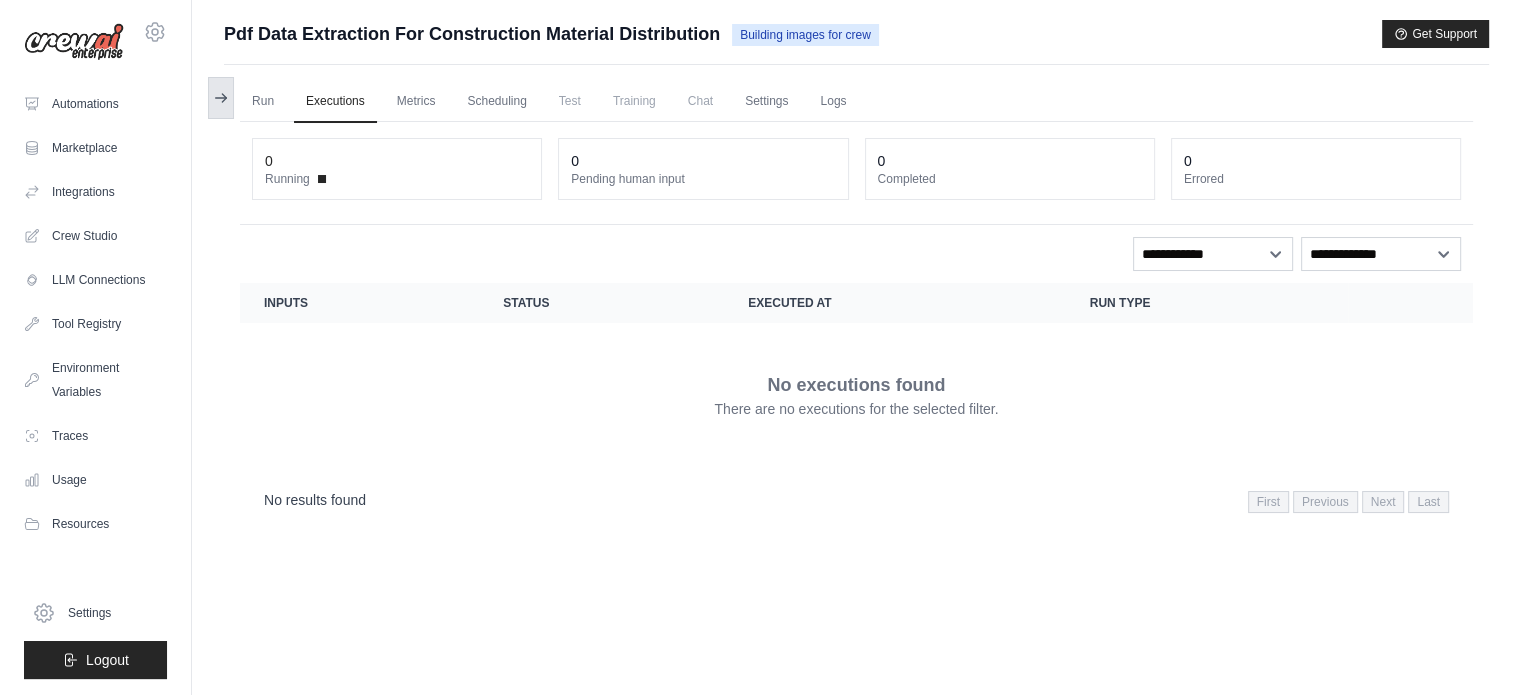 click 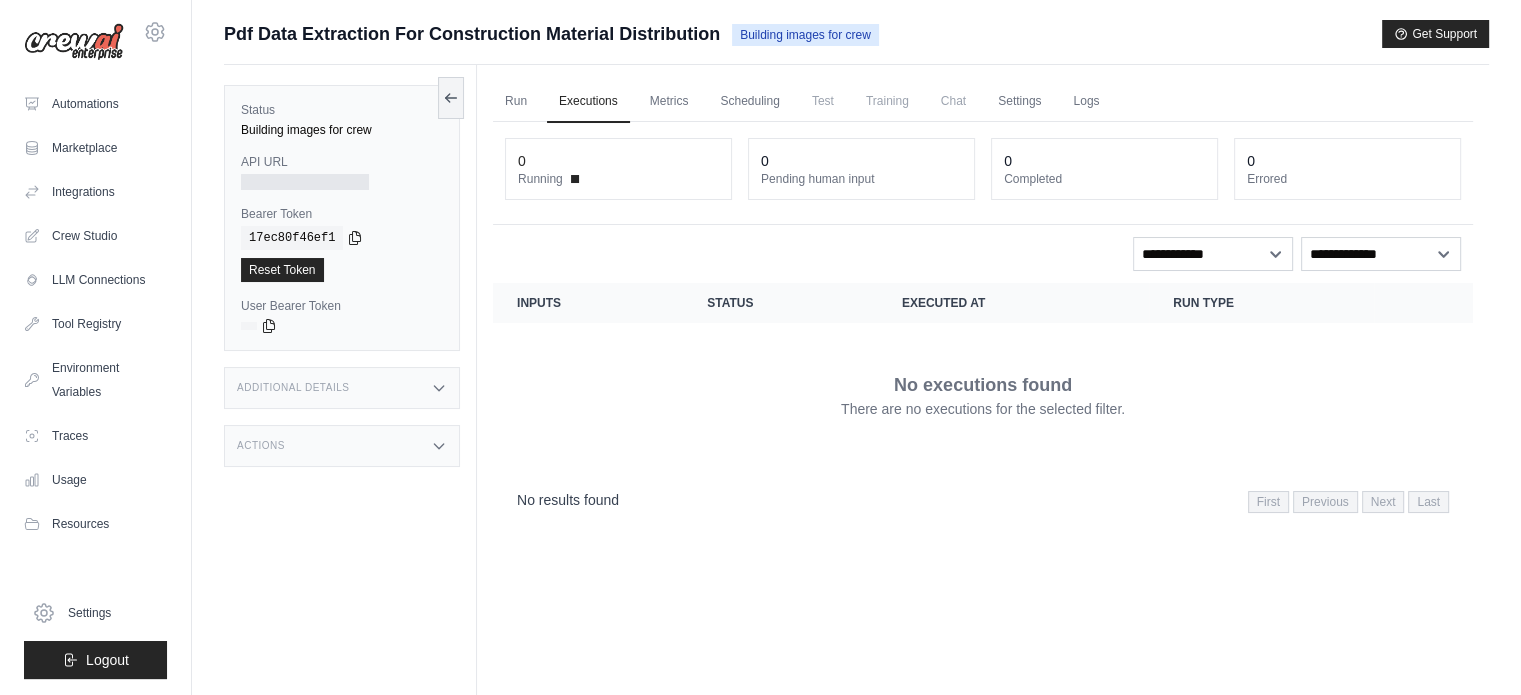click on "Pdf Data Extraction For Construction Material Distribution" at bounding box center (472, 34) 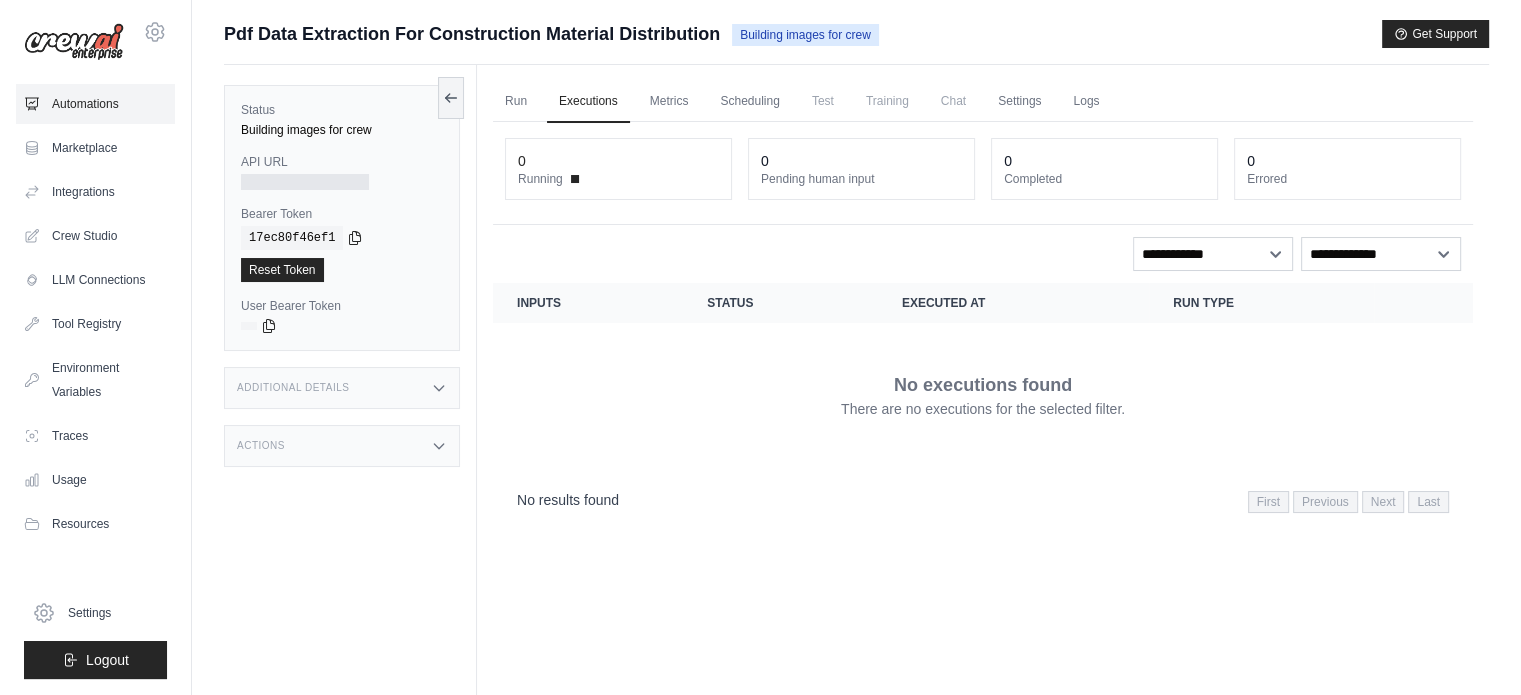 click on "Automations" at bounding box center (95, 104) 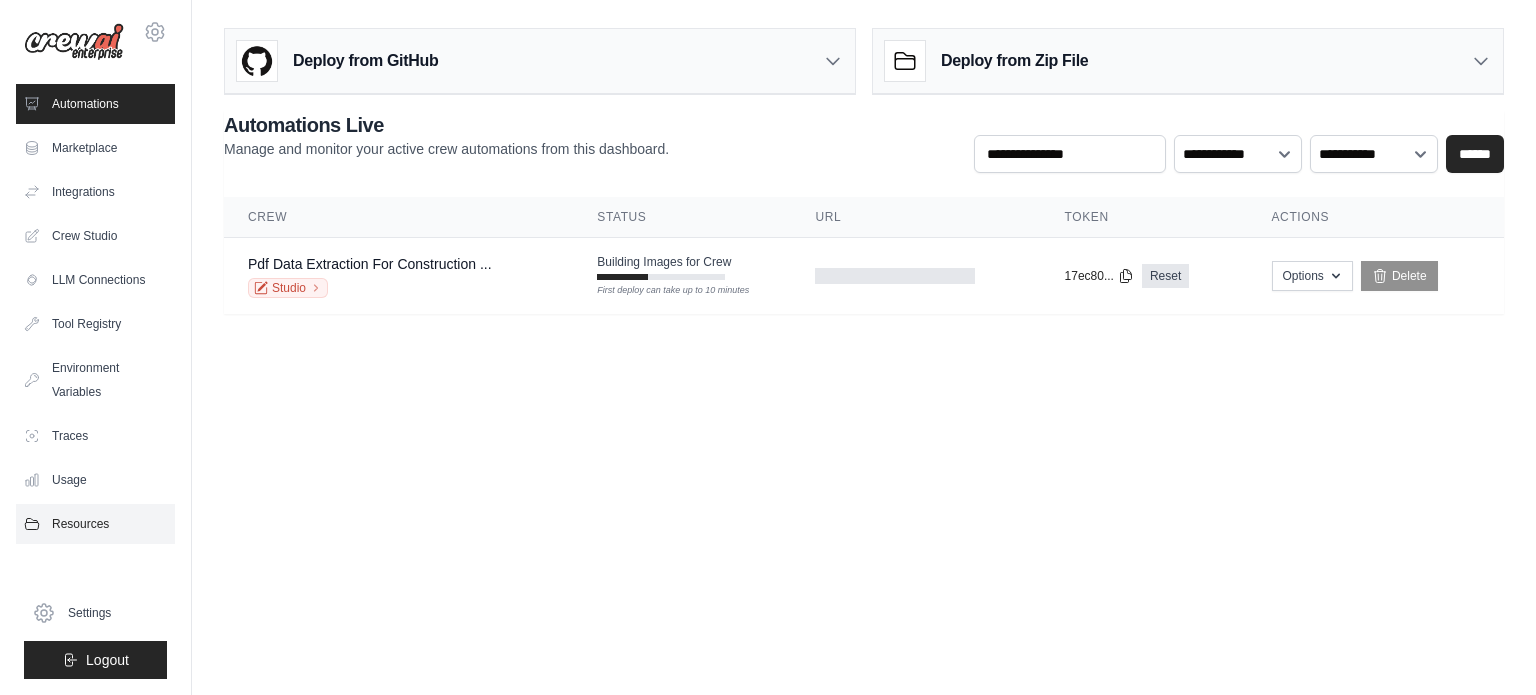 click on "Resources" at bounding box center (95, 524) 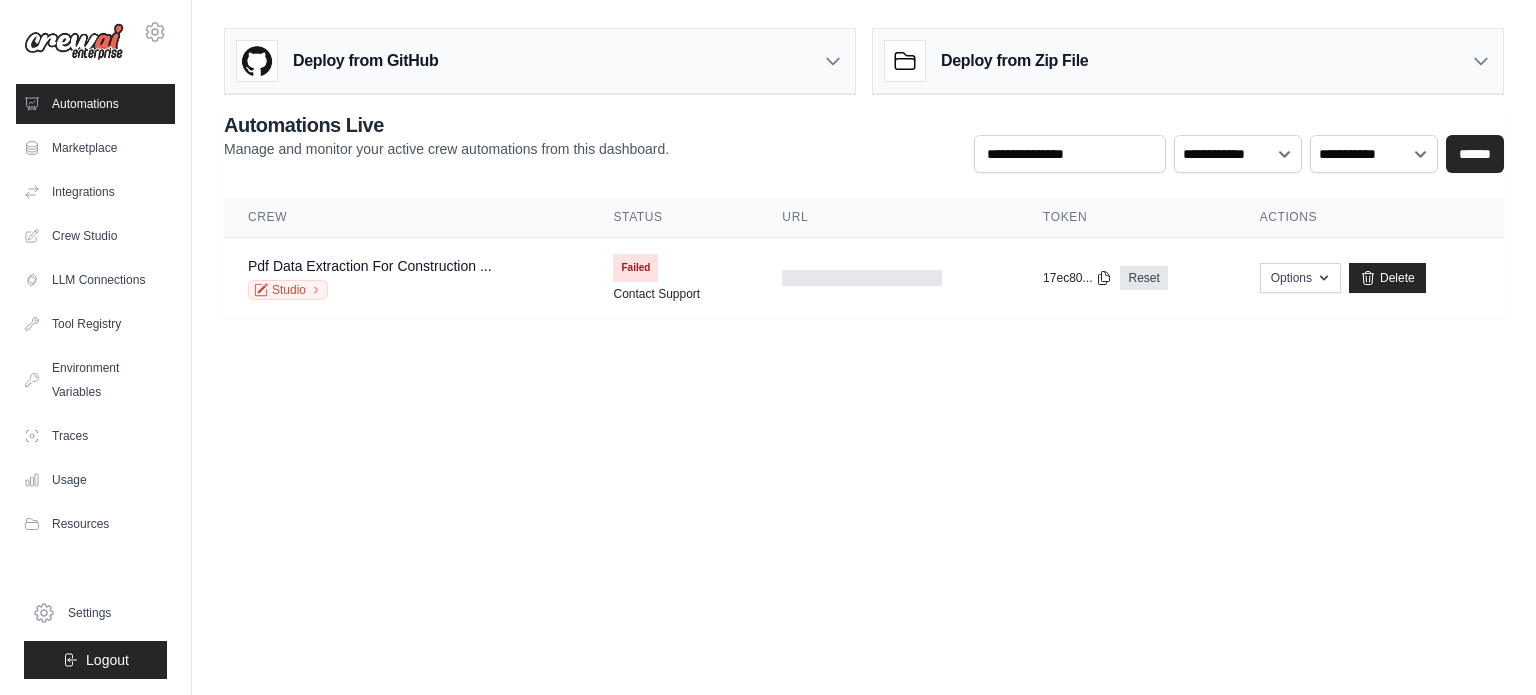 scroll, scrollTop: 0, scrollLeft: 0, axis: both 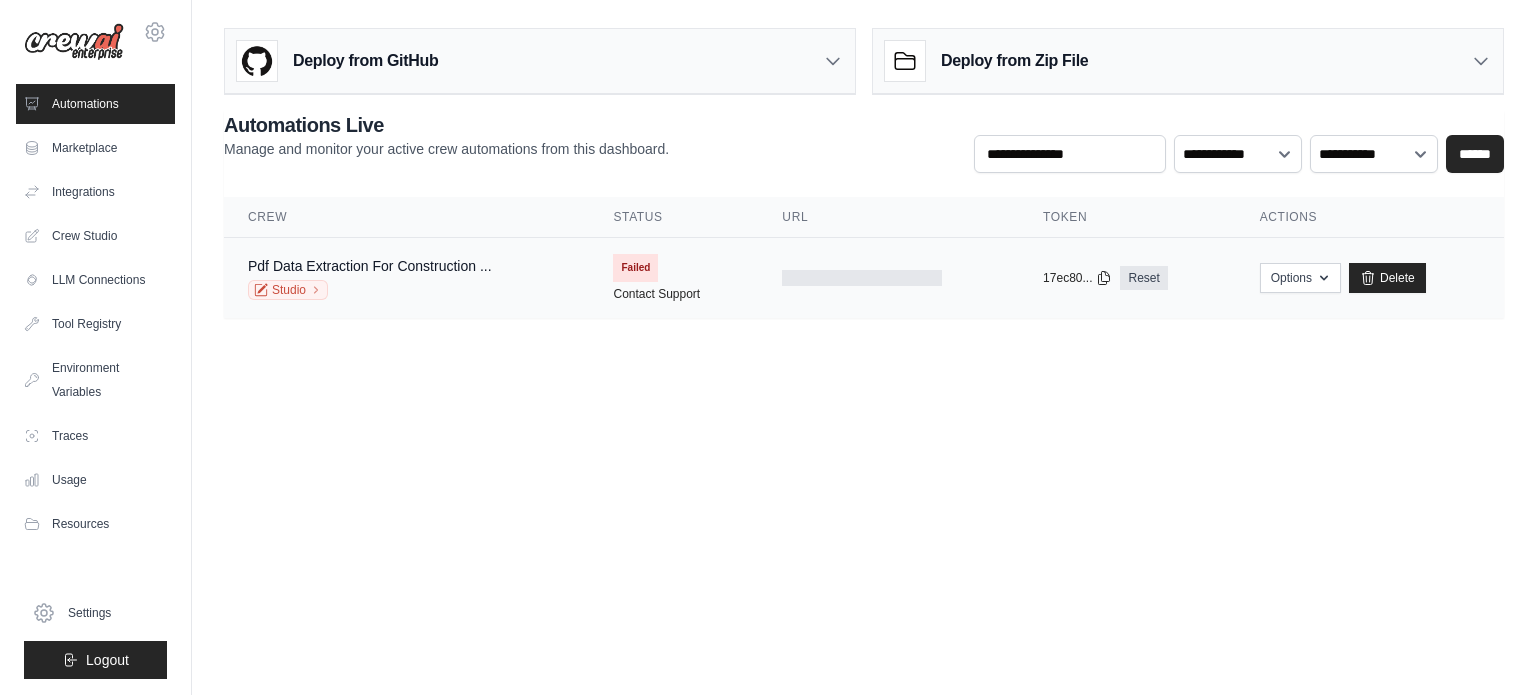 click on "Failed" at bounding box center [635, 268] 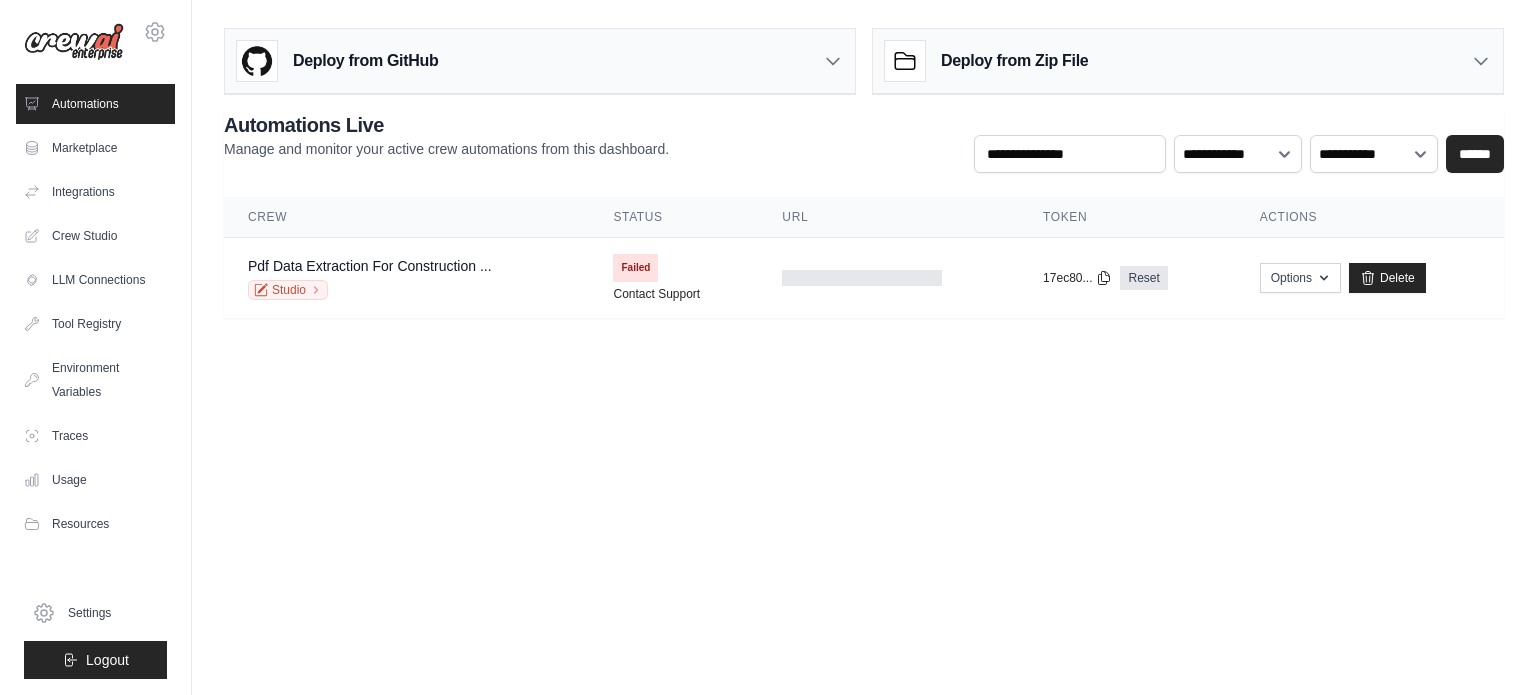 click on "Automations" at bounding box center (95, 104) 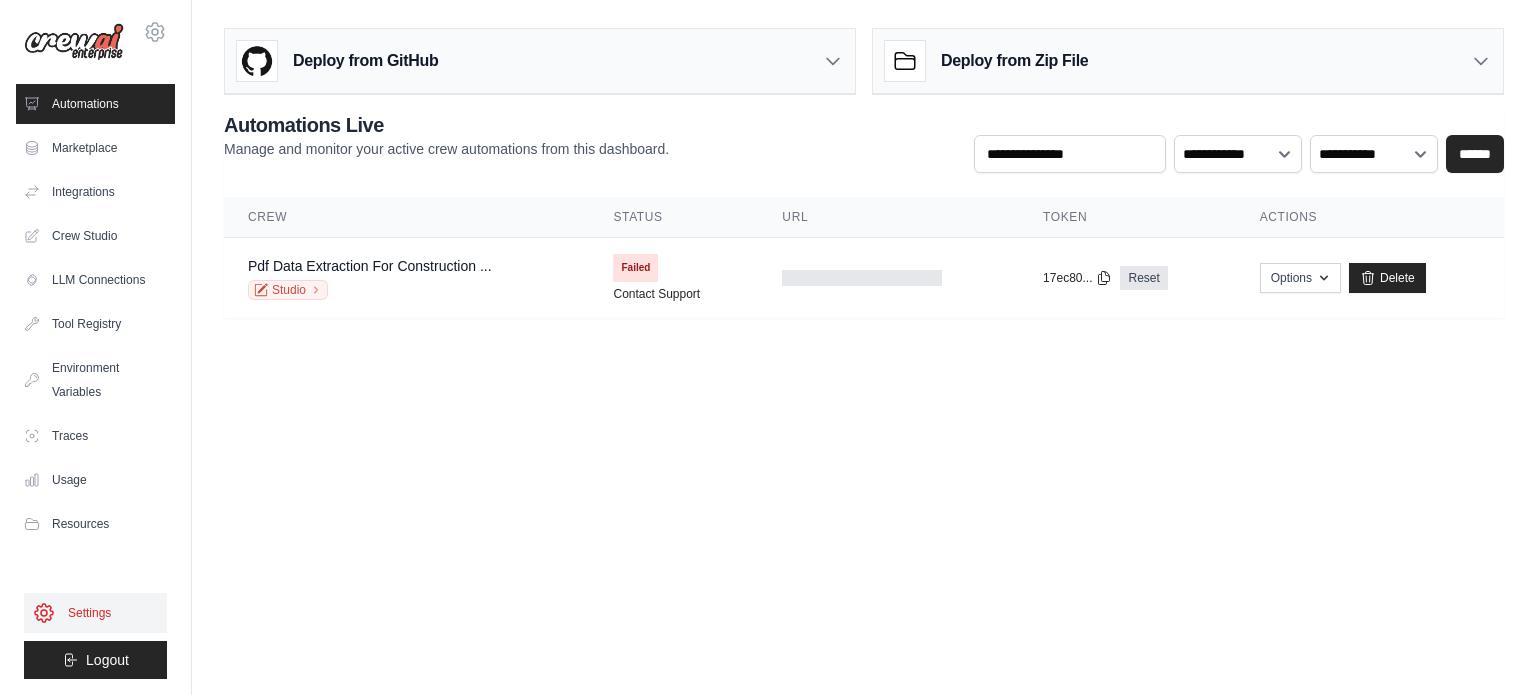 click on "Settings" at bounding box center [95, 613] 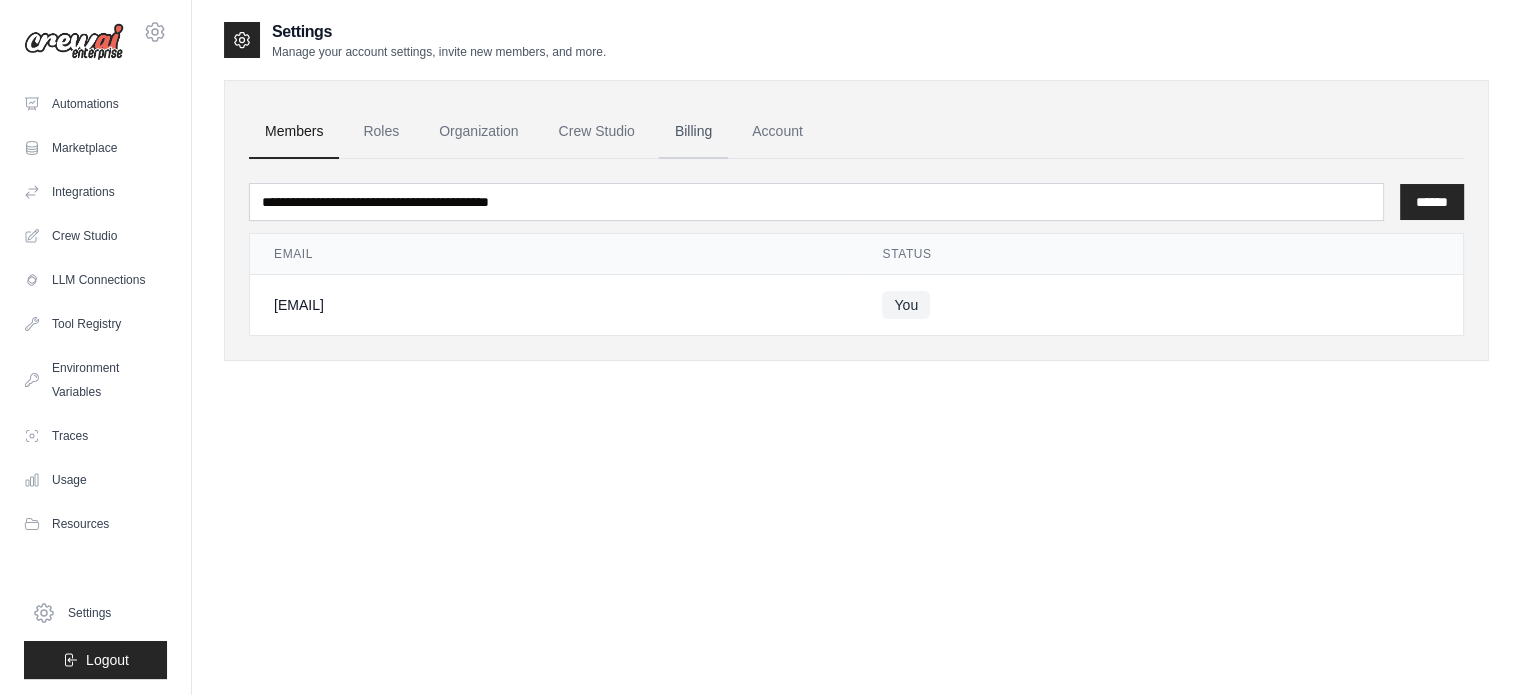 click on "Billing" at bounding box center [693, 132] 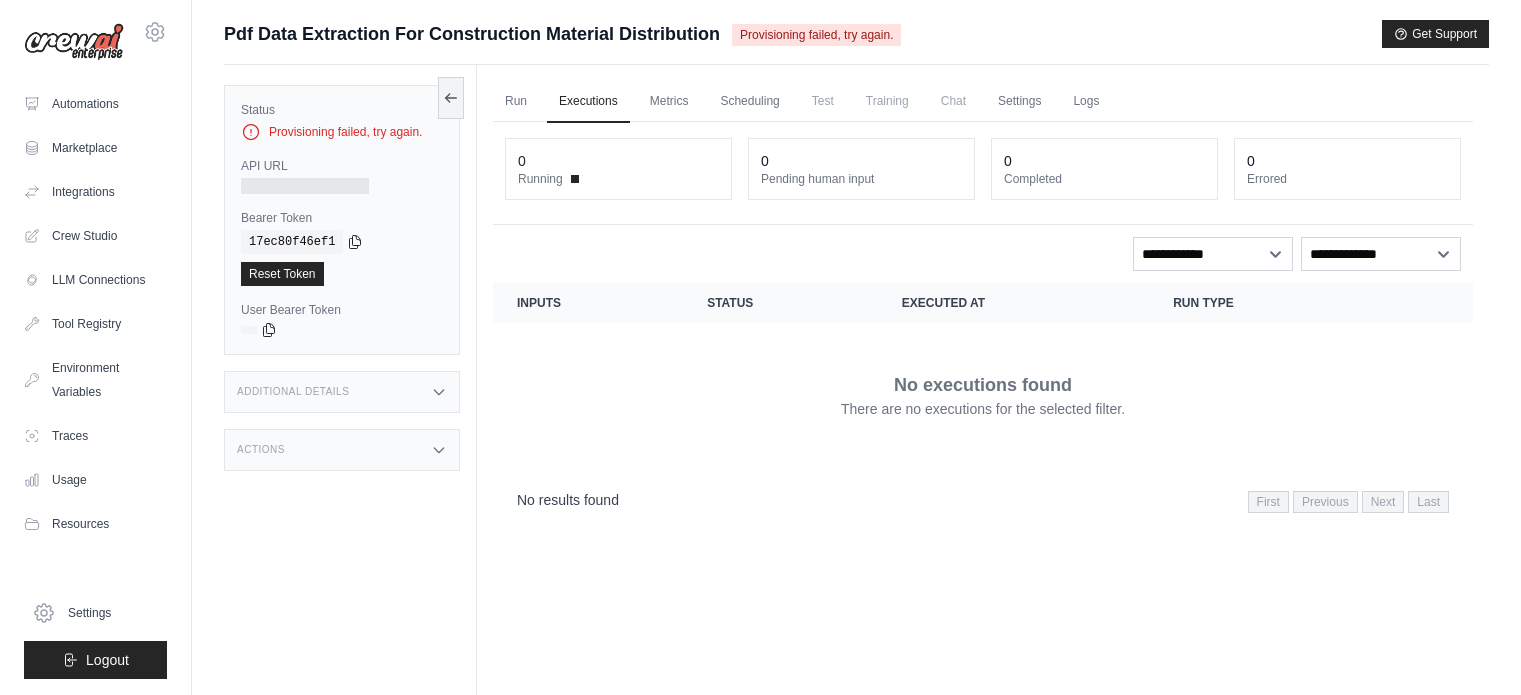 scroll, scrollTop: 0, scrollLeft: 0, axis: both 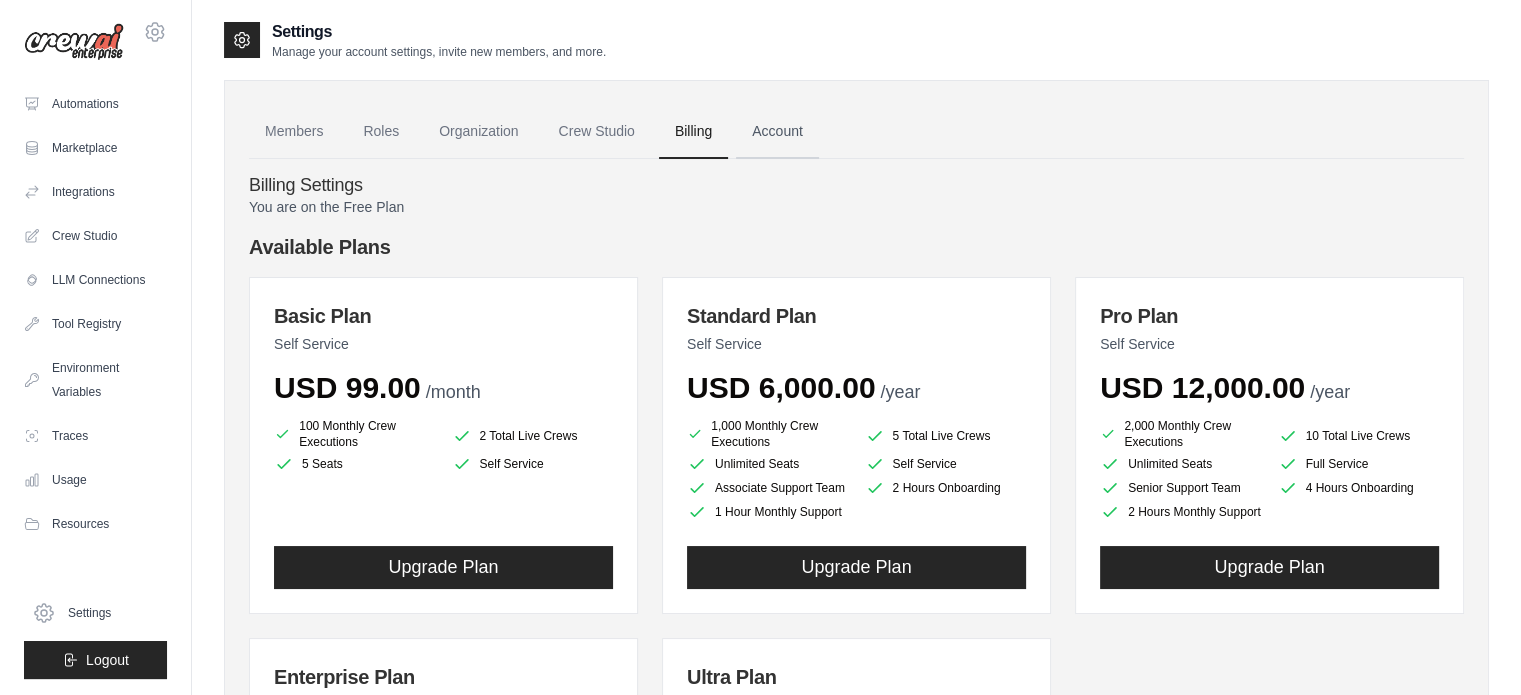 click on "Account" at bounding box center [777, 132] 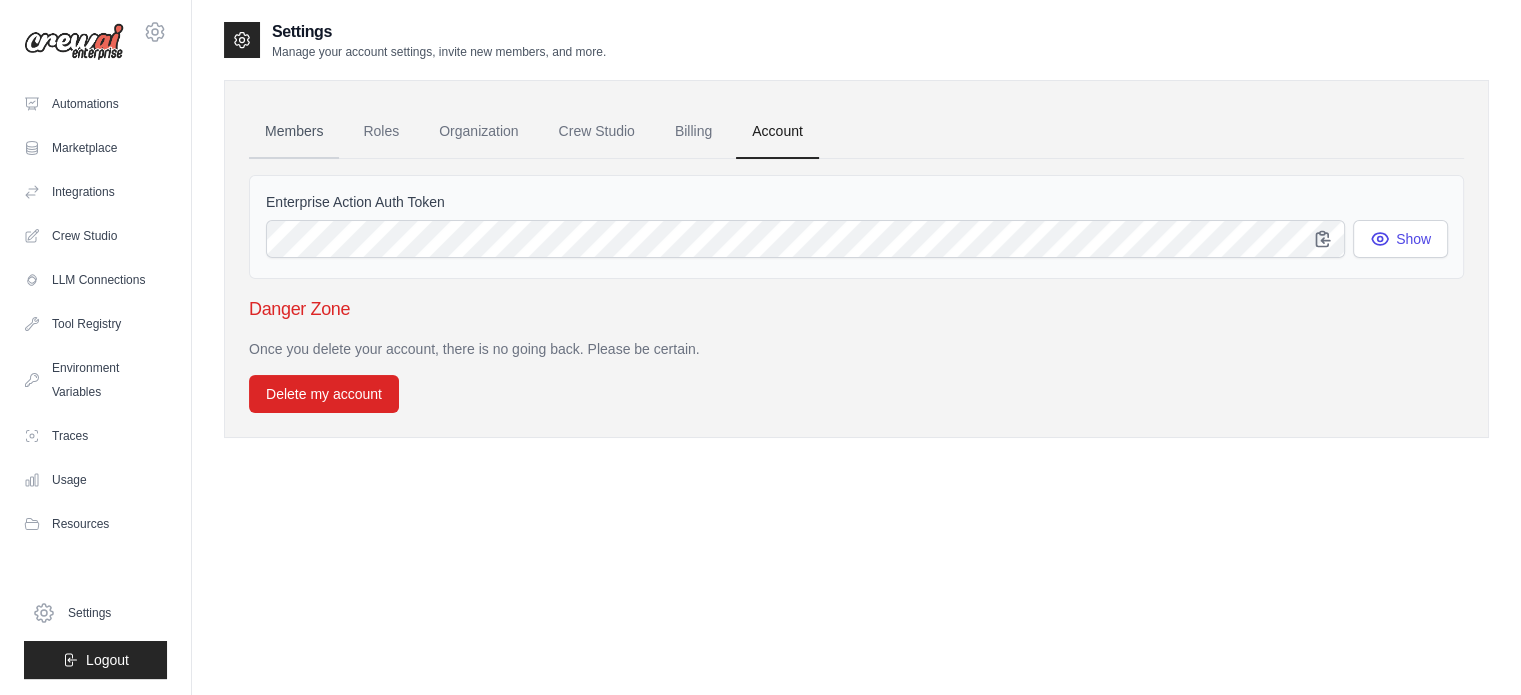 click on "Members" at bounding box center (294, 132) 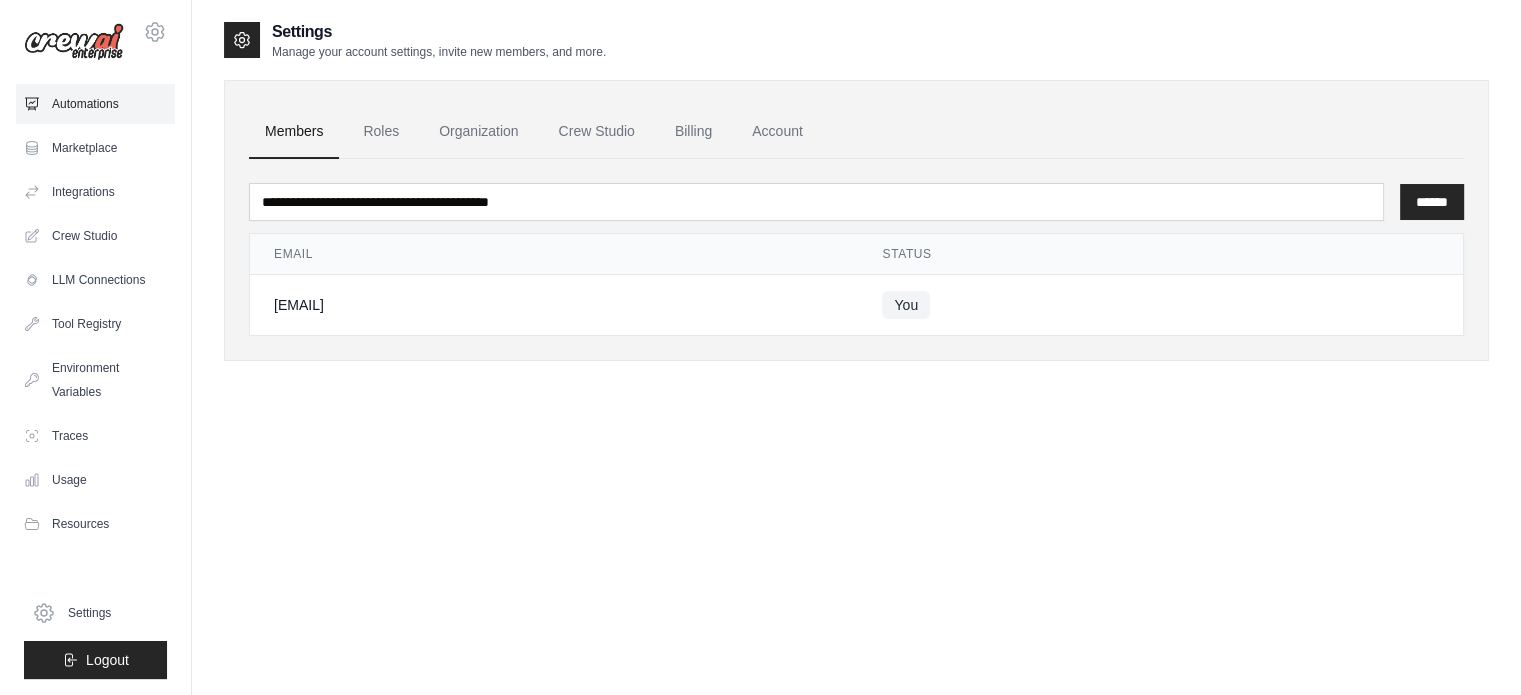 click on "Automations" at bounding box center [95, 104] 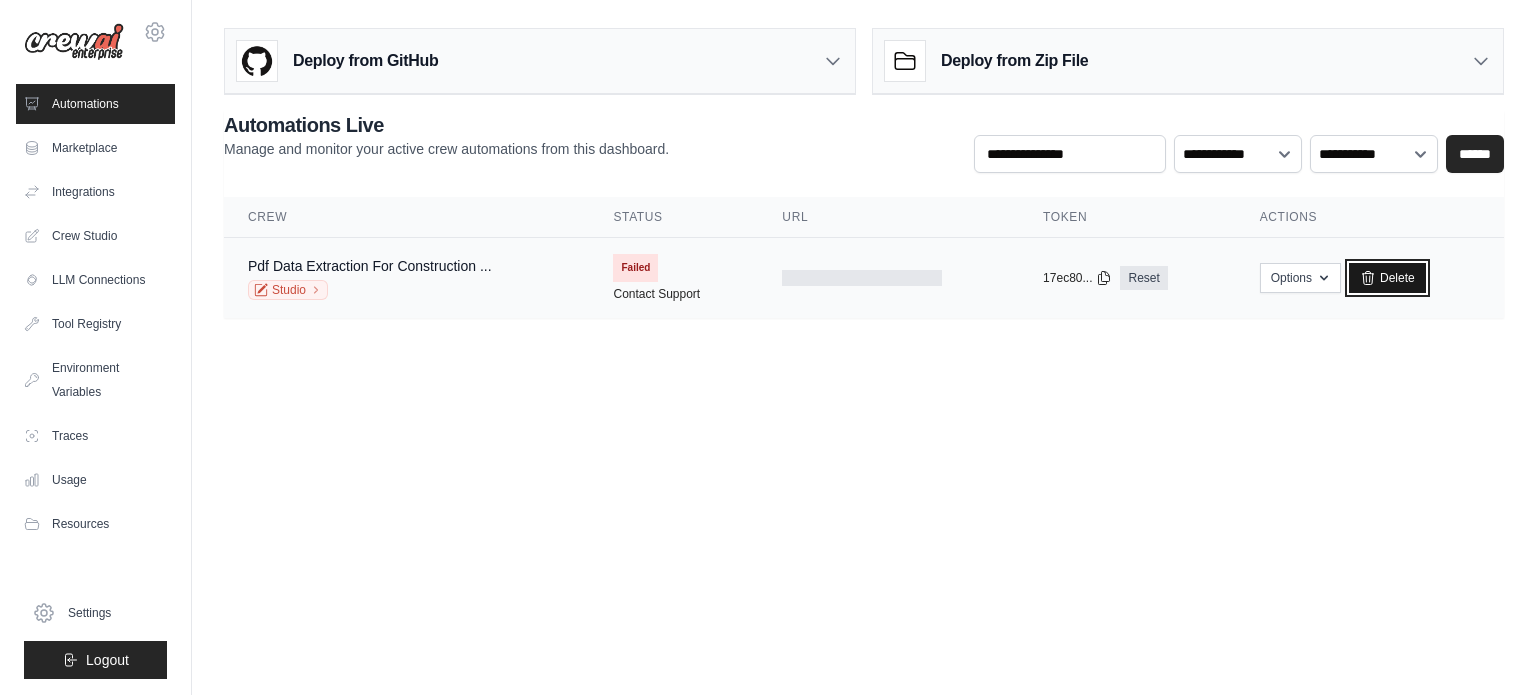 click on "Delete" at bounding box center (1387, 278) 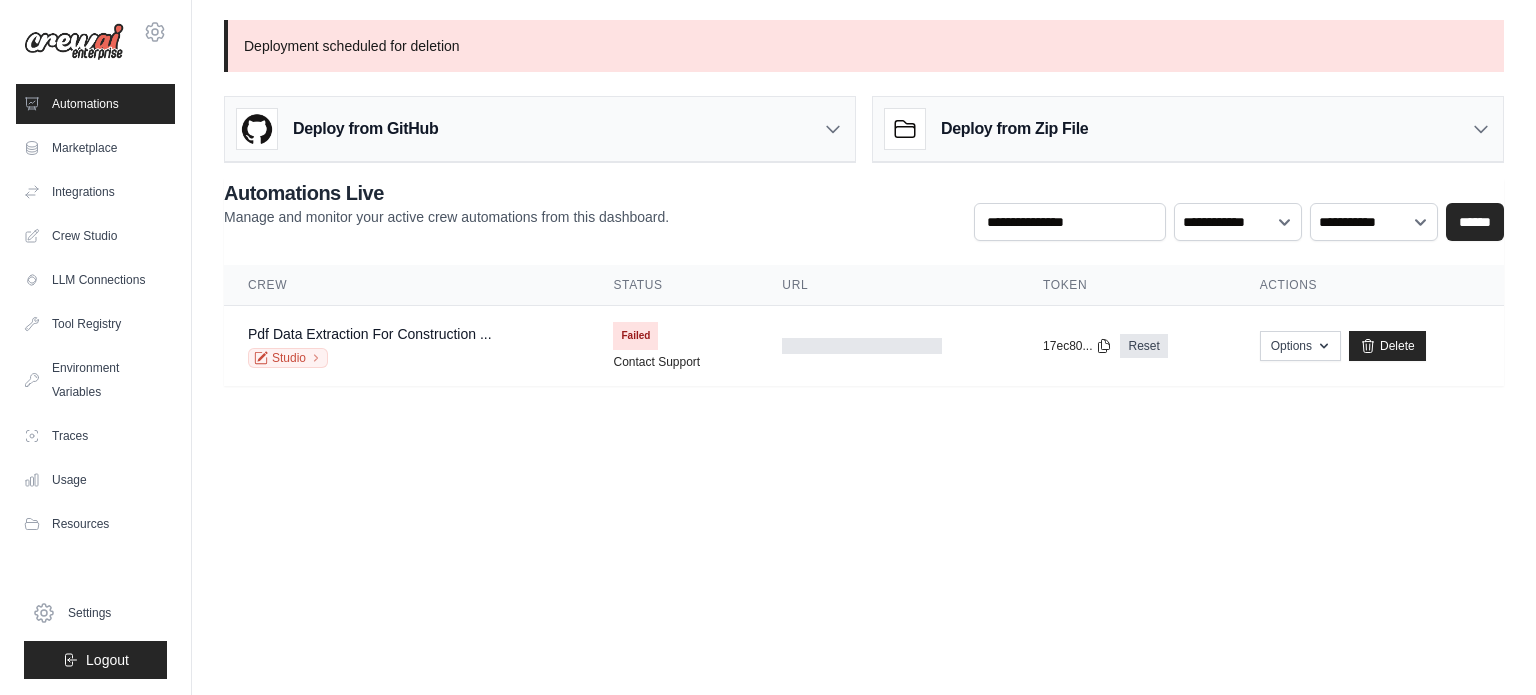 scroll, scrollTop: 0, scrollLeft: 0, axis: both 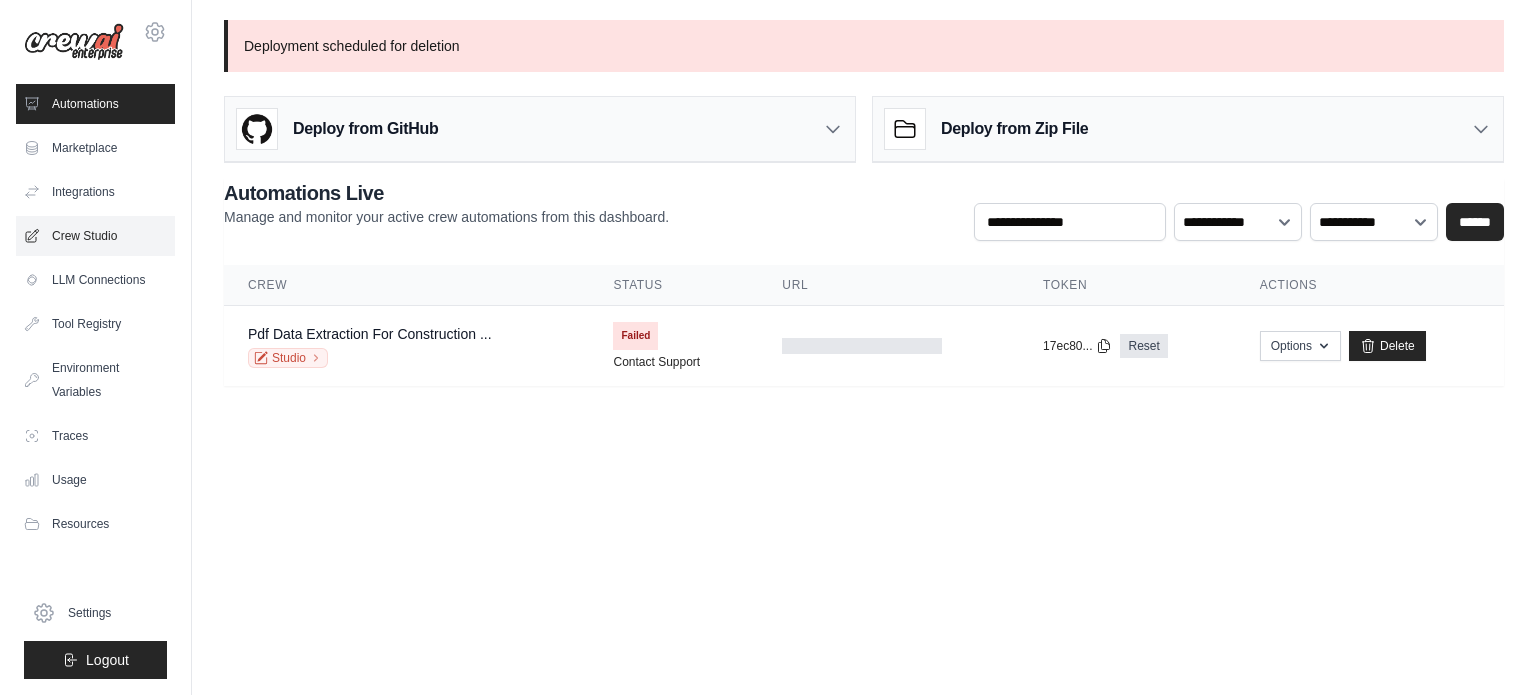 click on "Crew Studio" at bounding box center [95, 236] 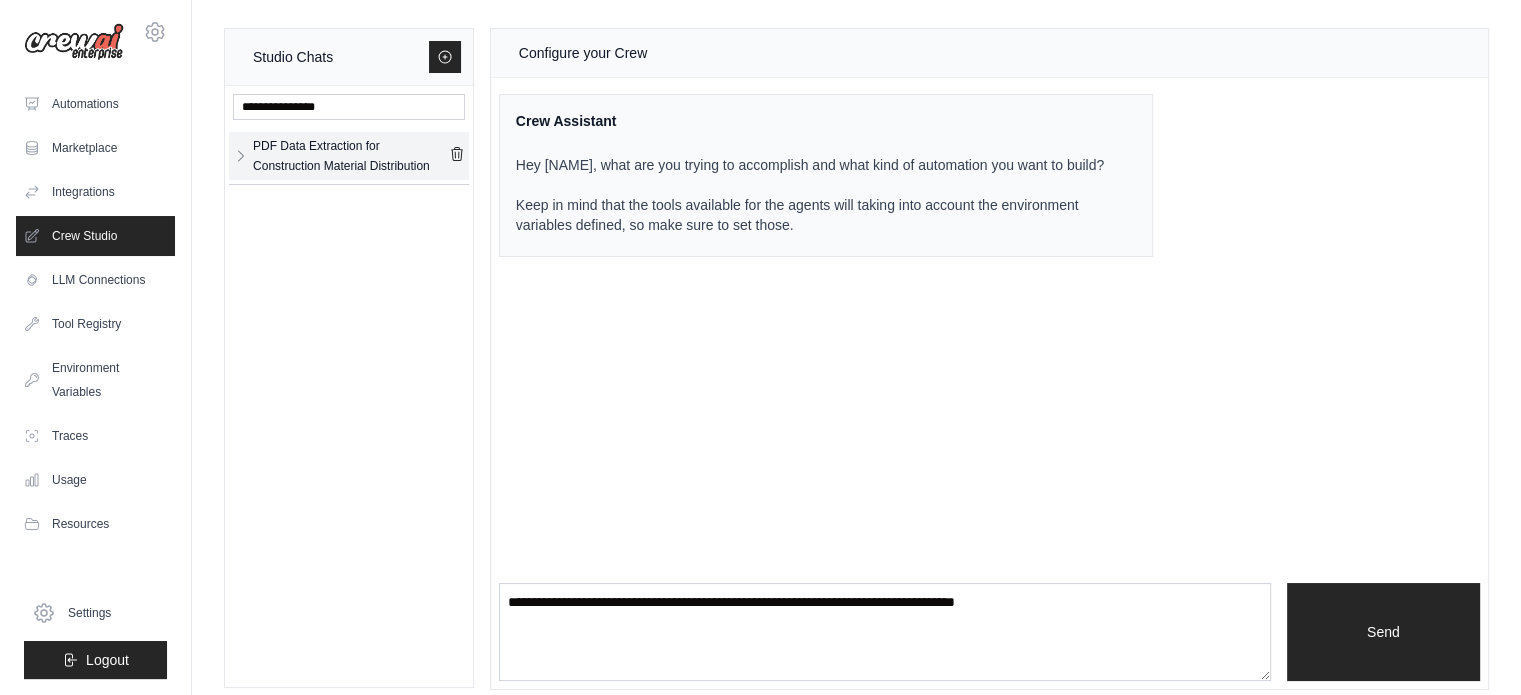 click on "PDF Data Extraction for Construction Material Distribution" at bounding box center (351, 156) 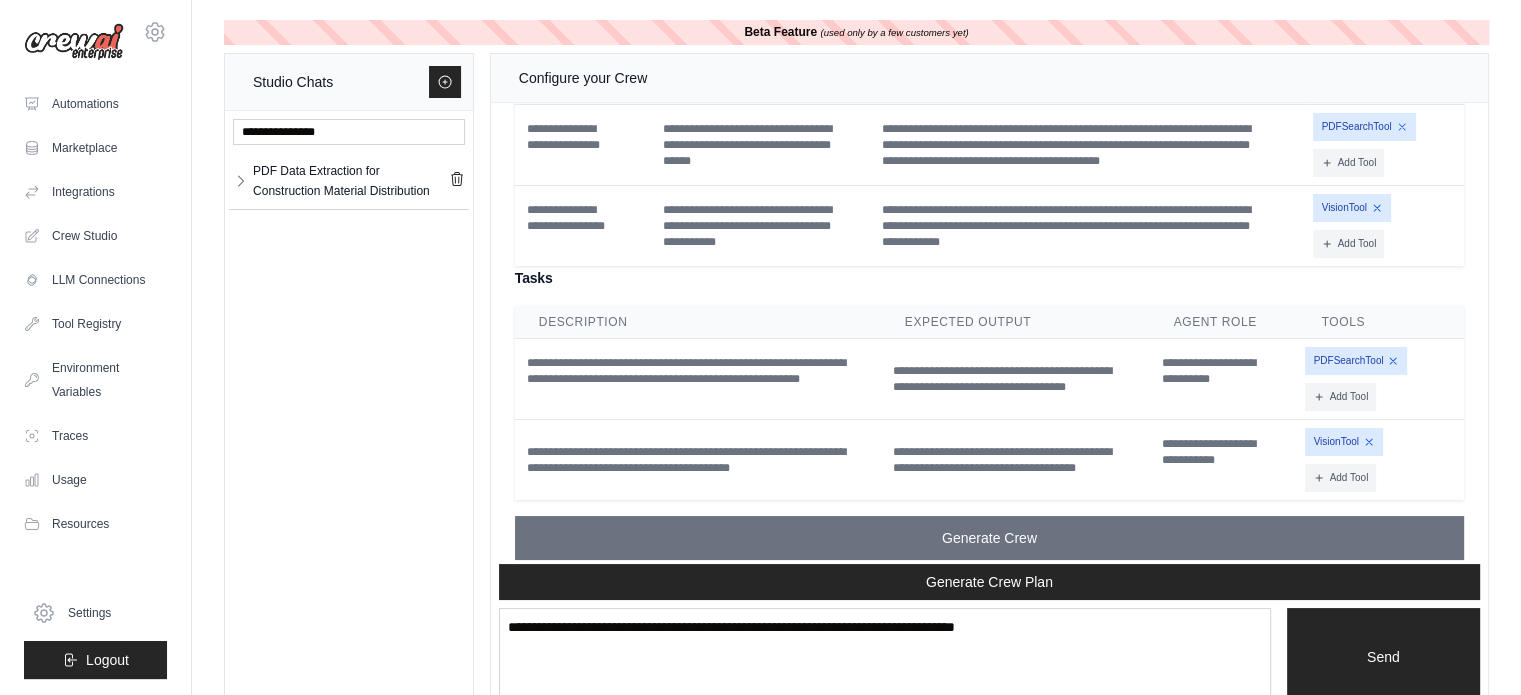 scroll, scrollTop: 2011, scrollLeft: 0, axis: vertical 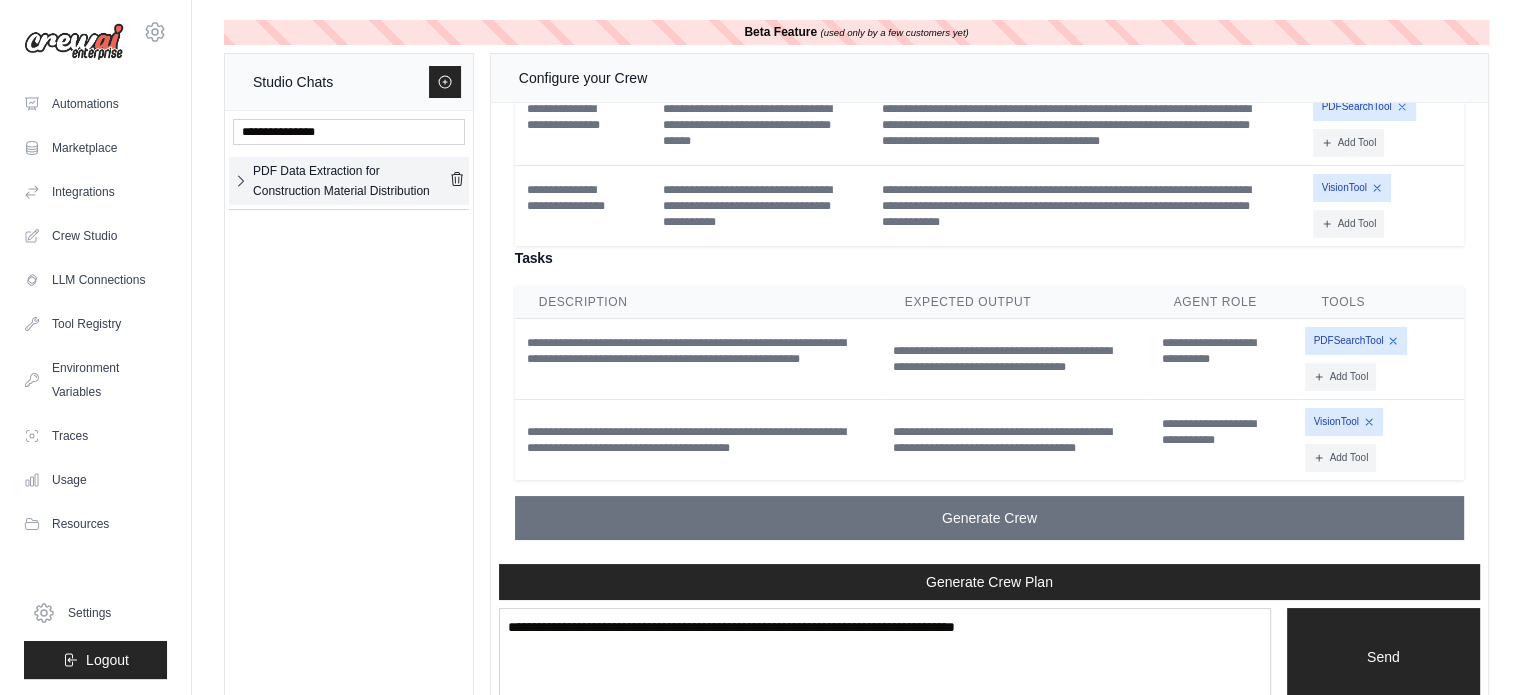 click 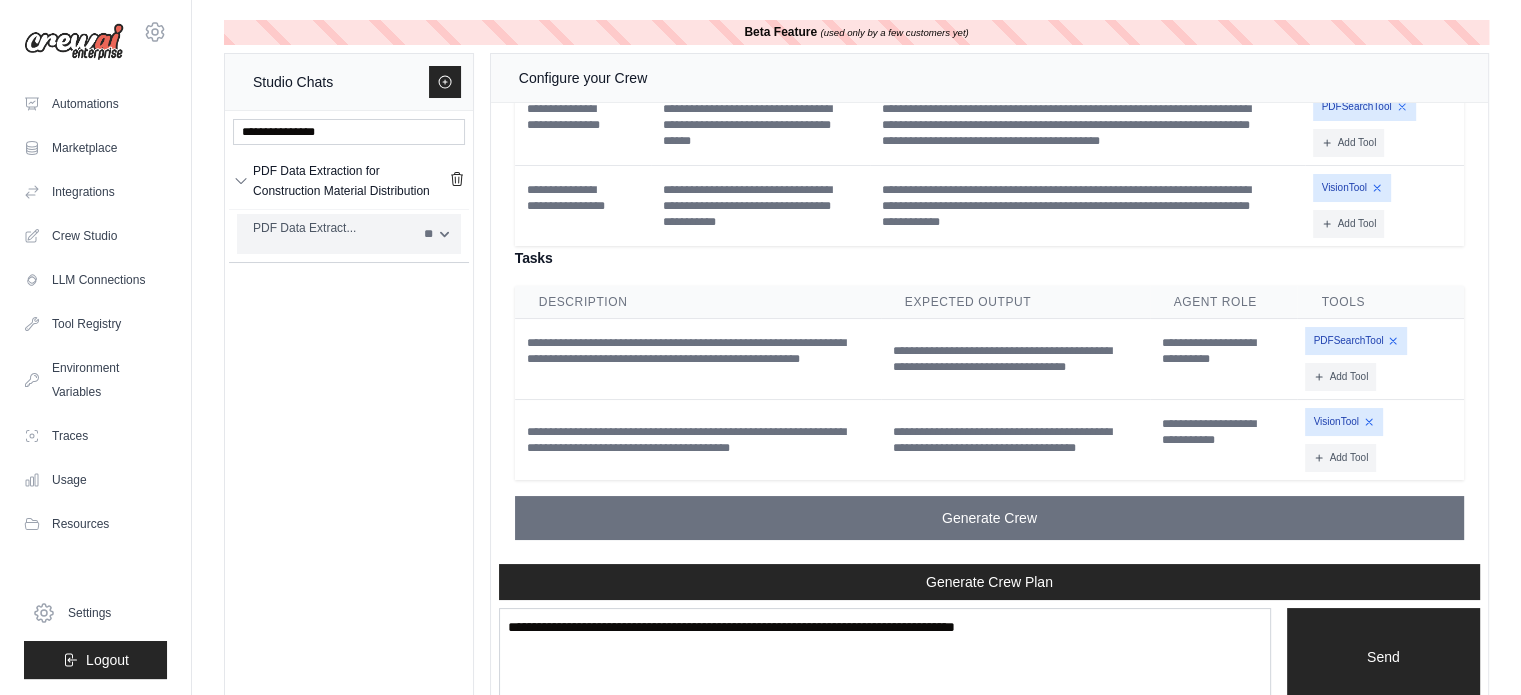 click on "**" at bounding box center [436, 234] 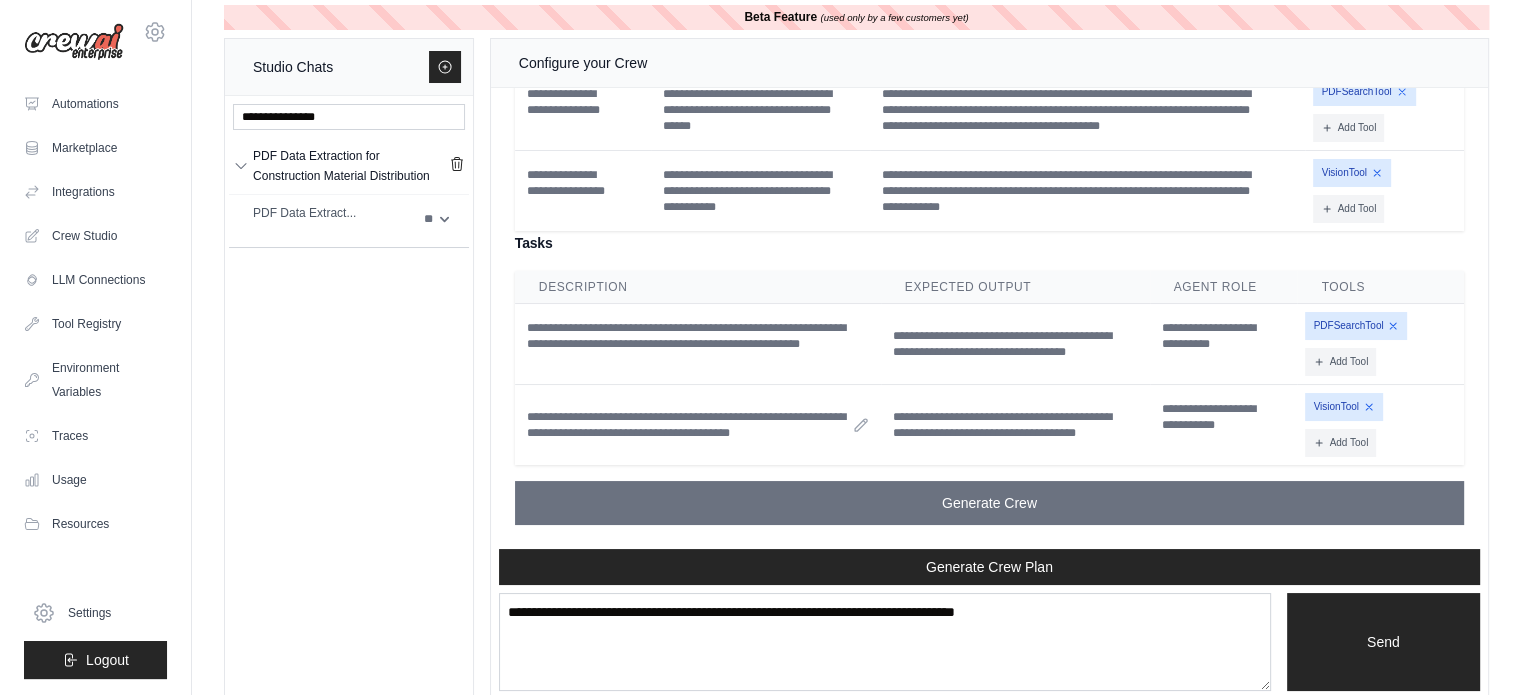 scroll, scrollTop: 40, scrollLeft: 0, axis: vertical 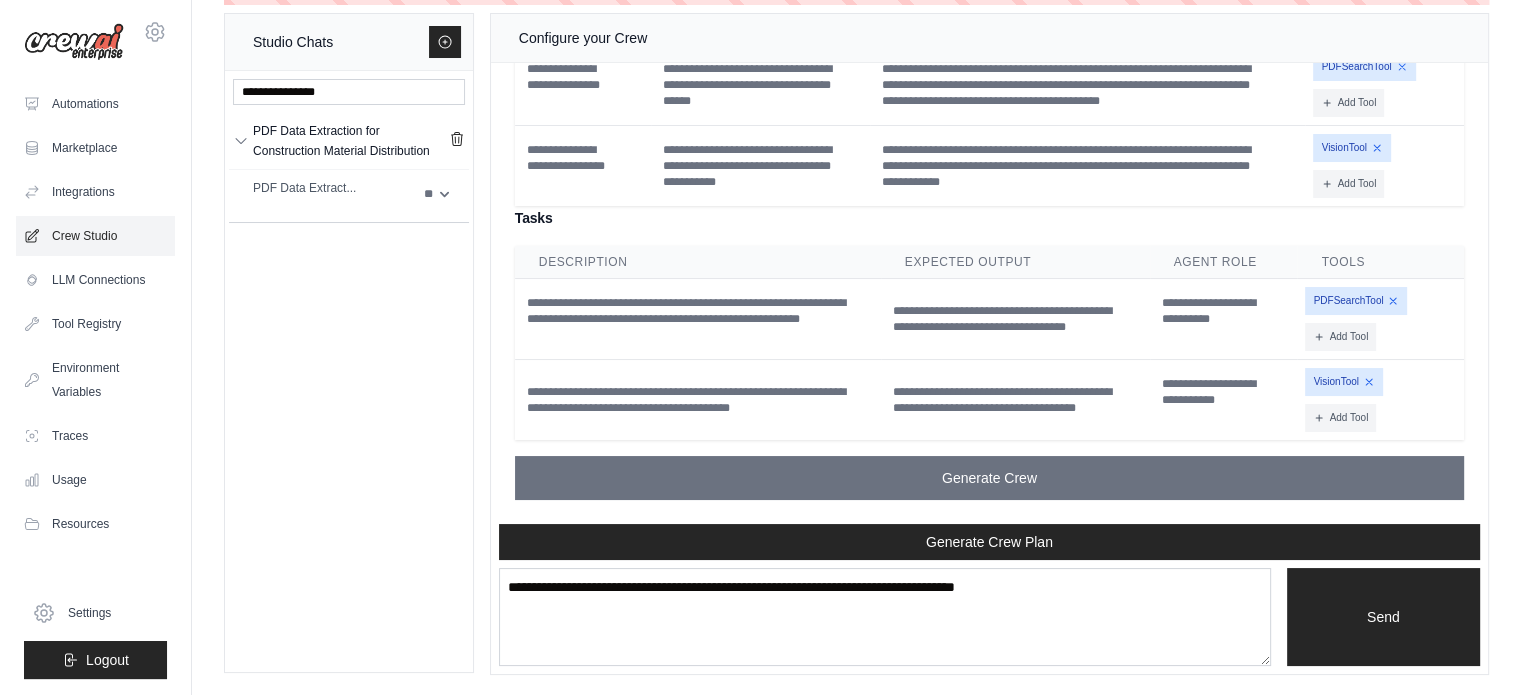 click on "Crew Studio" at bounding box center (95, 236) 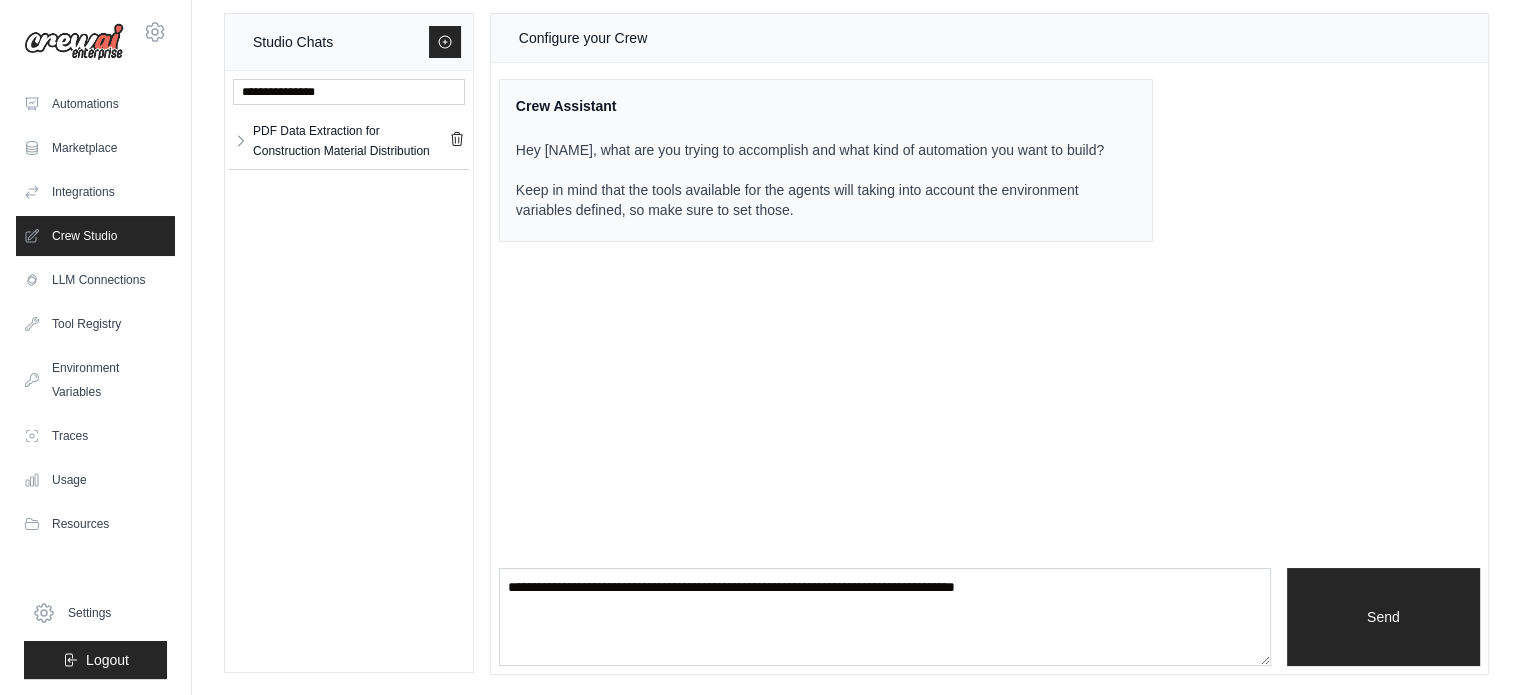 scroll, scrollTop: 0, scrollLeft: 0, axis: both 